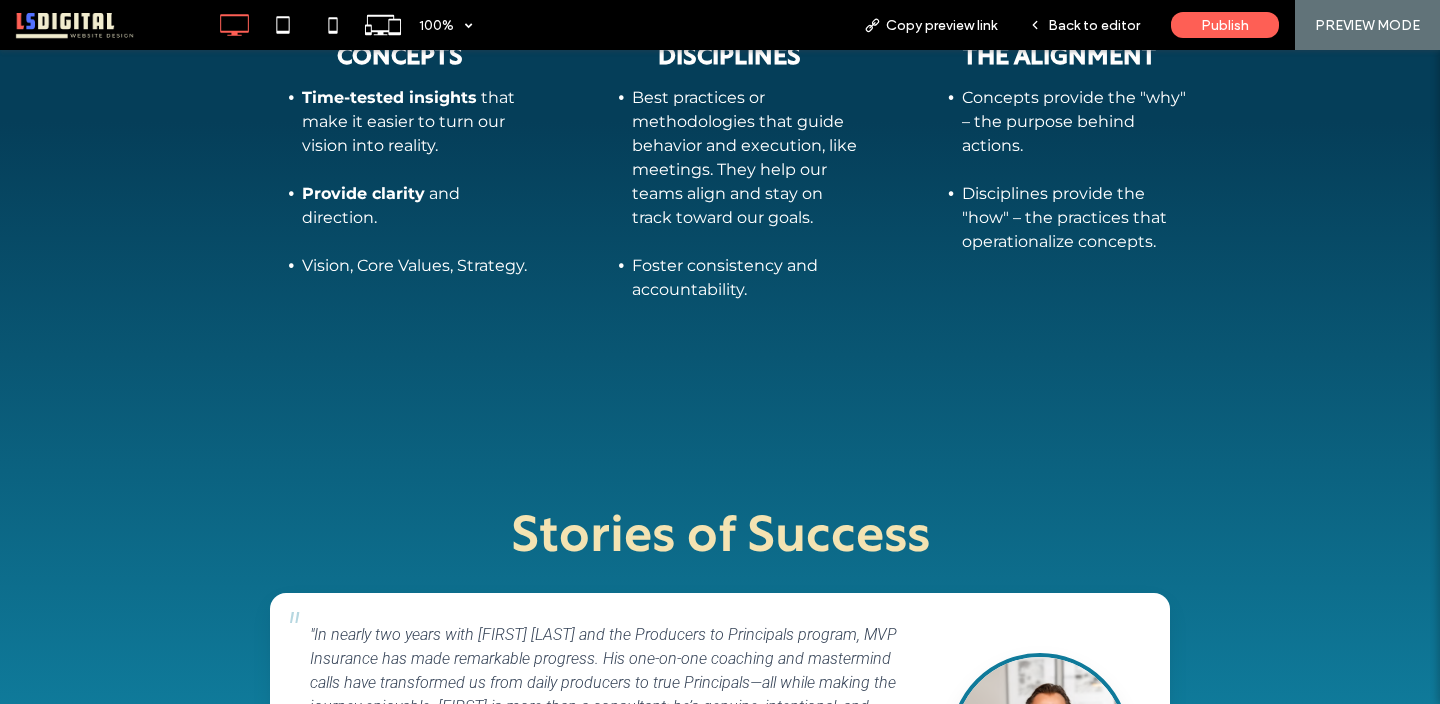 scroll, scrollTop: 0, scrollLeft: 0, axis: both 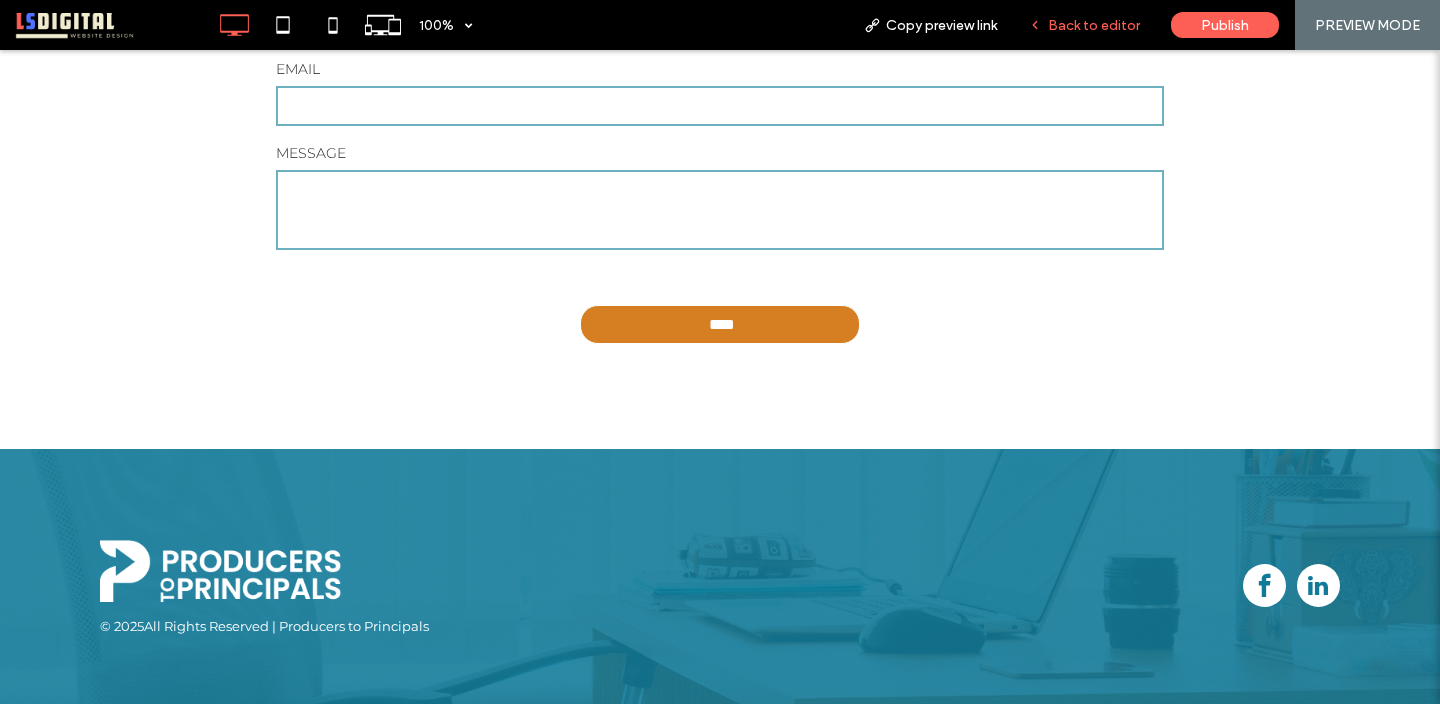 click on "Back to editor" at bounding box center [1084, 25] 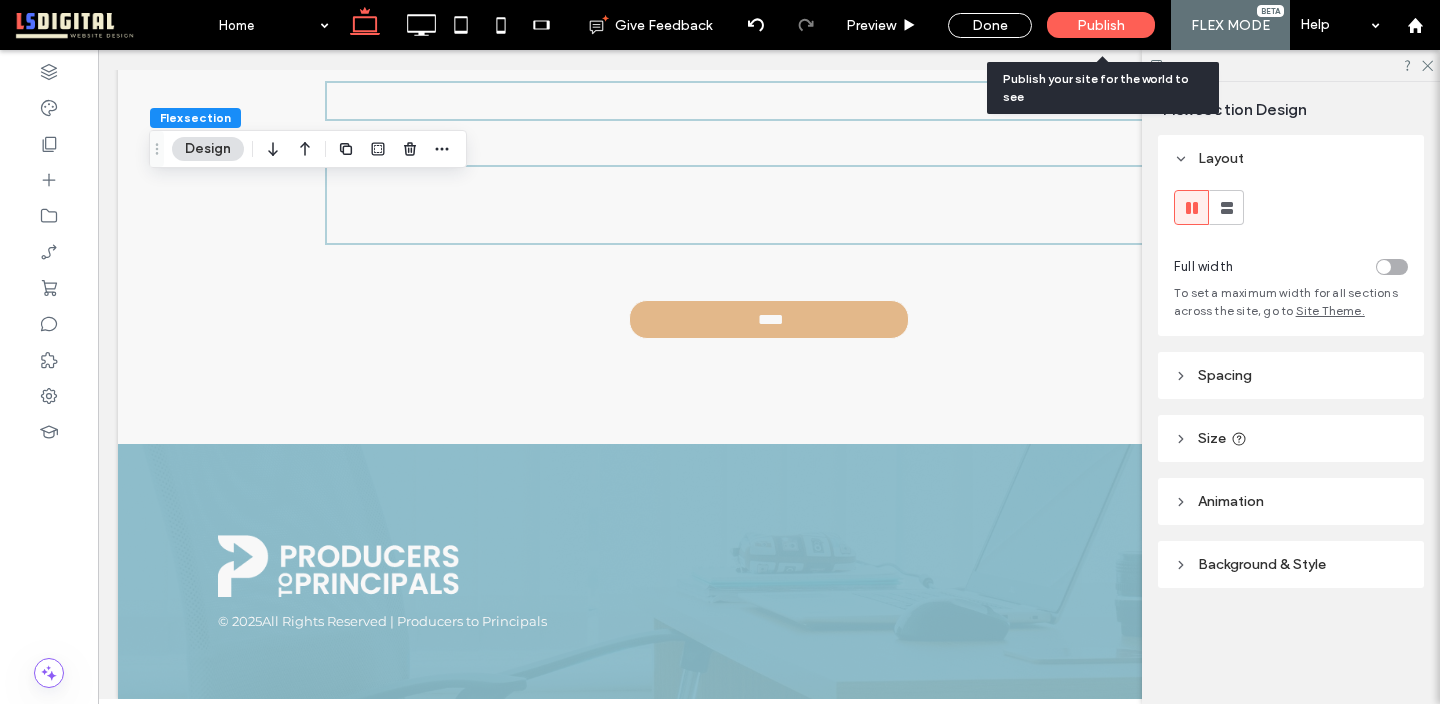 scroll, scrollTop: 5763, scrollLeft: 0, axis: vertical 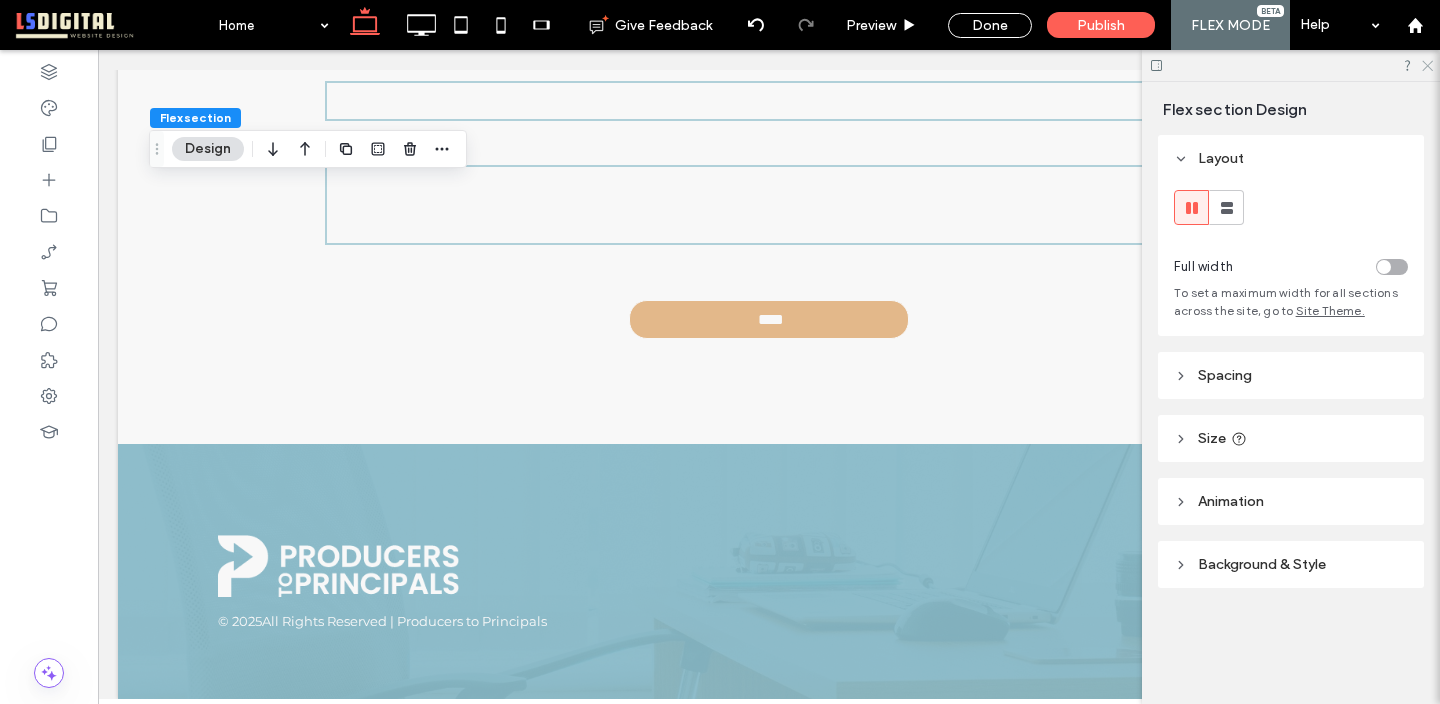 click 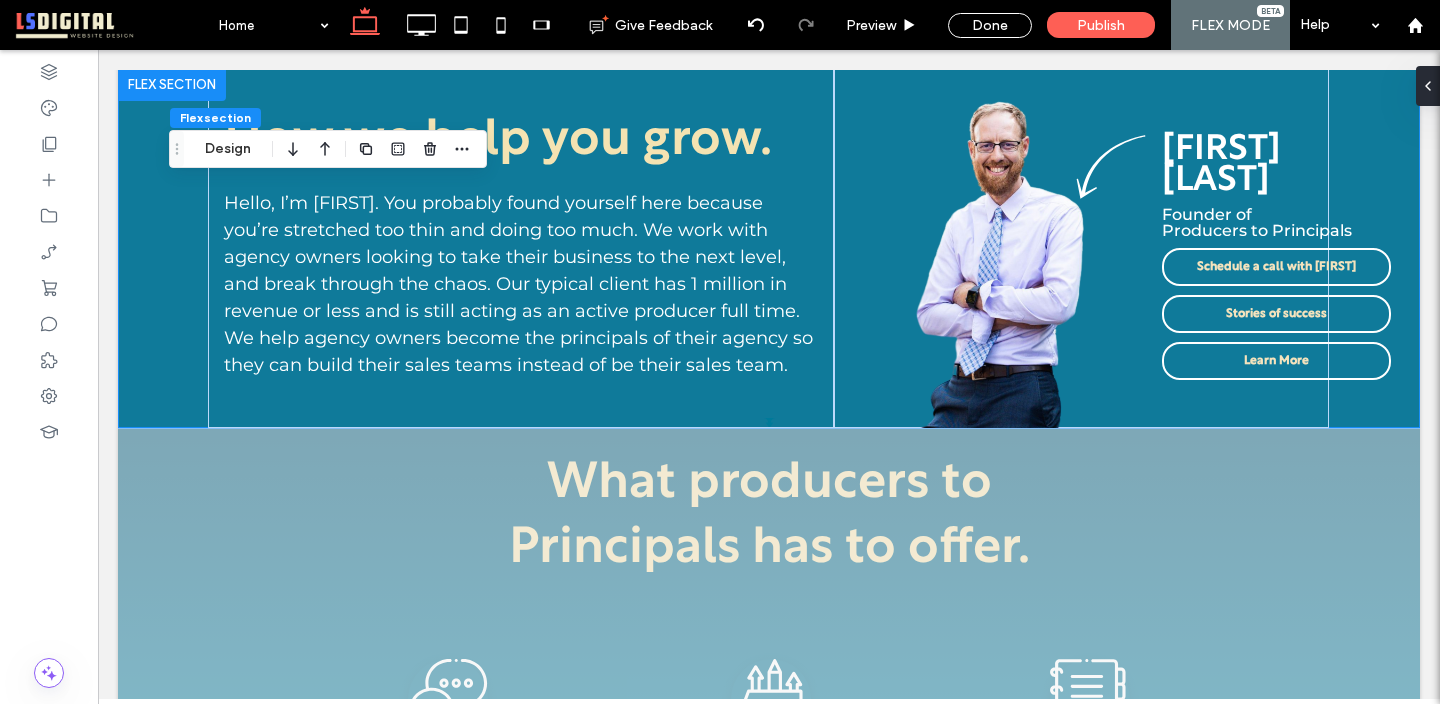 scroll, scrollTop: 0, scrollLeft: 0, axis: both 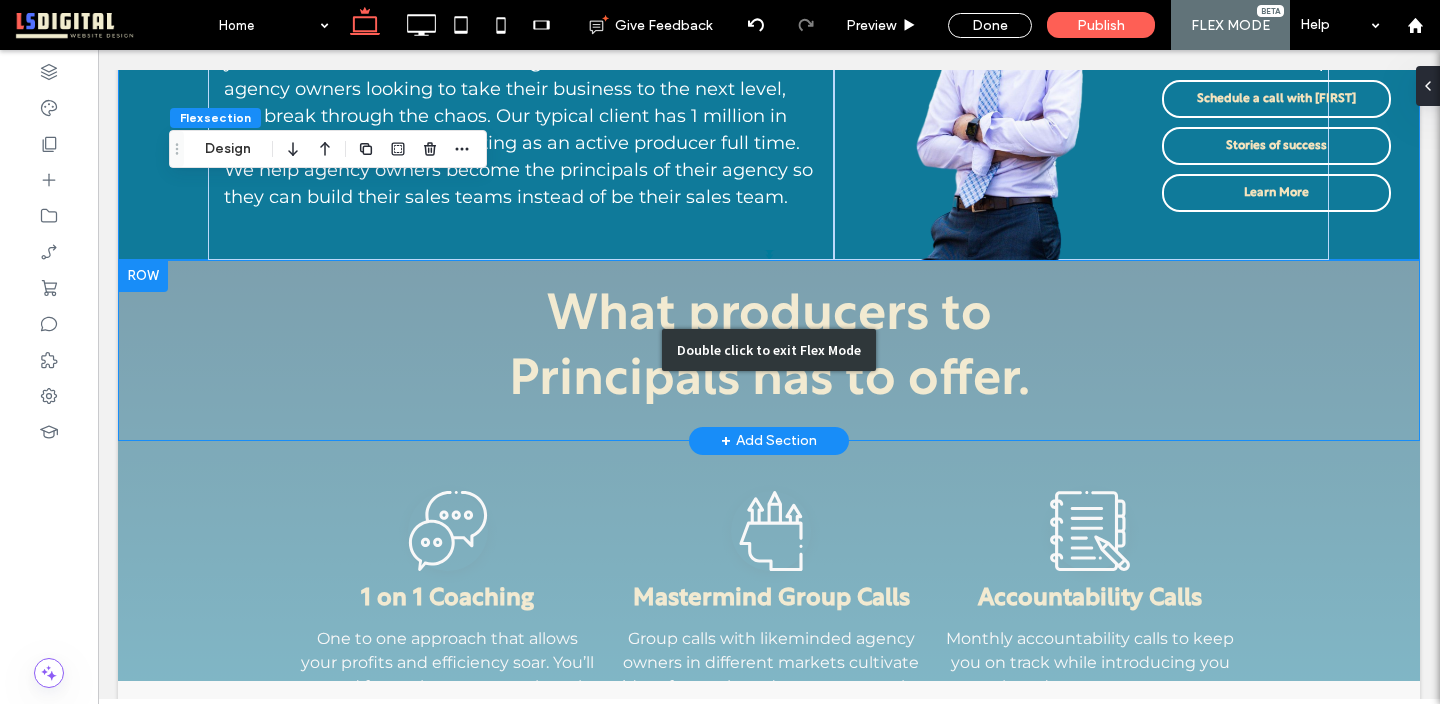 click on "Double click to exit Flex Mode" at bounding box center (769, 350) 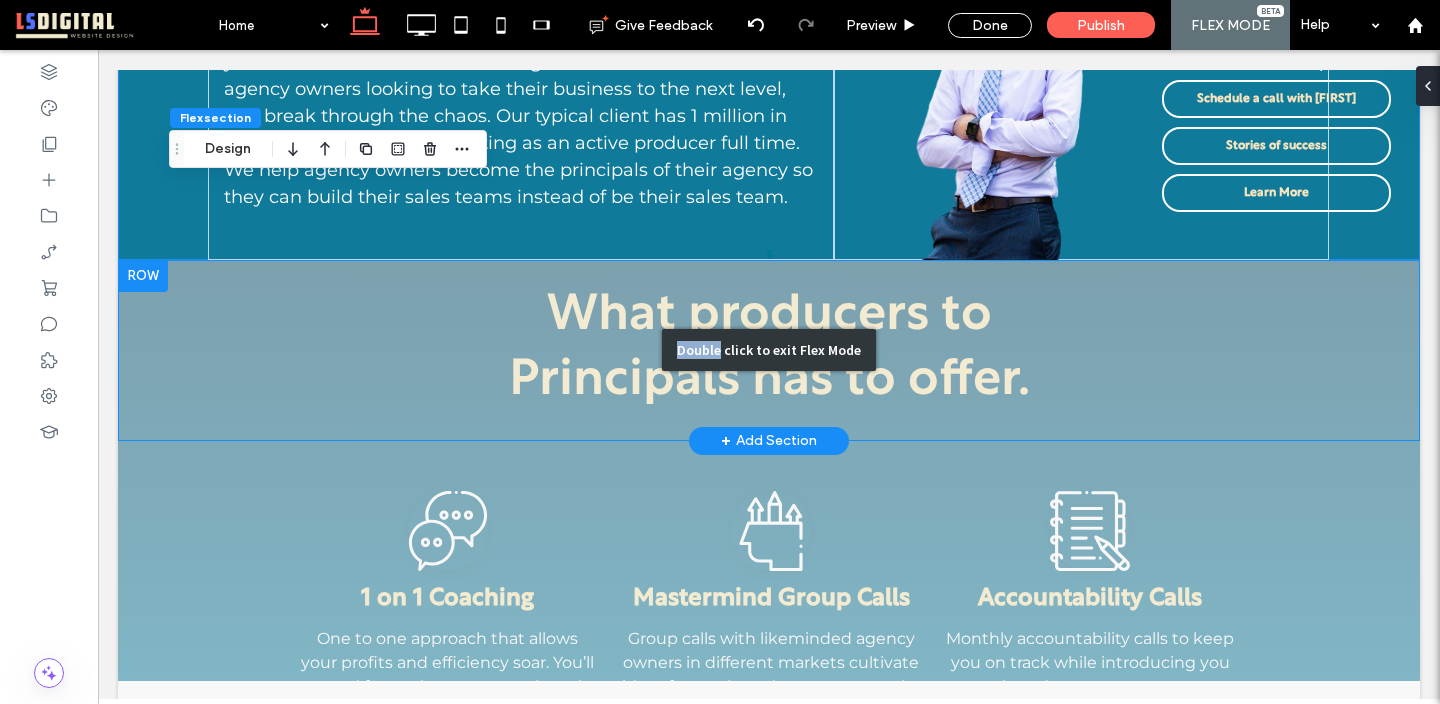 click on "Double click to exit Flex Mode" at bounding box center (769, 350) 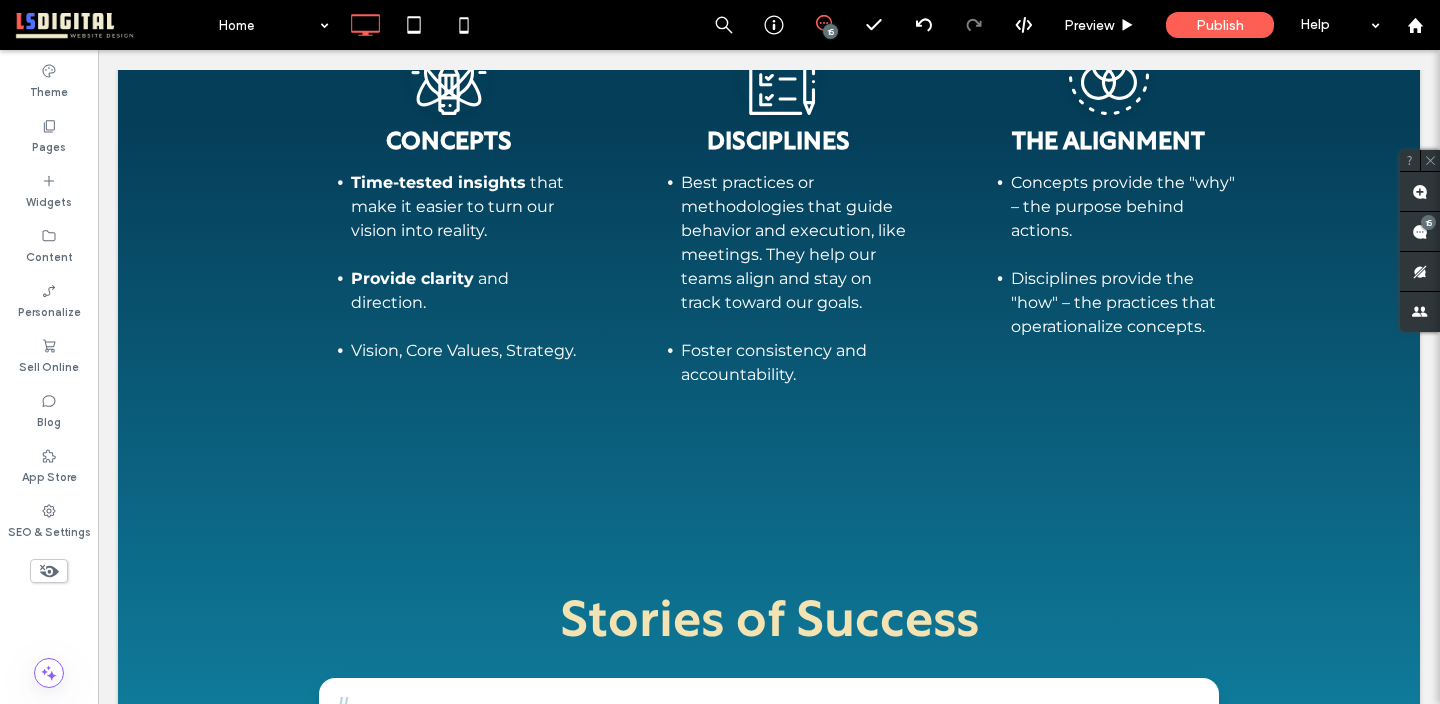 scroll, scrollTop: 3437, scrollLeft: 0, axis: vertical 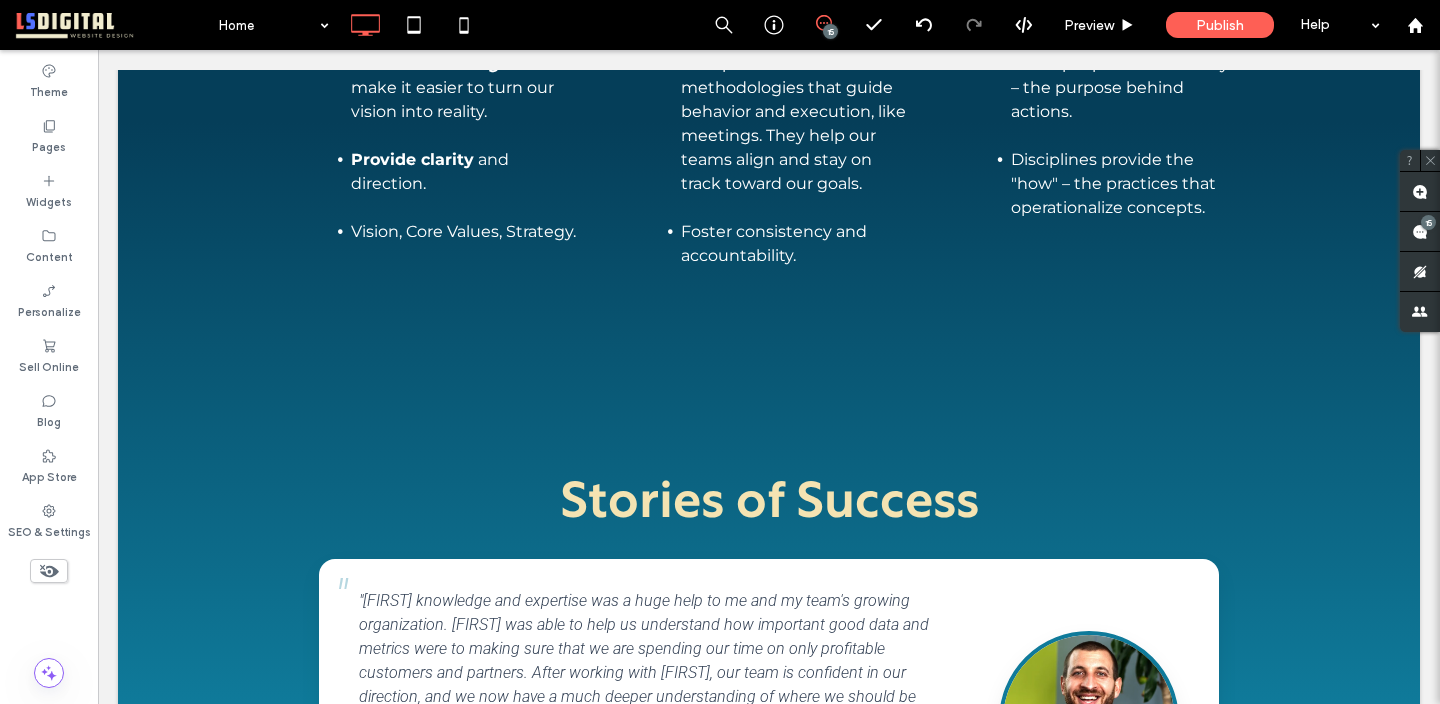 click 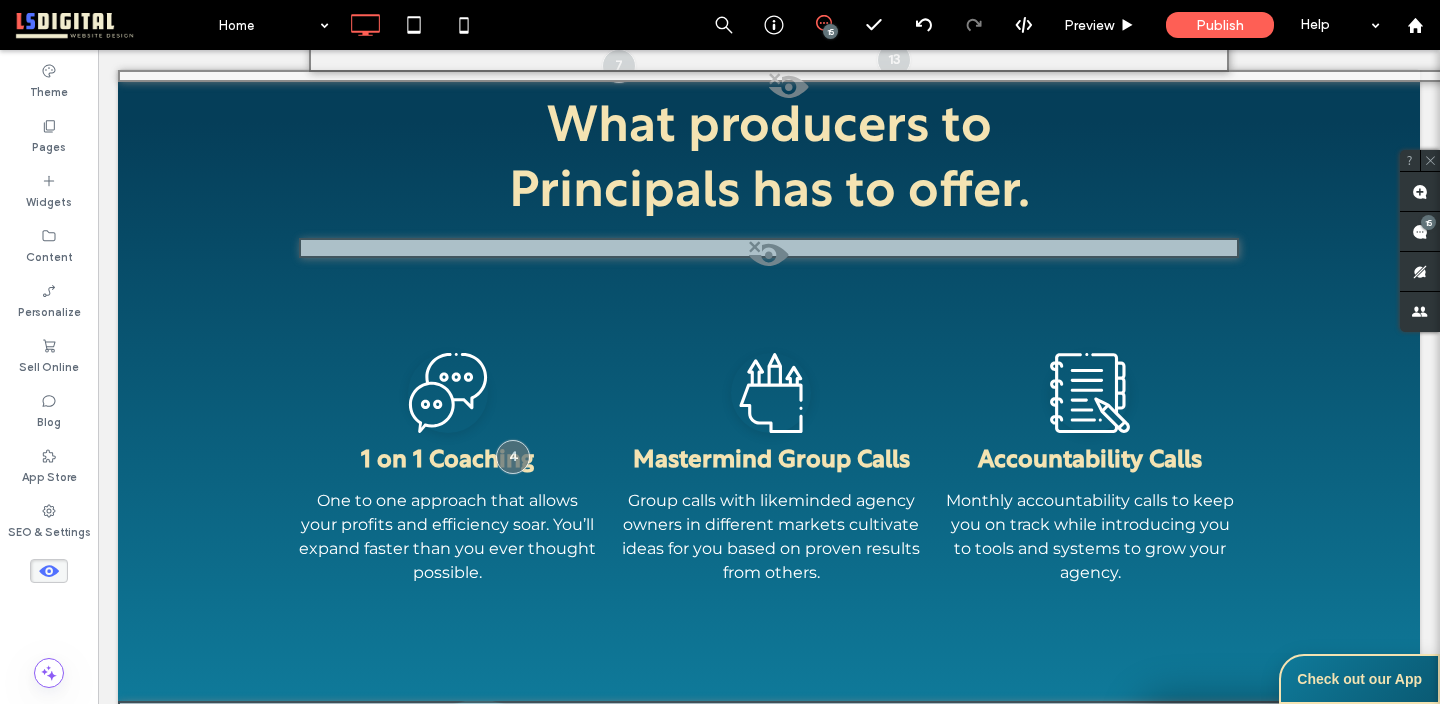 scroll, scrollTop: 8262, scrollLeft: 0, axis: vertical 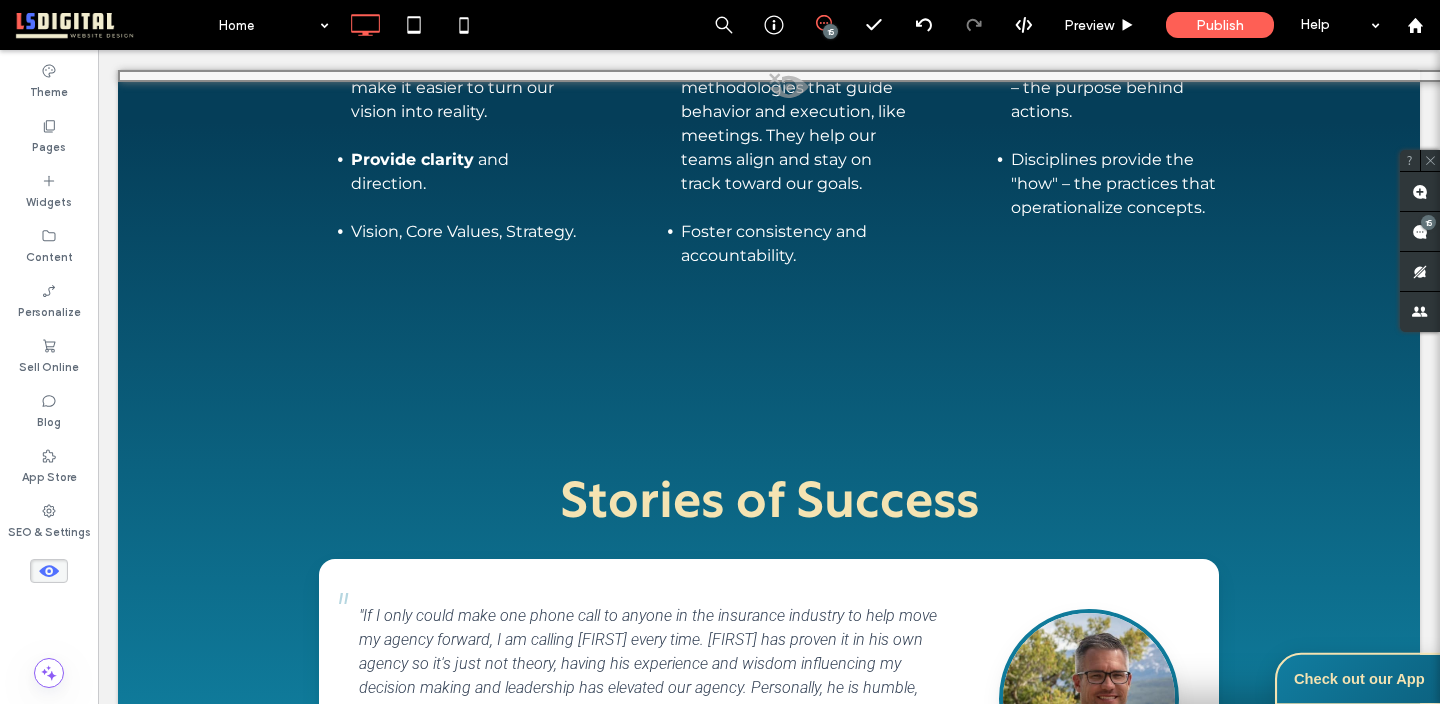 click on "Check out our App" at bounding box center (1359, 679) 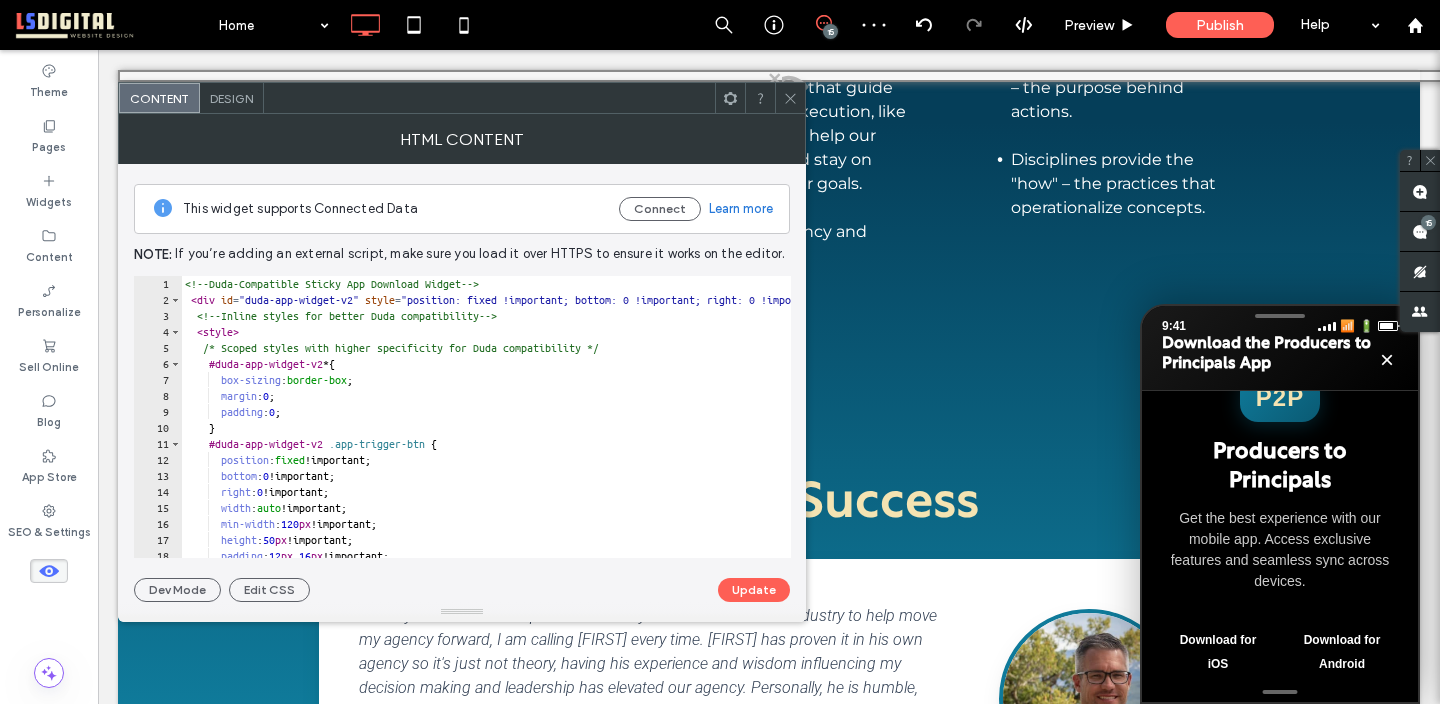 click 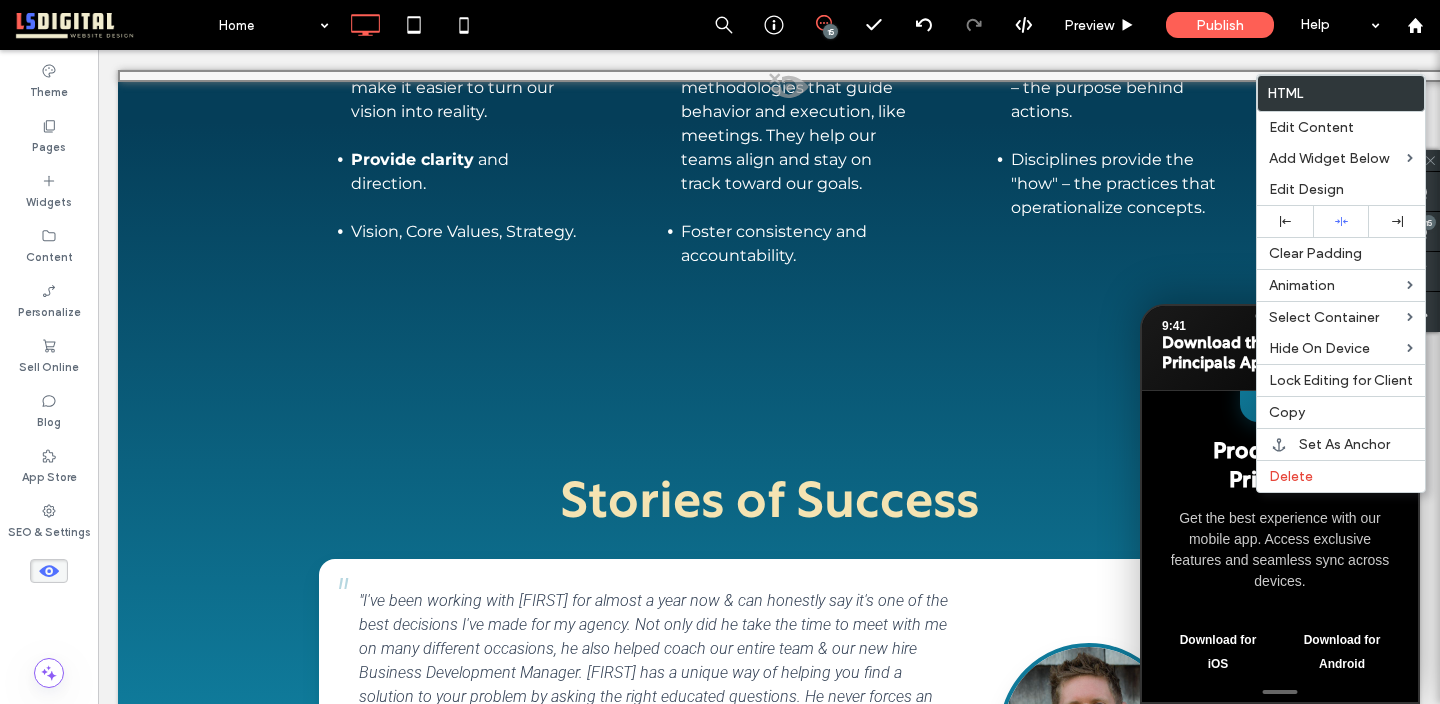 click 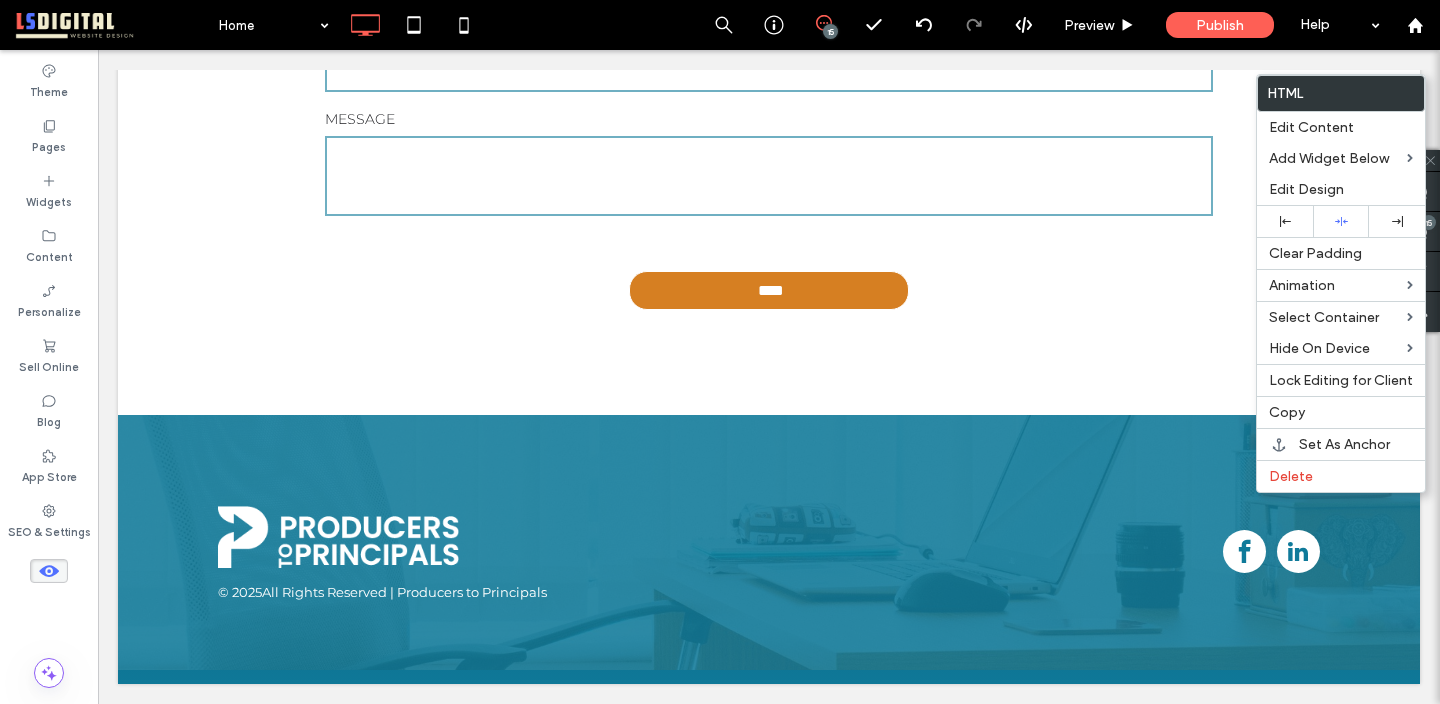 scroll, scrollTop: 3437, scrollLeft: 0, axis: vertical 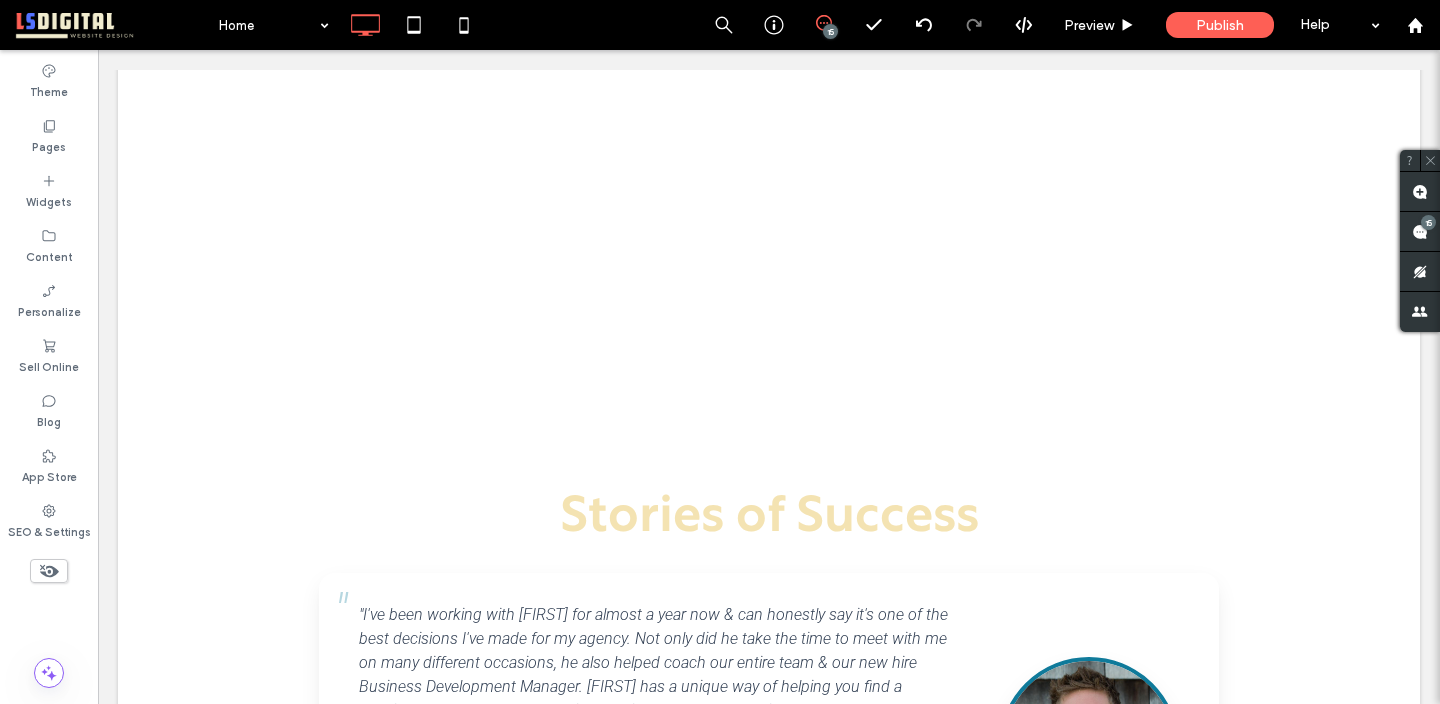 click 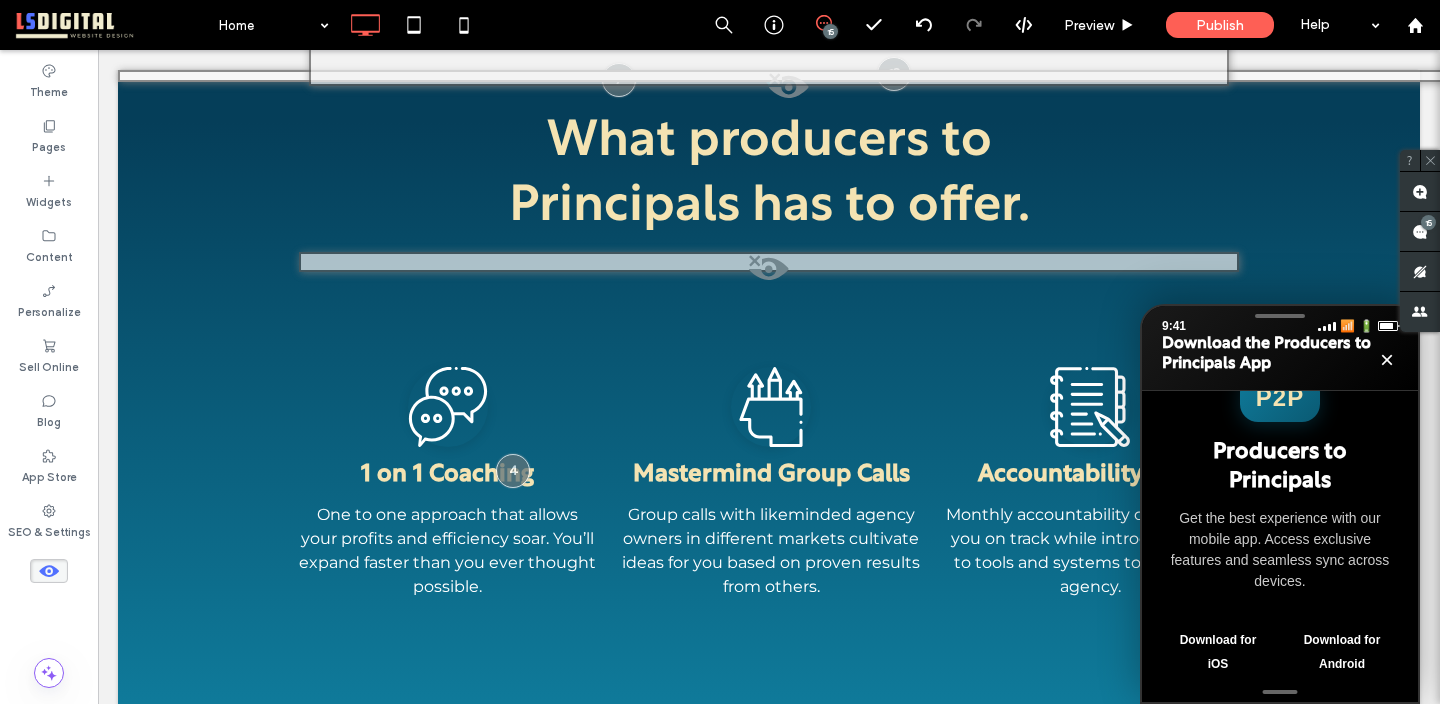 scroll, scrollTop: 8276, scrollLeft: 0, axis: vertical 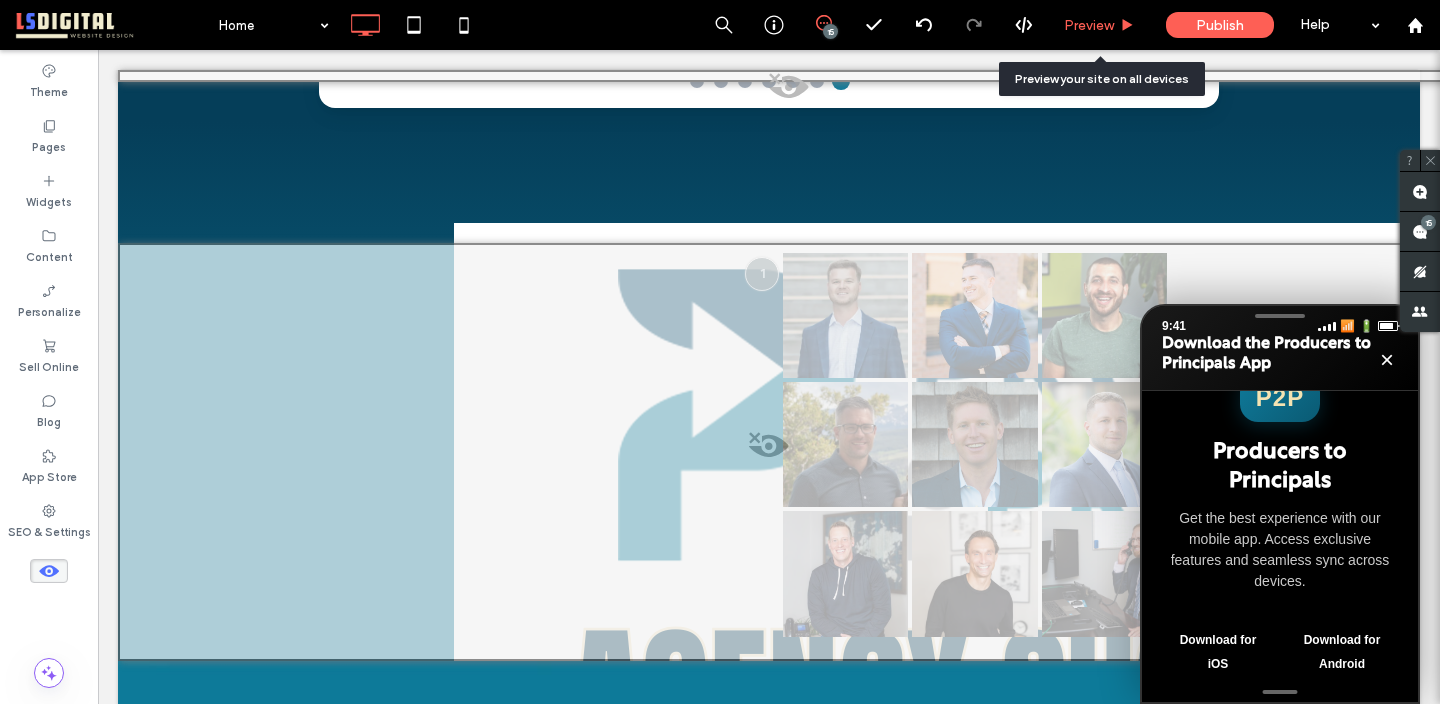 click on "Preview" at bounding box center [1099, 25] 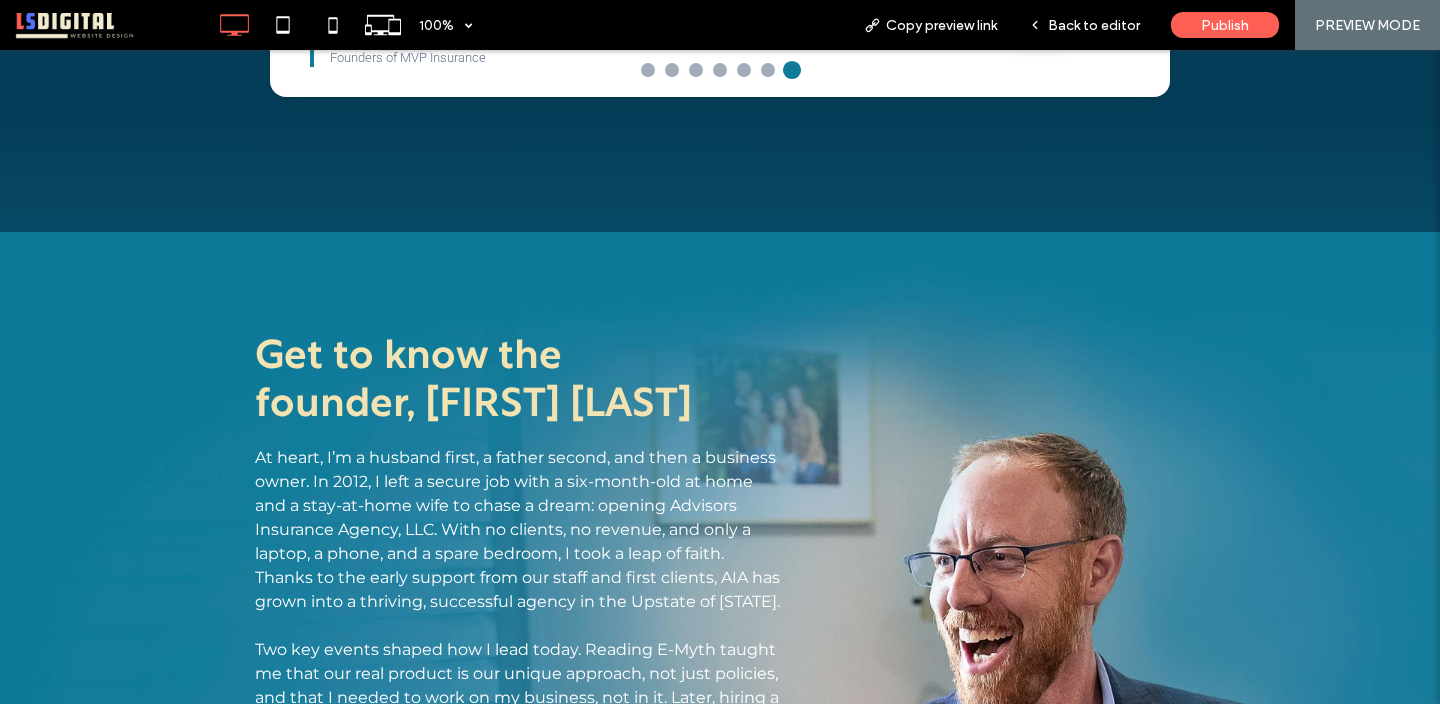 click on "Back to editor" at bounding box center (1094, 25) 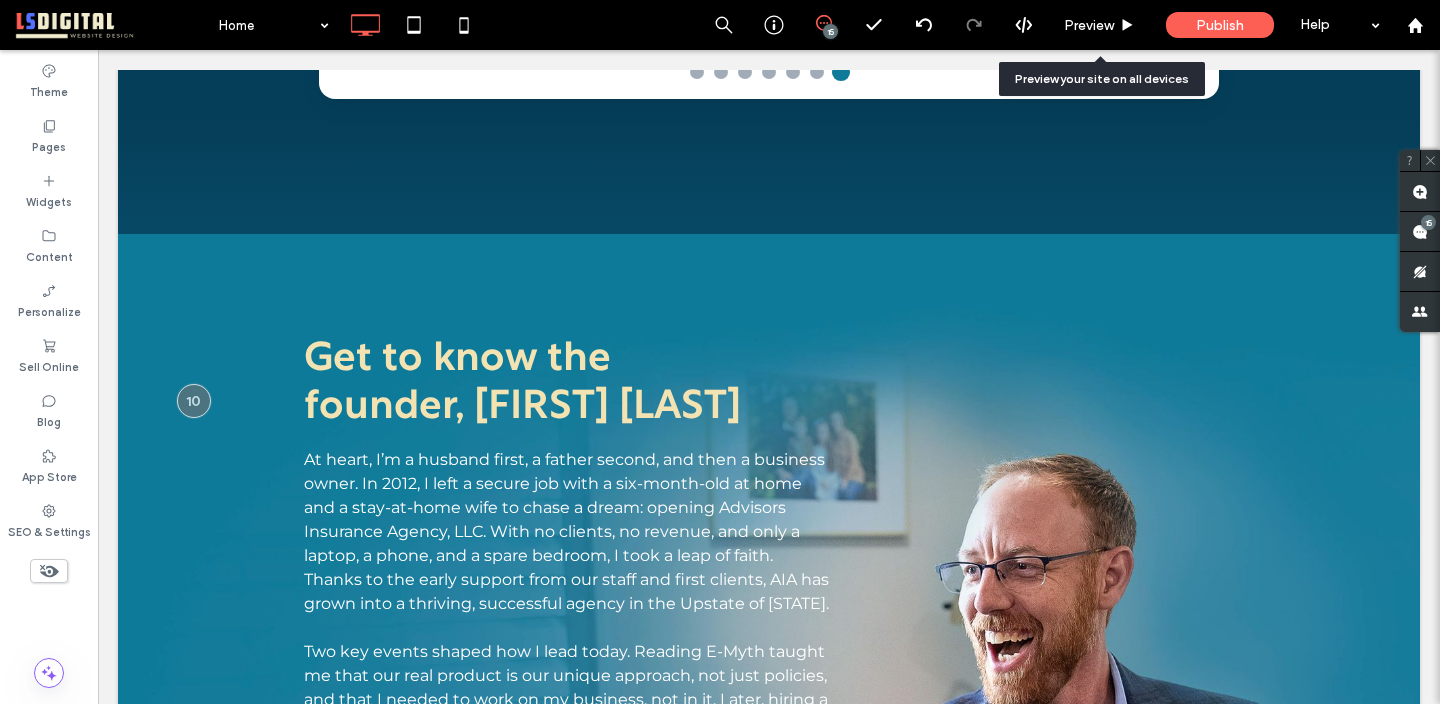 scroll, scrollTop: 4200, scrollLeft: 0, axis: vertical 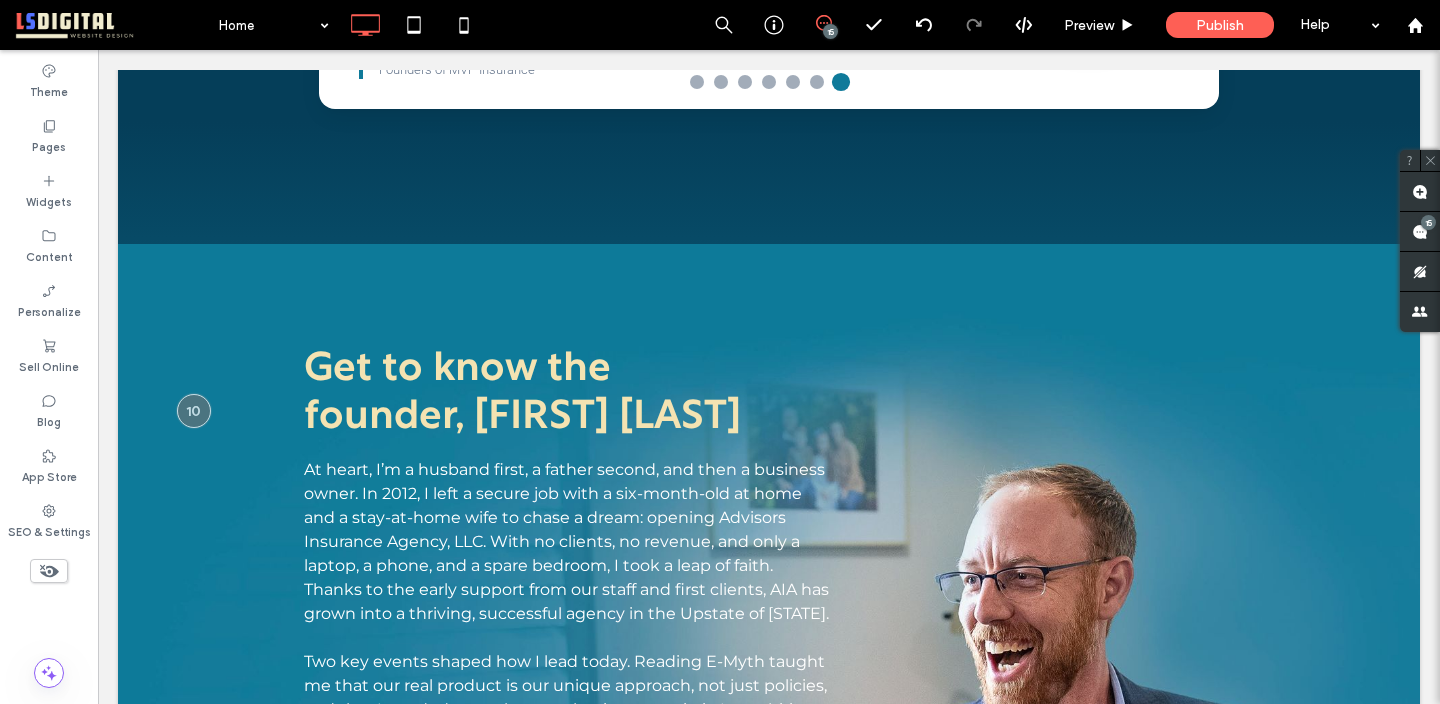 click 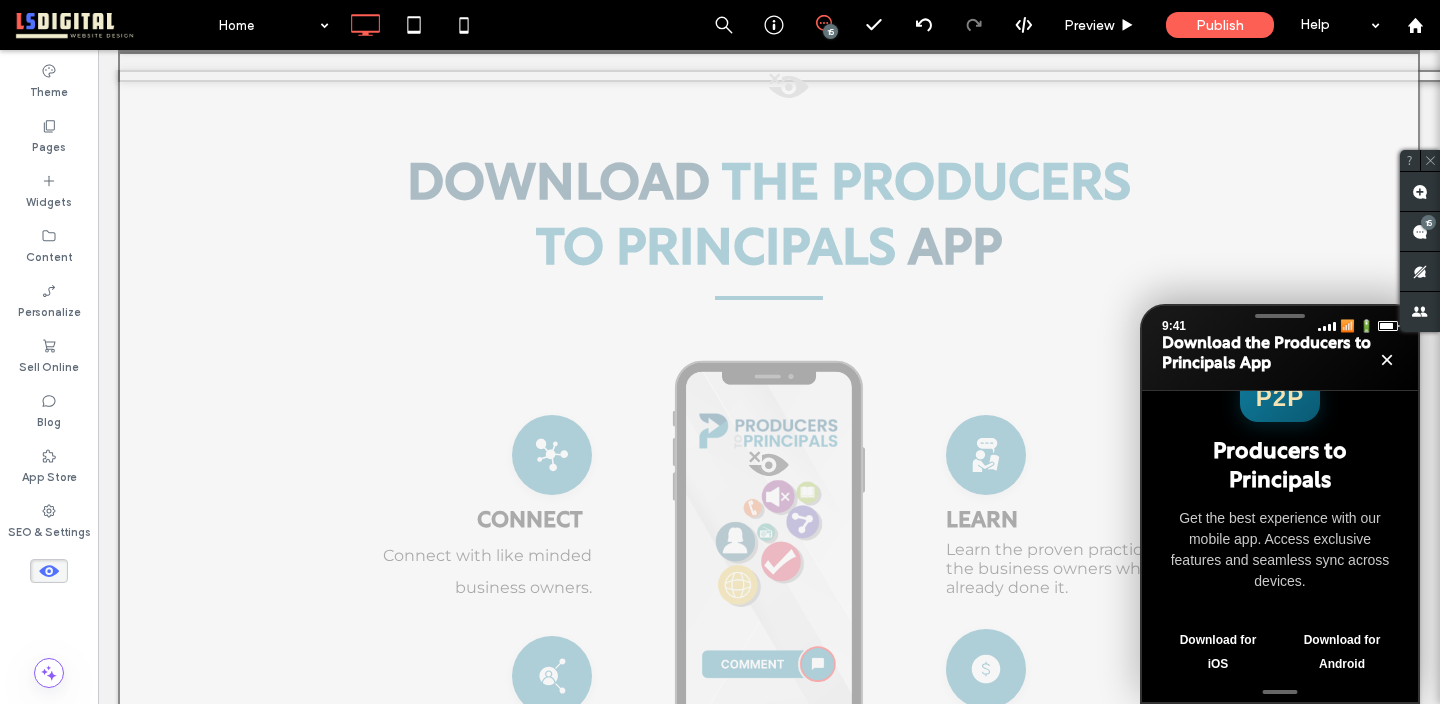 scroll, scrollTop: 9025, scrollLeft: 0, axis: vertical 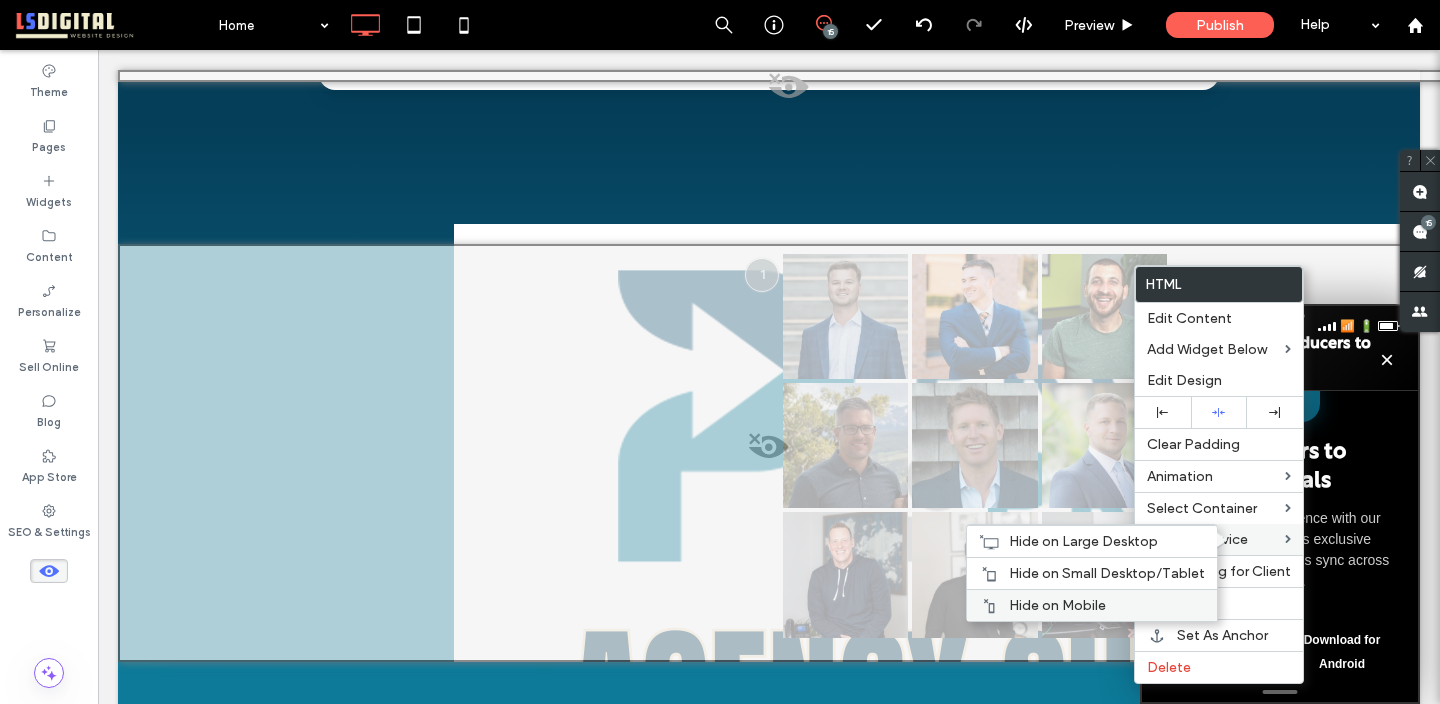 click on "Hide on Mobile" at bounding box center (1107, 605) 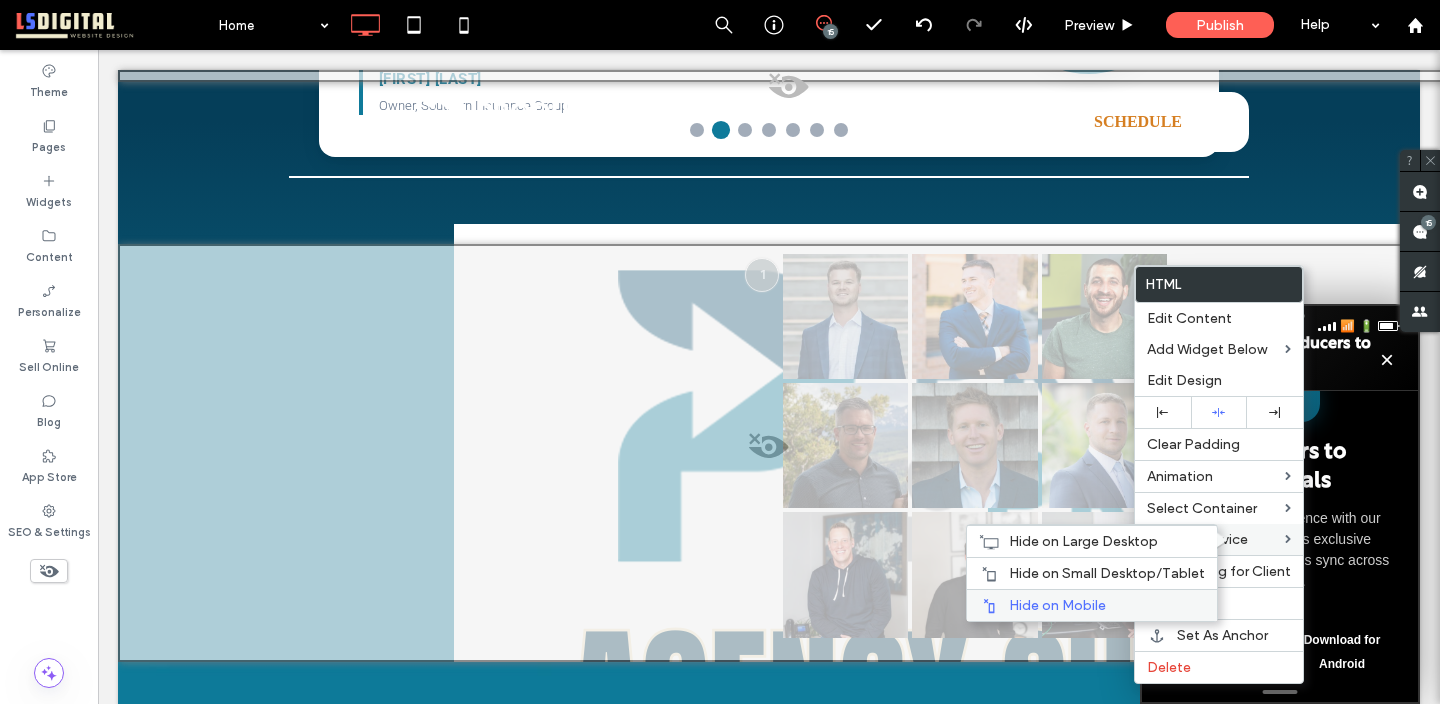 click on "Hide on Mobile" at bounding box center (1107, 605) 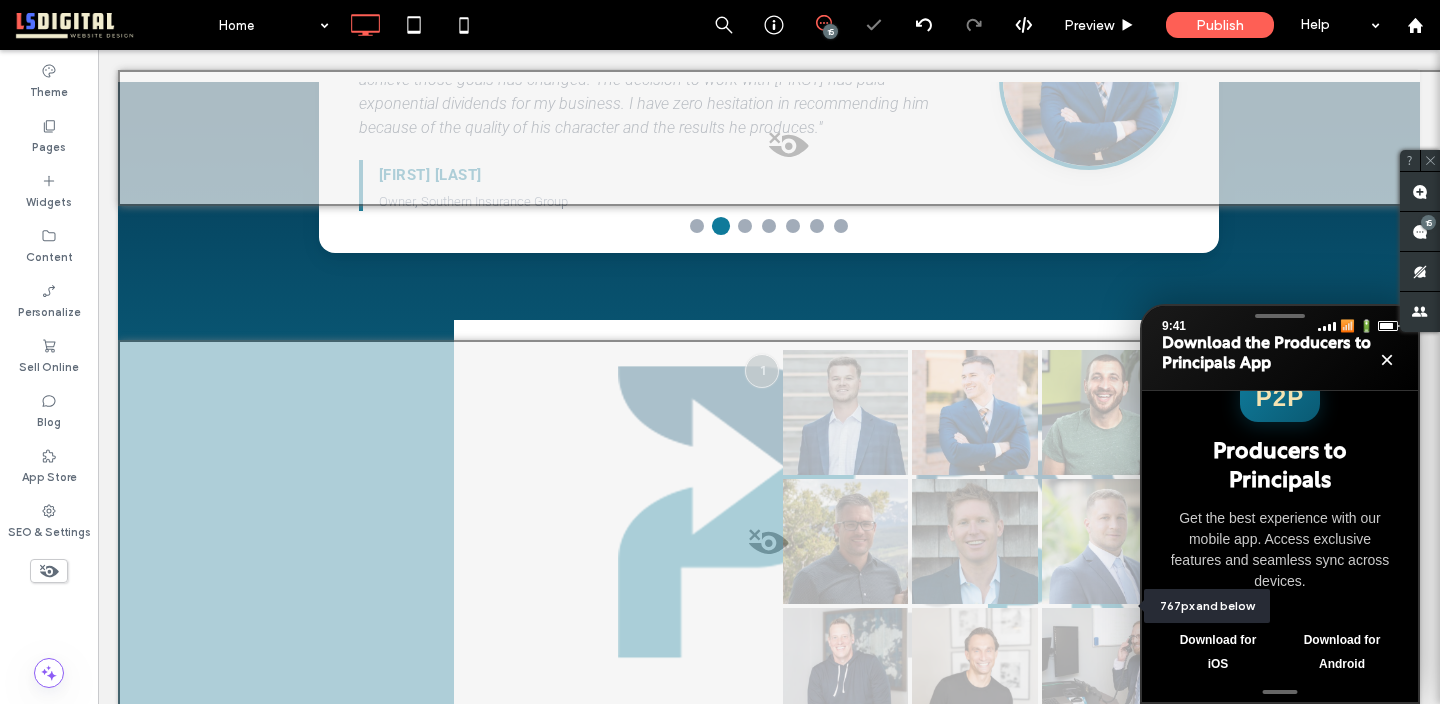 scroll, scrollTop: 9121, scrollLeft: 0, axis: vertical 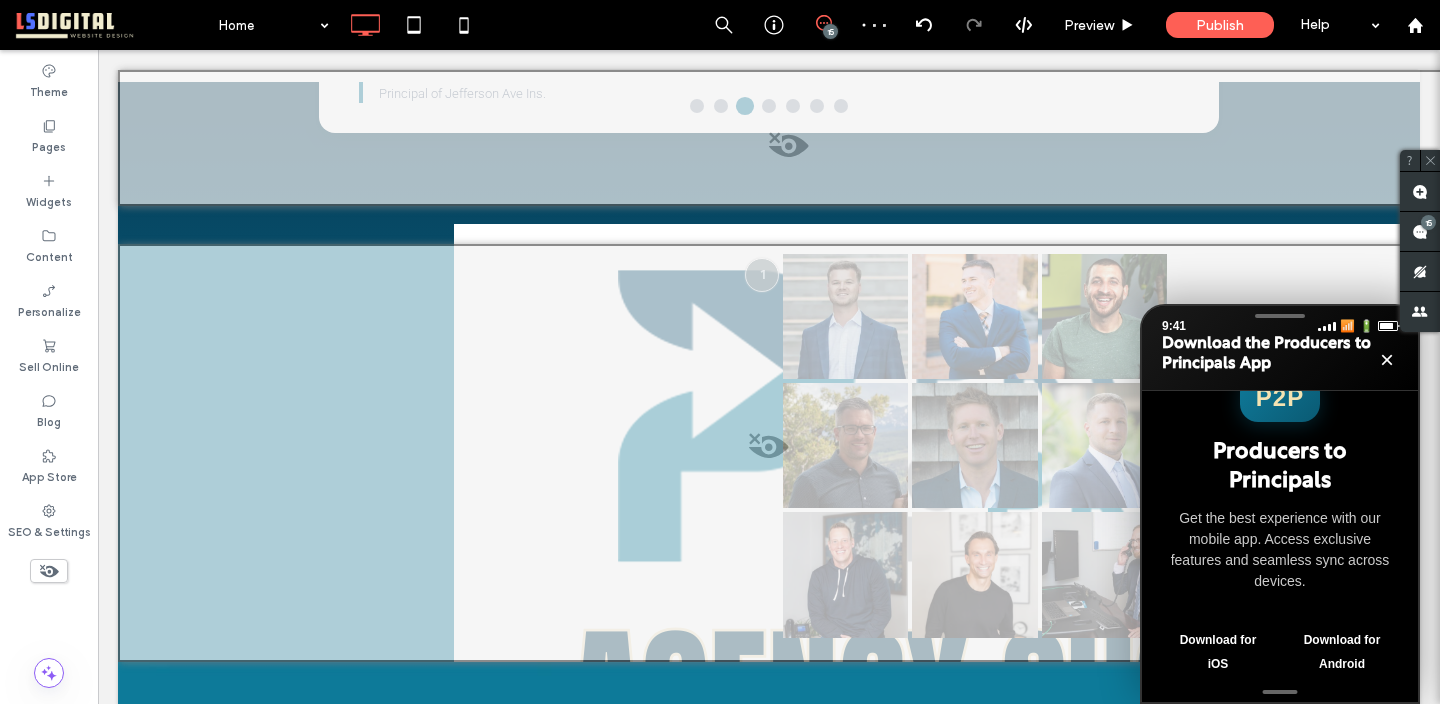 click 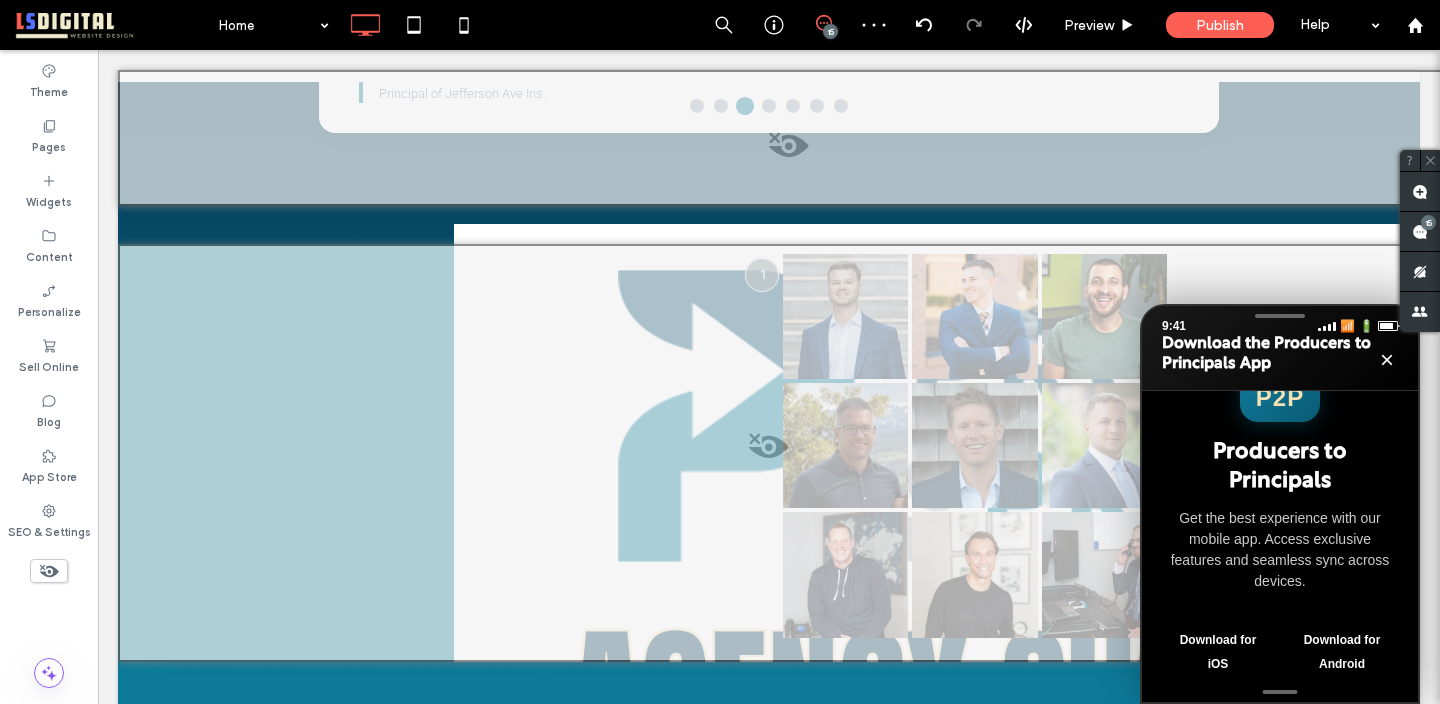 scroll, scrollTop: 4200, scrollLeft: 0, axis: vertical 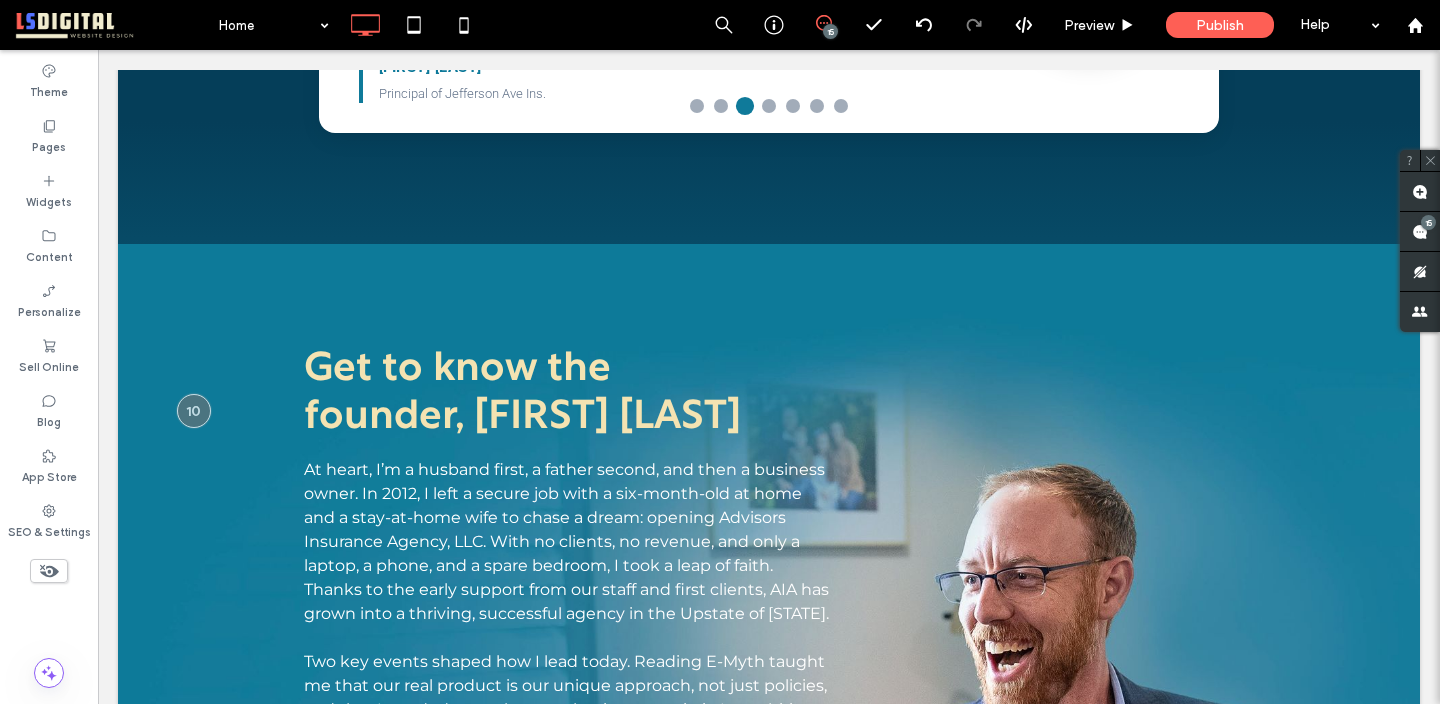 click 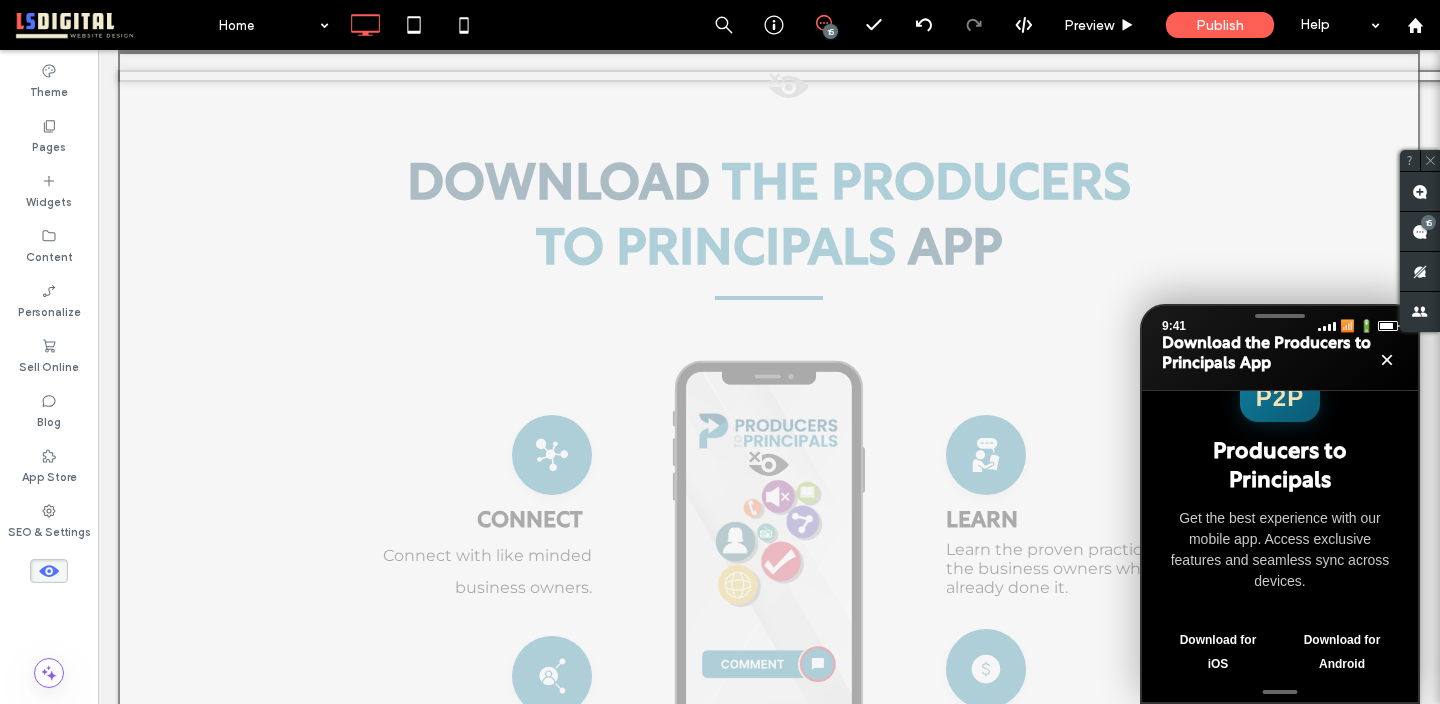 scroll, scrollTop: 9025, scrollLeft: 0, axis: vertical 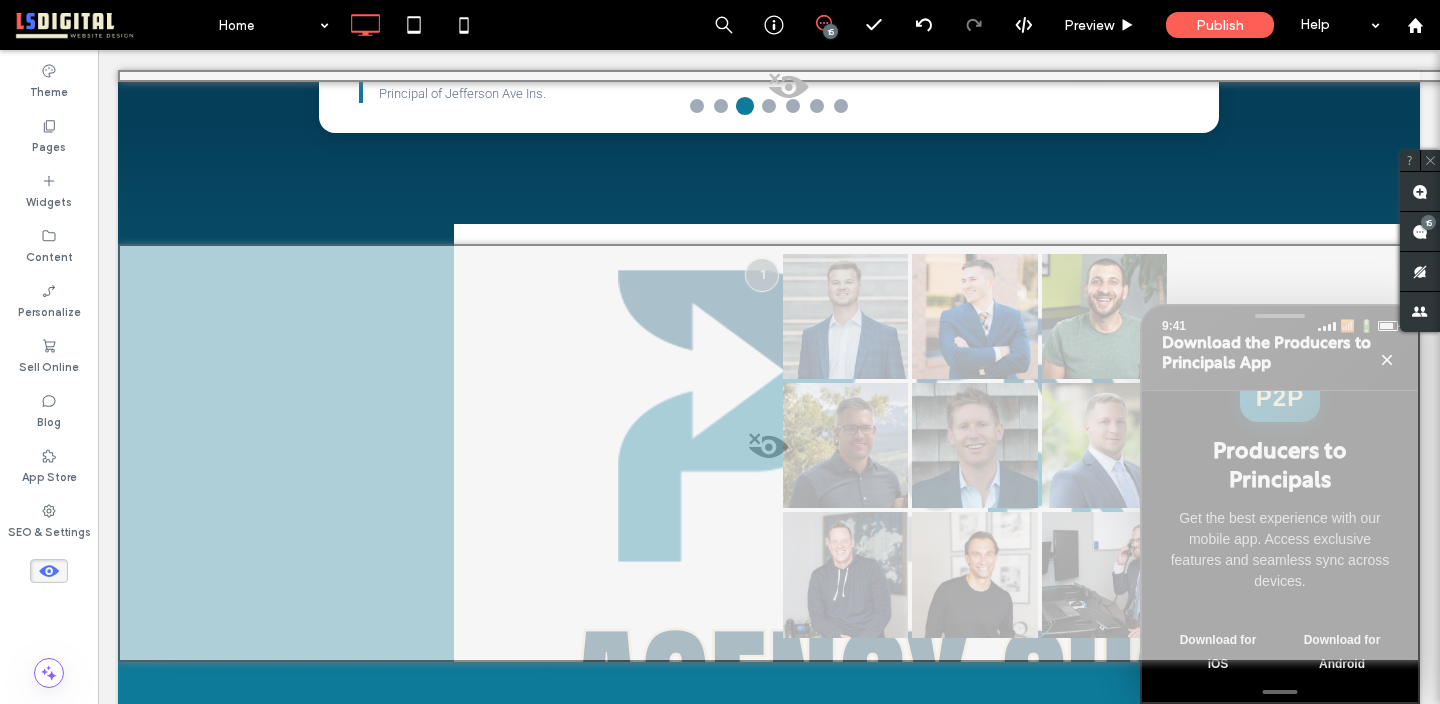 click on "STOP  DOING IT ALL START LIVING
Helping agency owners stop producing and become the Principals they were meant to be.  Experience the freedom and financial security you were meant to have.
SCHEDULE
Click To Paste     Click To Paste     Click To Paste     Click To Paste     Click To Paste     Click To Paste
LEARN MORE
Click To Paste     Click To Paste     Click To Paste     Click To Paste     Click To Paste     Click To Paste
Click To Paste     Click To Paste     Click To Paste     Click To Paste     Click To Paste     Click To Paste
Click To Paste     Click To Paste     Click To Paste     Click To Paste     Click To Paste     Click To Paste
Row
What we offer
Exclusive app
Competencies
Success stories
Schedule with a coach" at bounding box center [769, -2855] 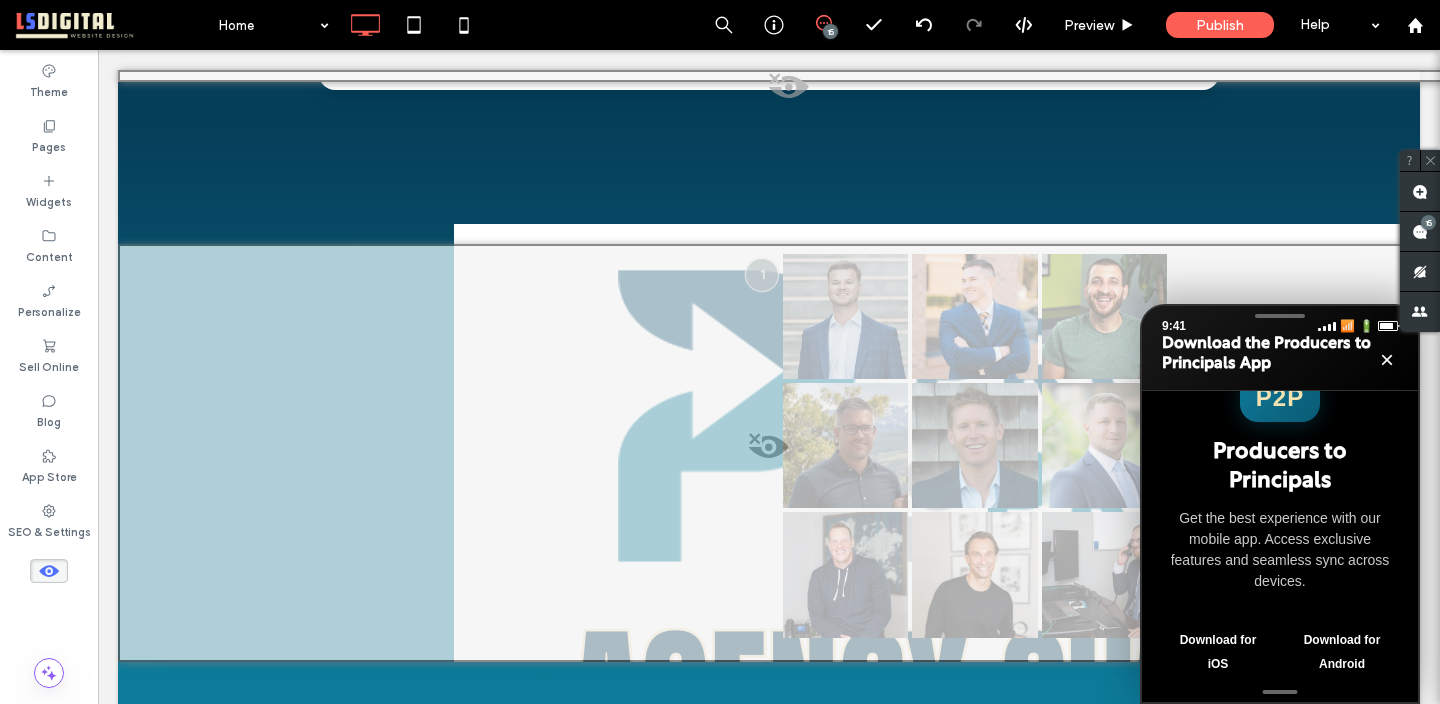 click 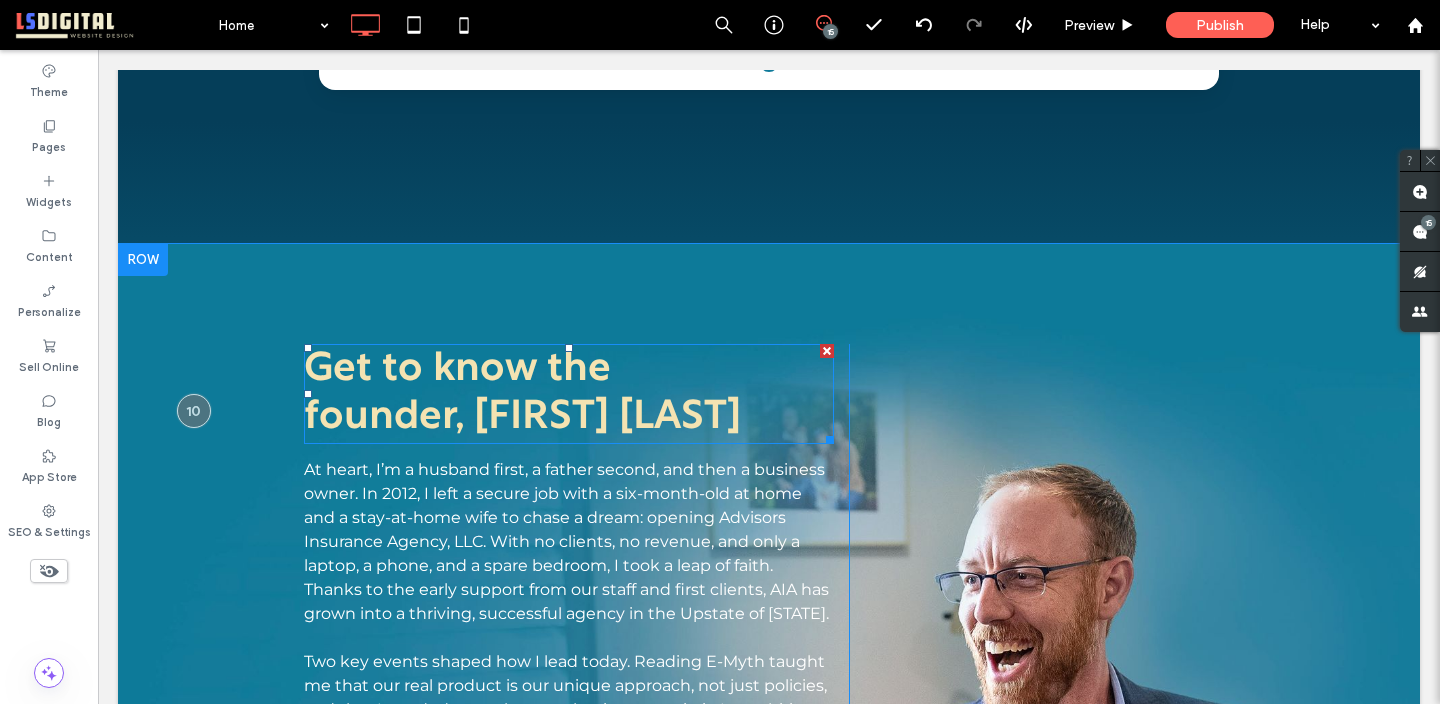 scroll, scrollTop: 14, scrollLeft: 0, axis: vertical 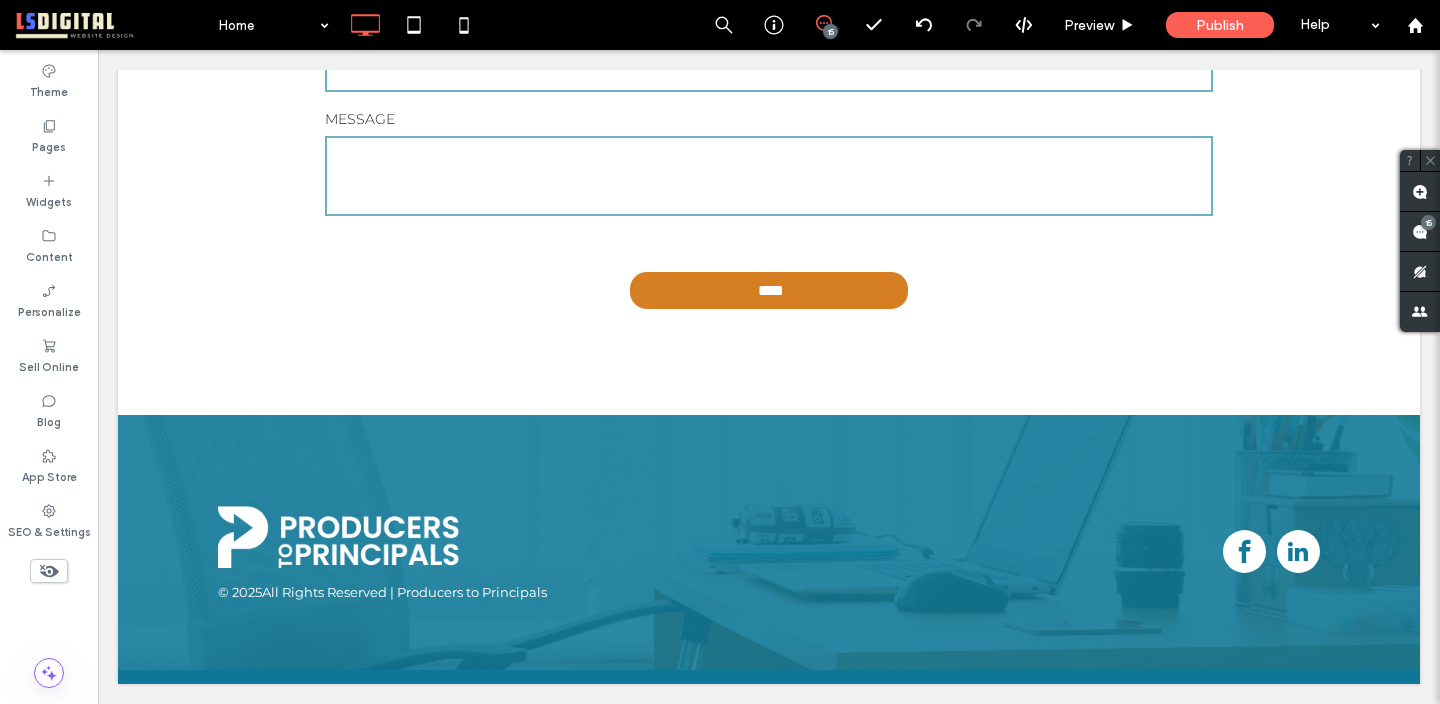 click at bounding box center (49, 571) 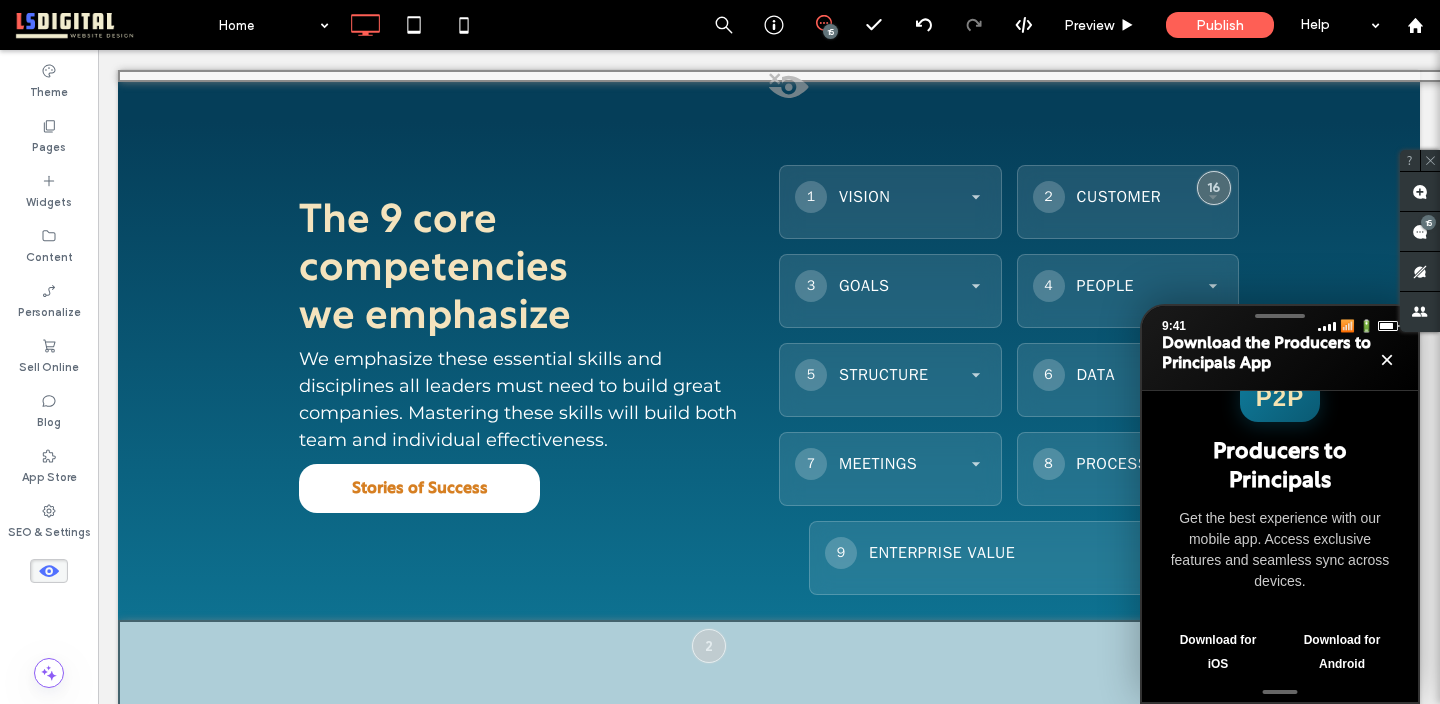 scroll, scrollTop: 11256, scrollLeft: 0, axis: vertical 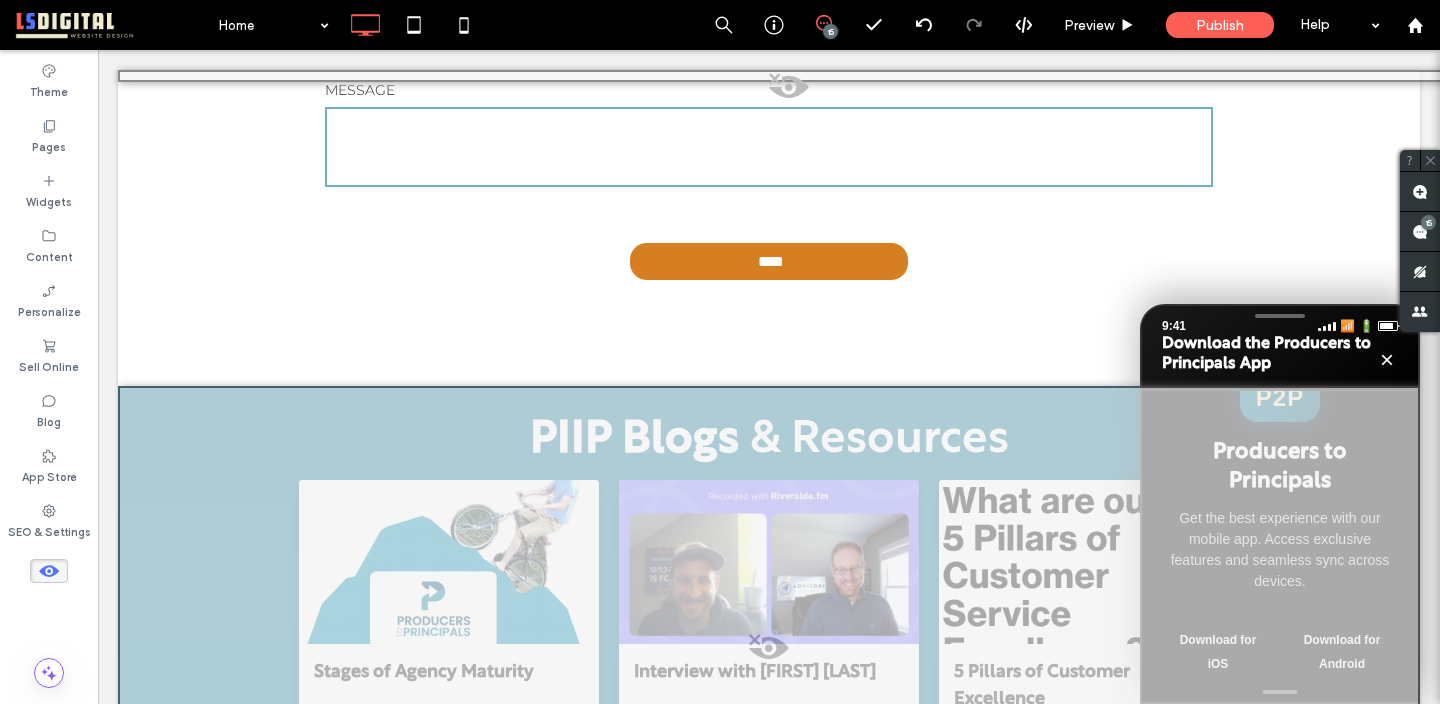 click on "P2P
Producers to Principals
Get the best experience with our mobile app. Access exclusive features and seamless sync across devices.
Download for iOS
Download for Android" at bounding box center [1280, 549] 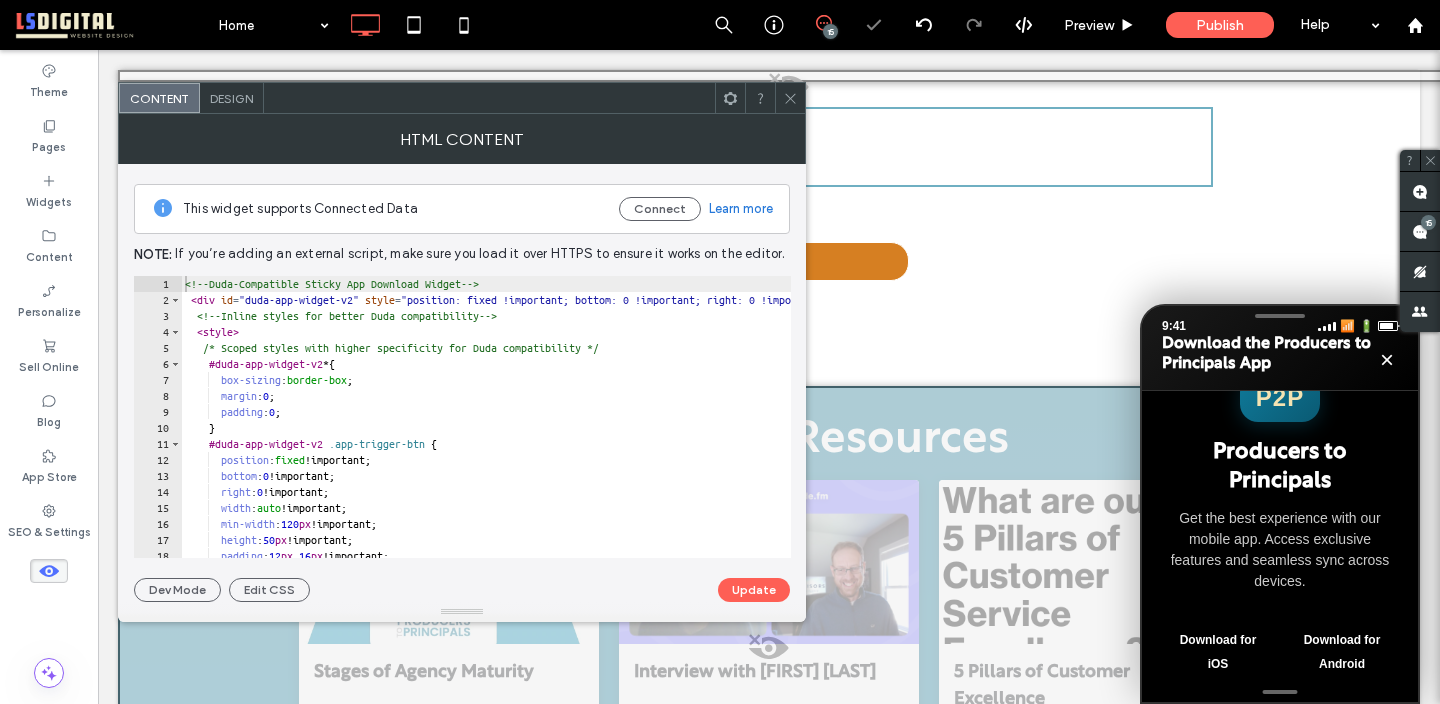 click on "<!--  Duda-Compatible Sticky App Download Widget  -->   < div   id = "duda-app-widget-v2"   style = "position: fixed !important; bottom: 0 !important; right: 0 !important; z-index: 999999 !important; font-family: Arial, sans-serif;" >    <!--  Inline styles for better Duda compatibility  -->    < style >     /* Scoped styles with higher specificity for Duda compatibility */      #duda-app-widget-v2  *  {         box-sizing :  border-box ;         margin :  0 ;         padding :  0 ;      }      #duda-app-widget-v2   .app-trigger-btn   {         position :  fixed  !important;         bottom :  0  !important;         right :  0  !important;         width :  auto  !important;         min-width :  120 px  !important;         height :  50 px  !important;         padding :  12 px   16 px  !important;         background : linear-gradient( 135 deg ,  #0f7a9a   0 % ,  #0a5a73   100 % ) !important;" at bounding box center [793, 433] 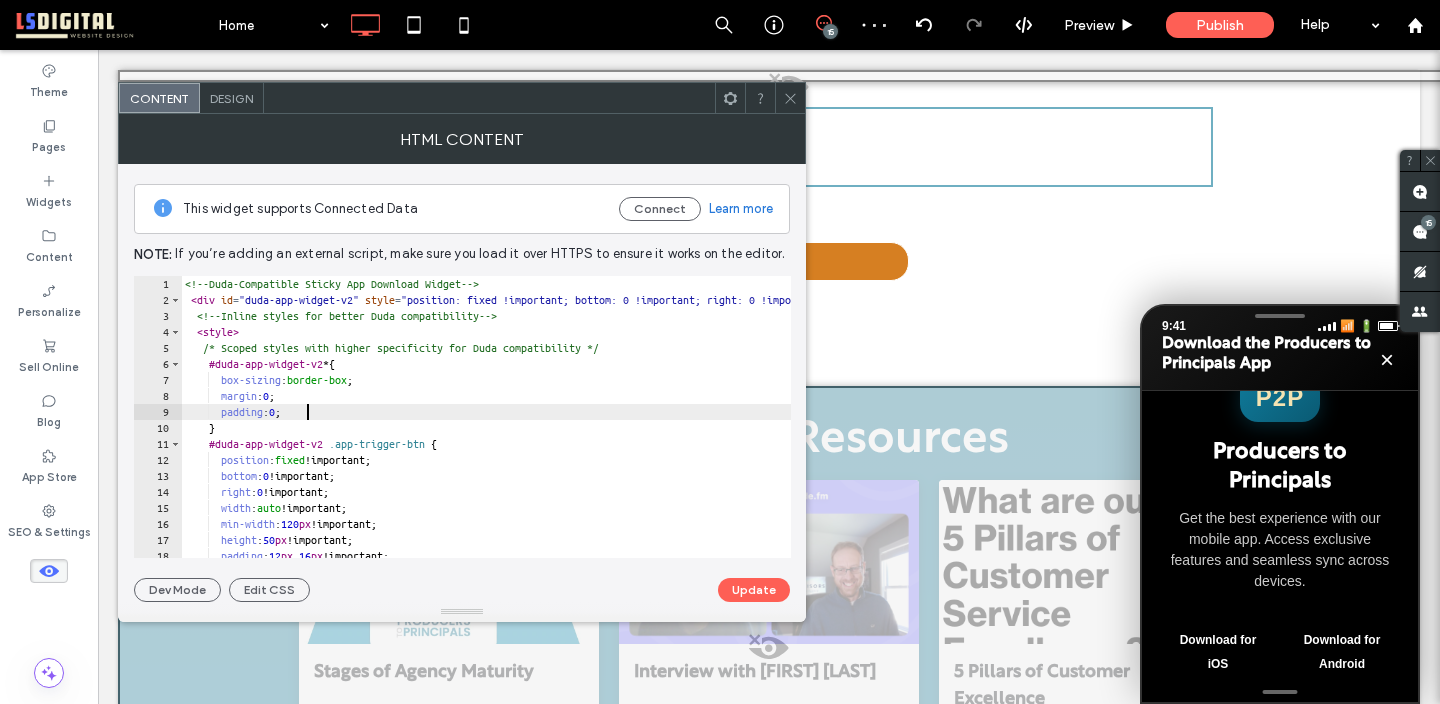 type on "*********
*******" 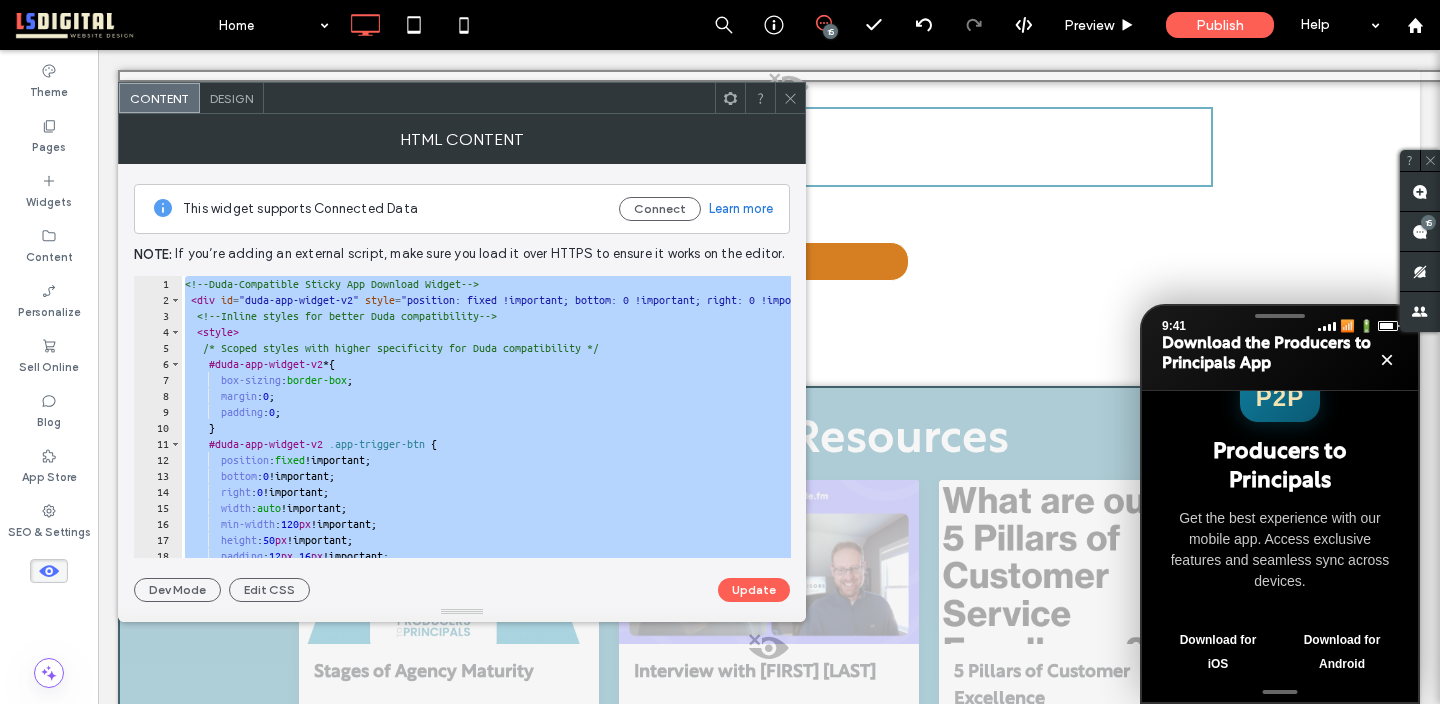 click 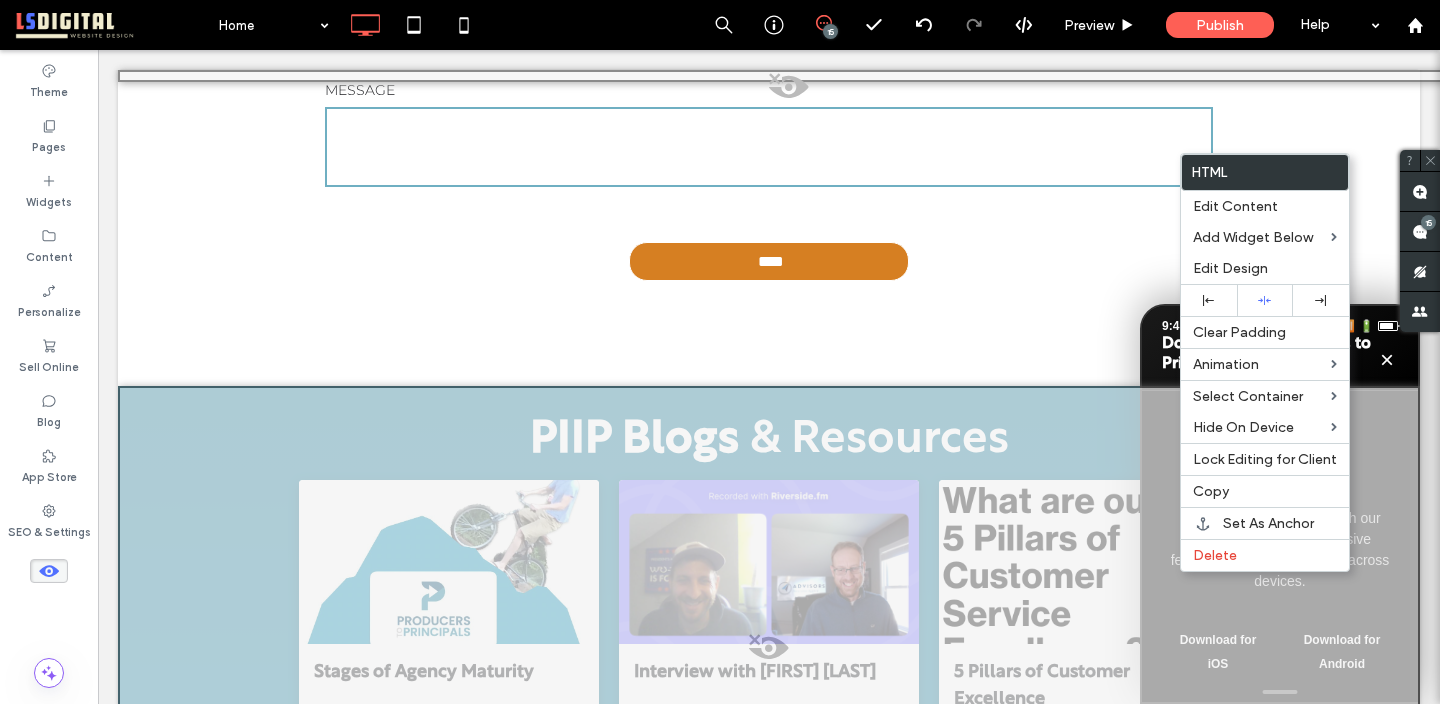 click on "[TIME]
📶
🔋
Download the Producers to Principals App
×" at bounding box center (1280, 348) 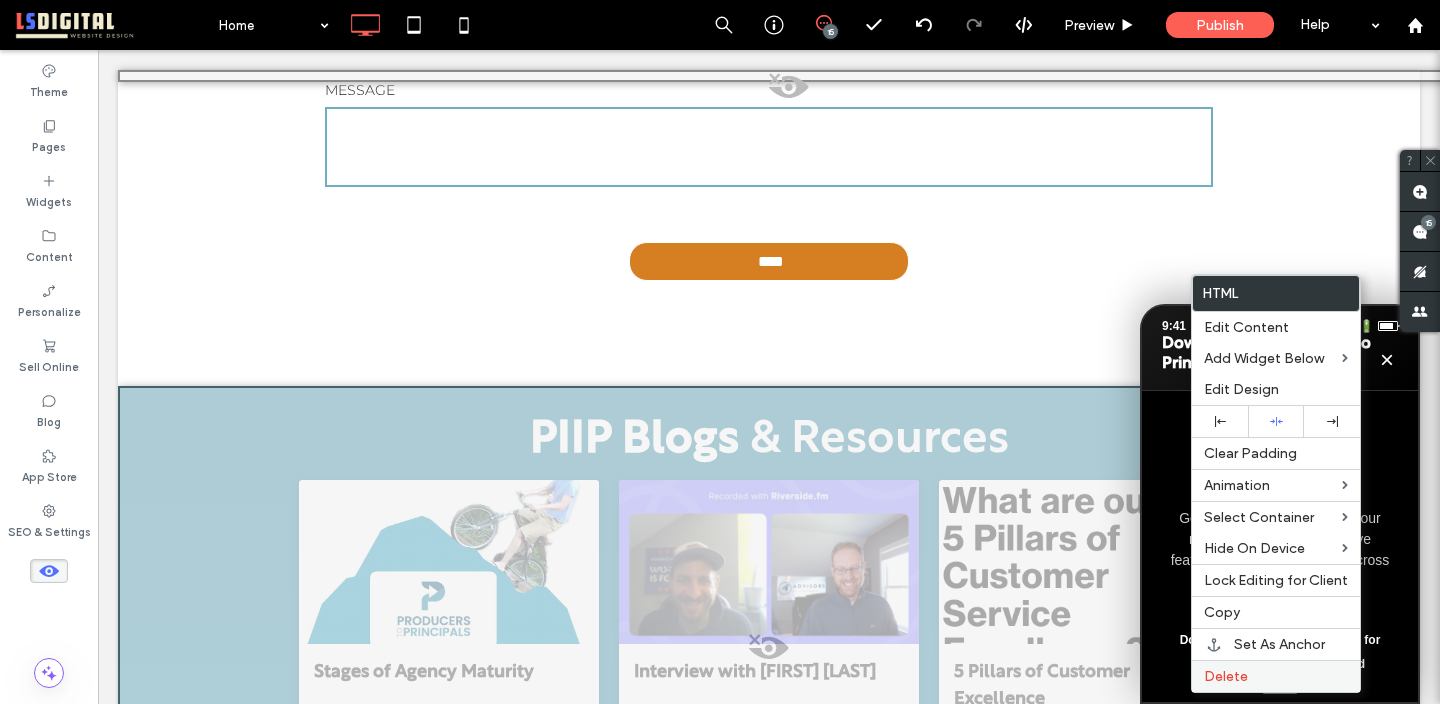 click on "Delete" at bounding box center [1276, 676] 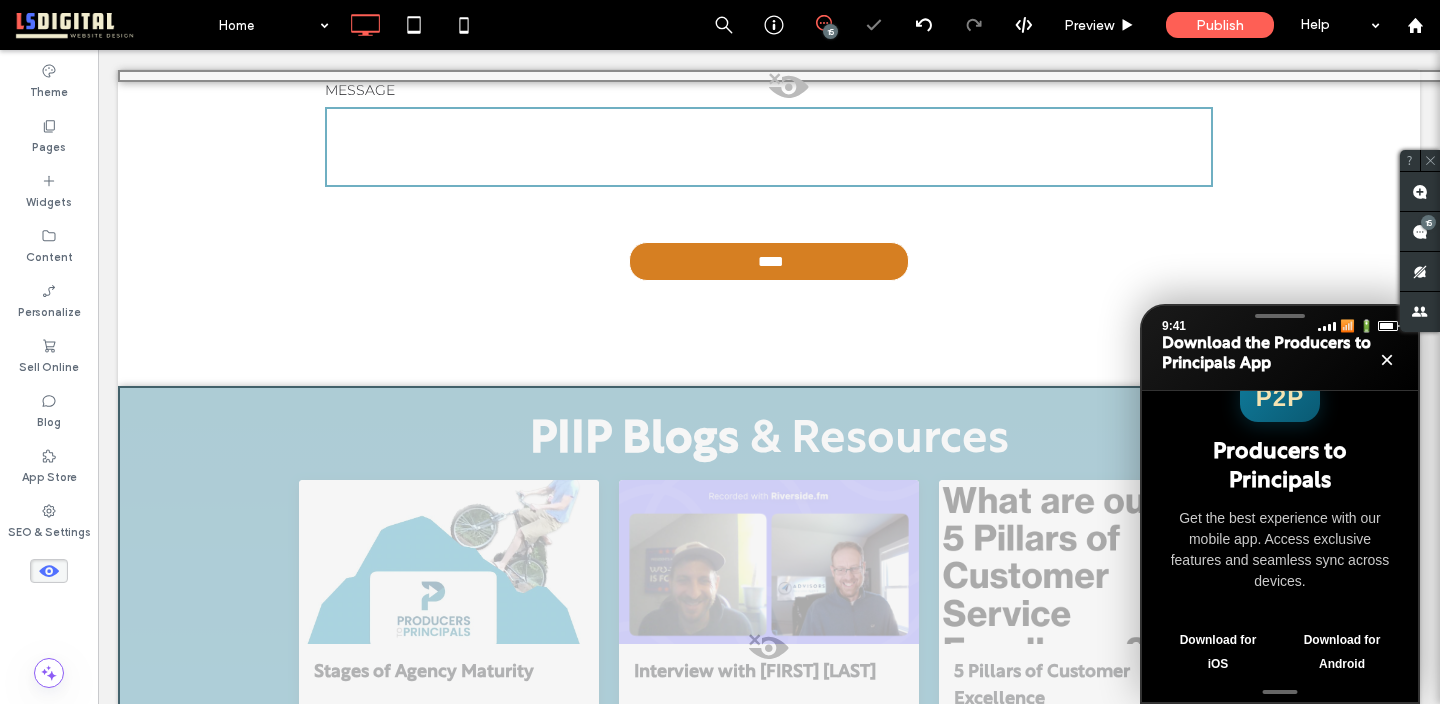 scroll, scrollTop: 11254, scrollLeft: 0, axis: vertical 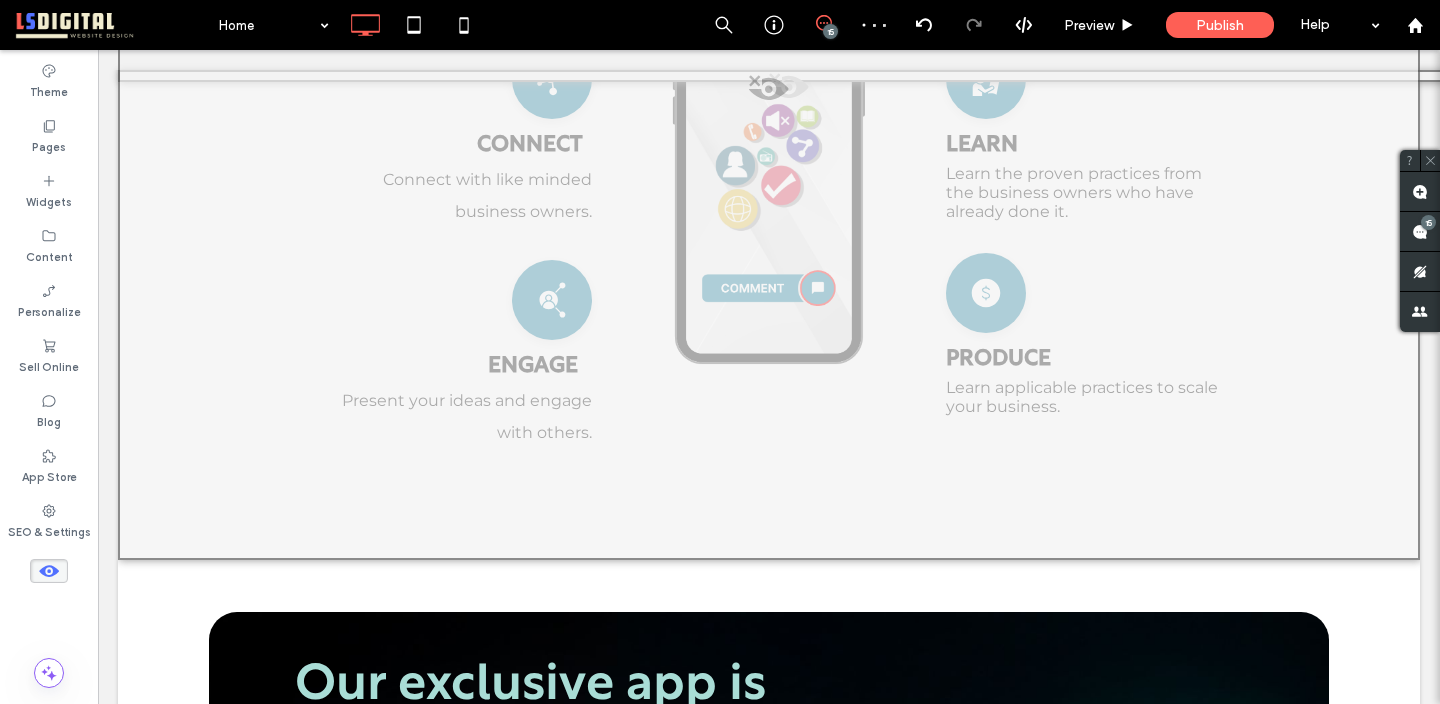 click 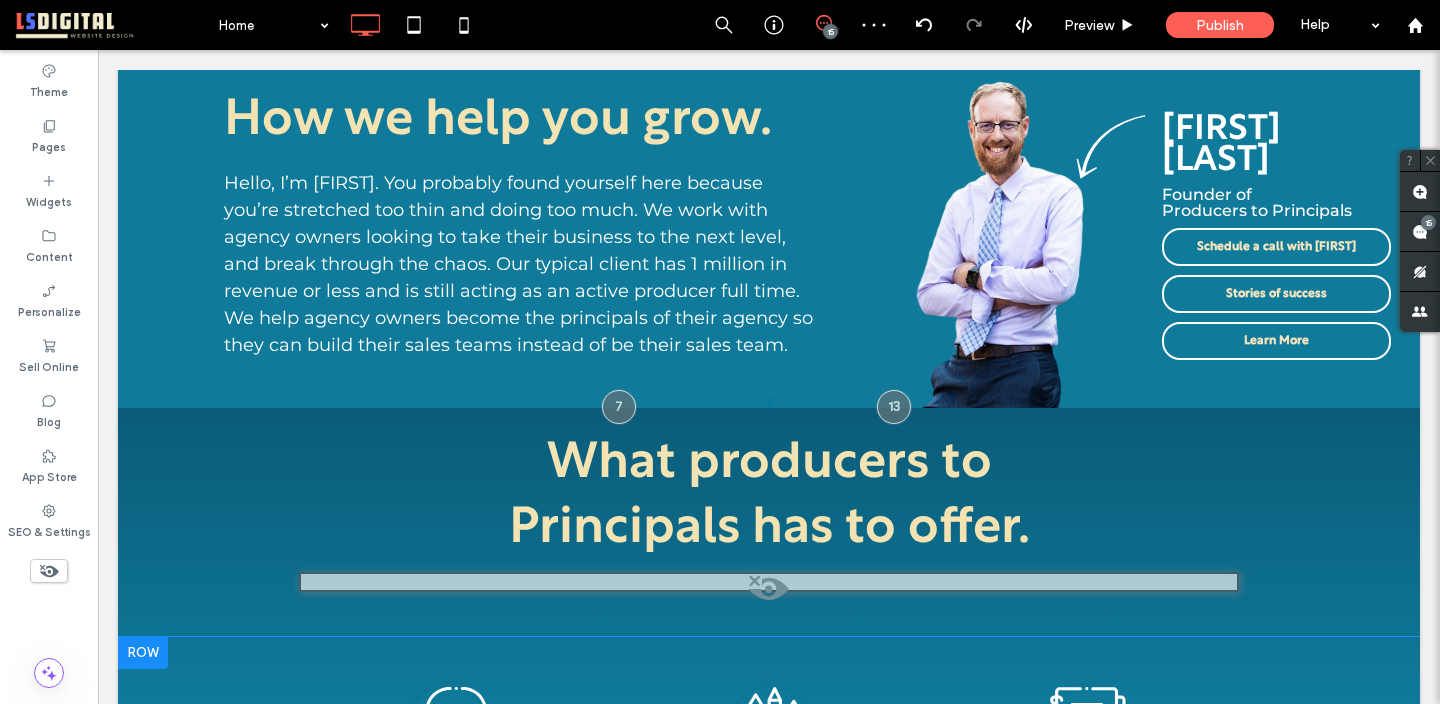 scroll, scrollTop: 0, scrollLeft: 0, axis: both 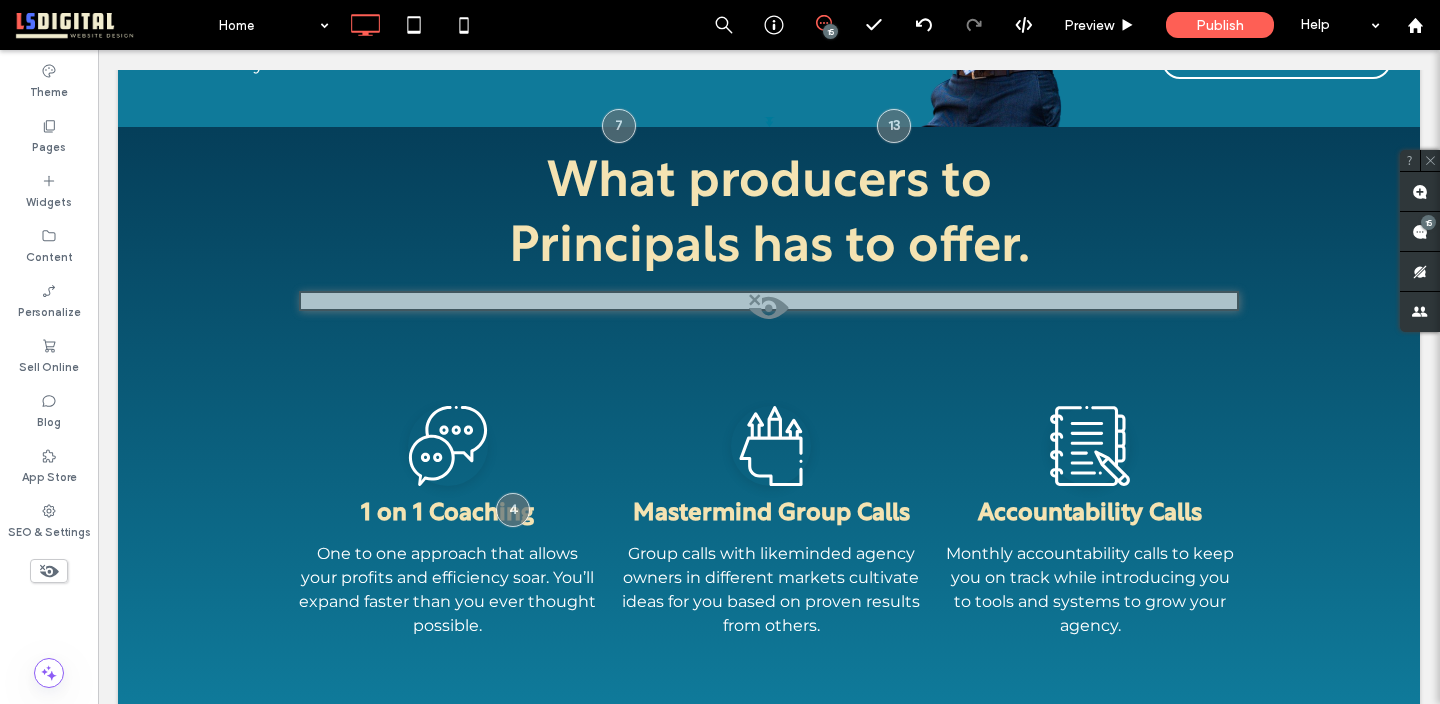 click 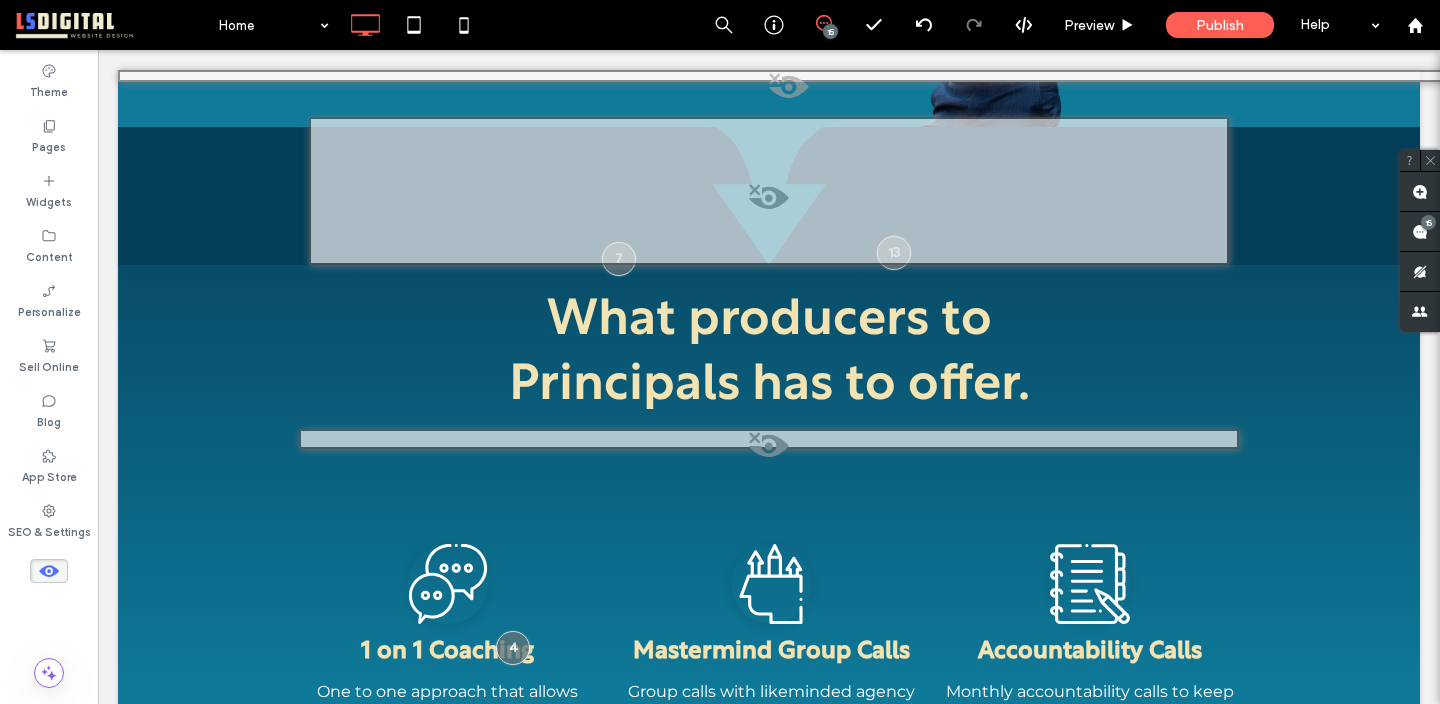 click 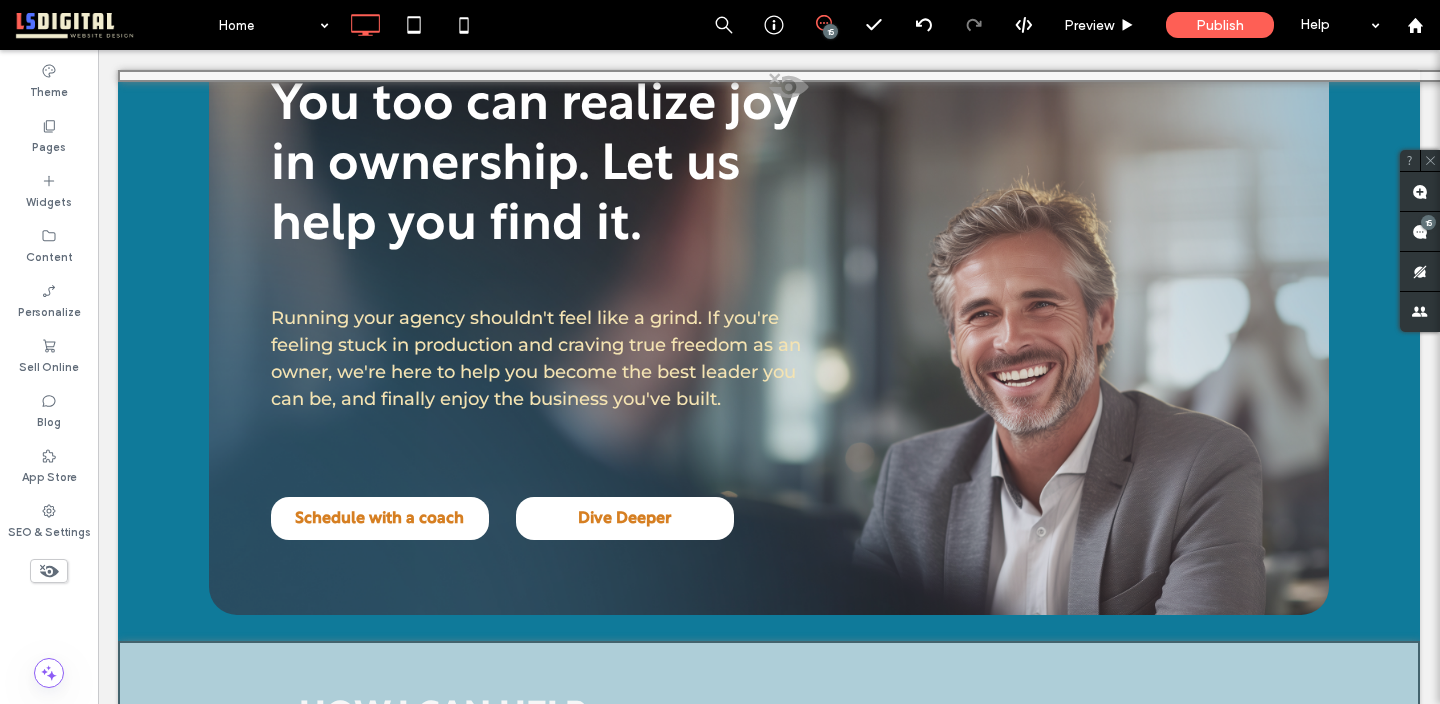 scroll, scrollTop: 0, scrollLeft: 0, axis: both 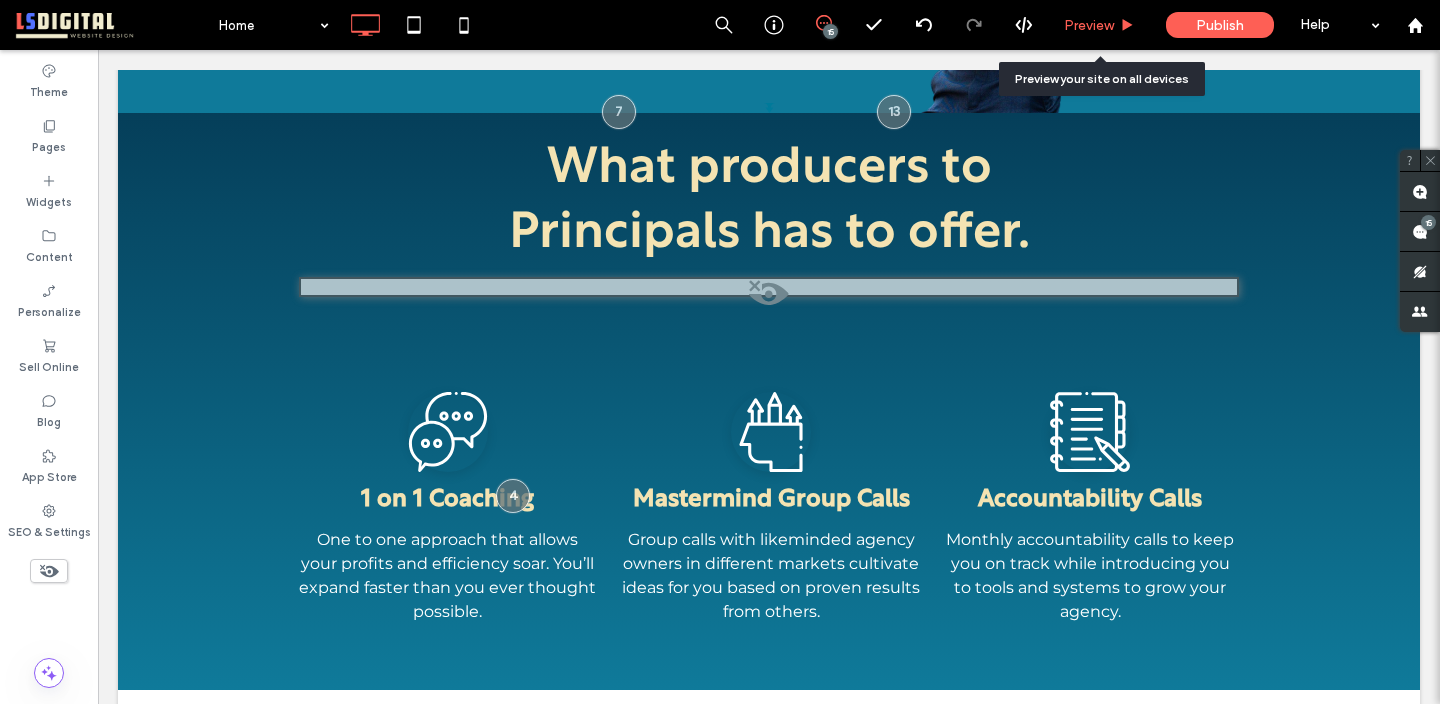 click on "Preview" at bounding box center [1100, 25] 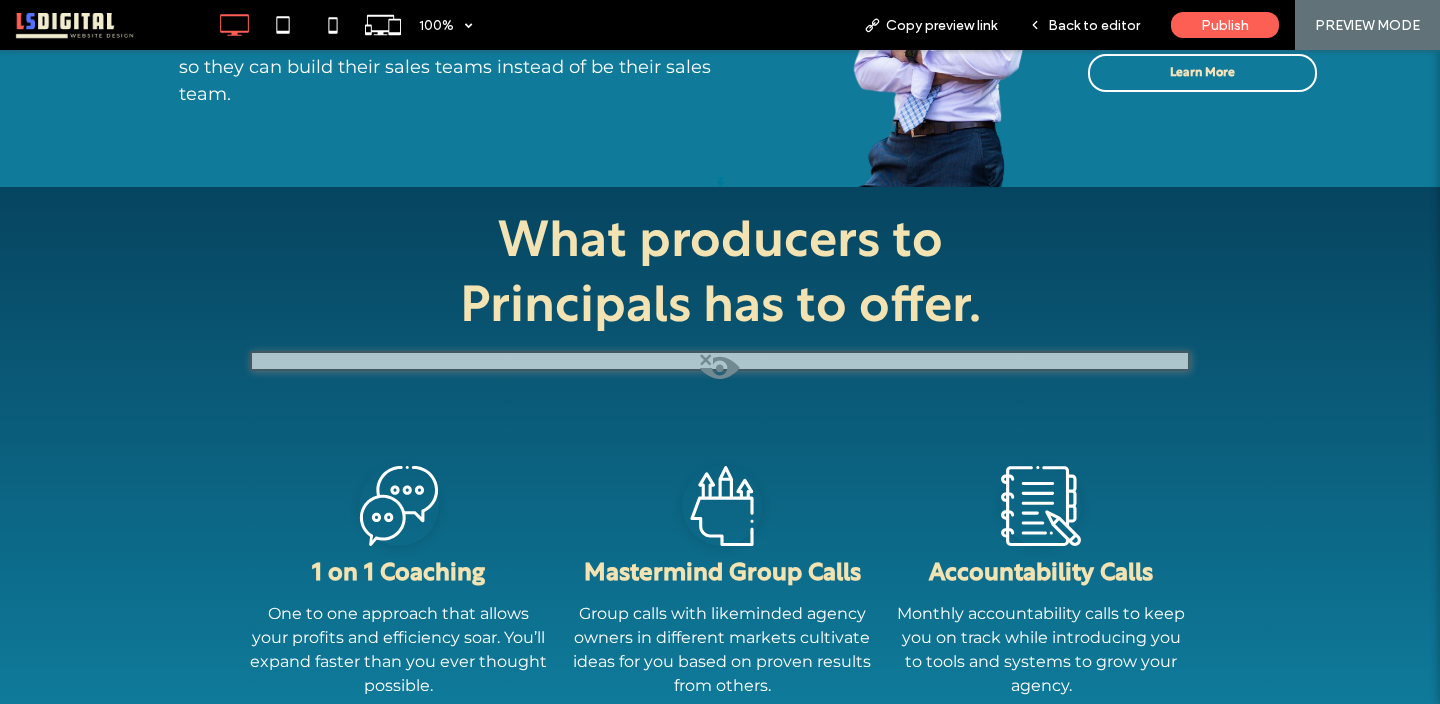 click on "Back to editor" at bounding box center (1094, 25) 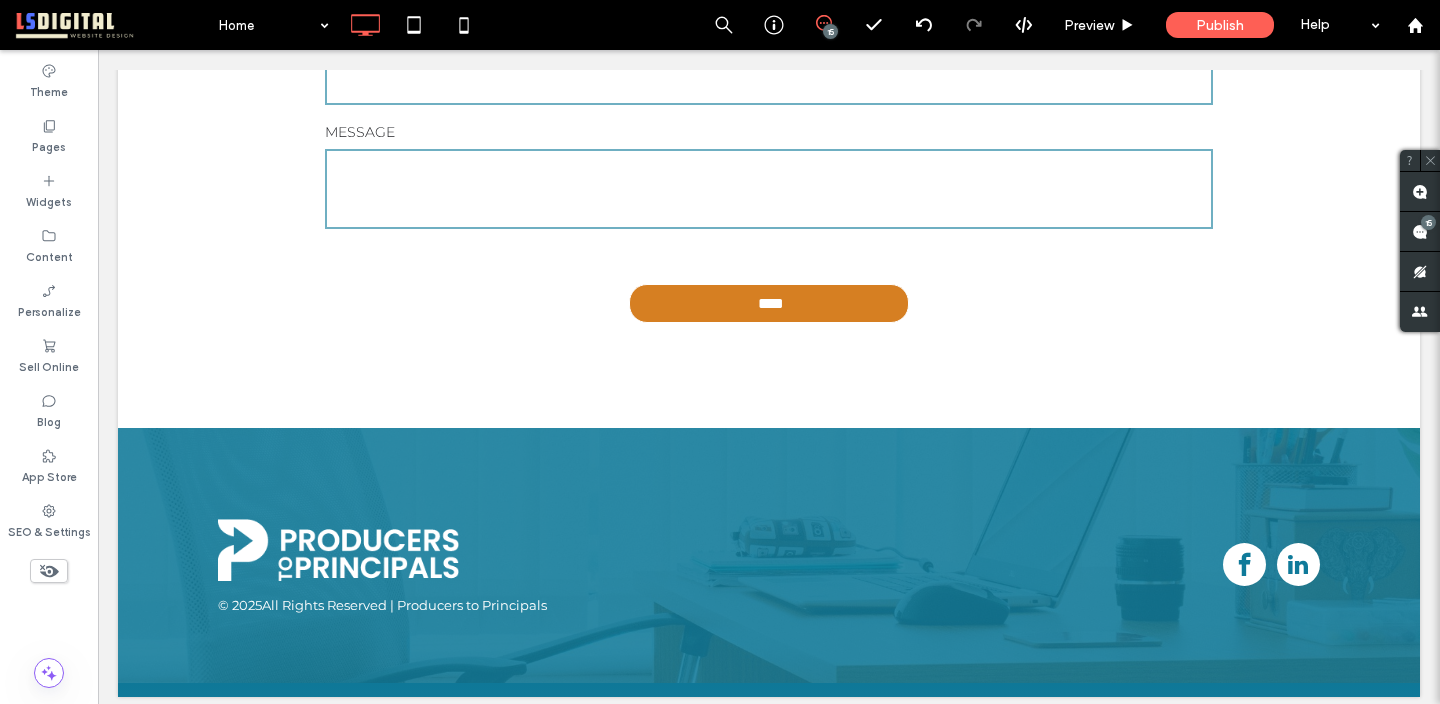 scroll, scrollTop: 5826, scrollLeft: 0, axis: vertical 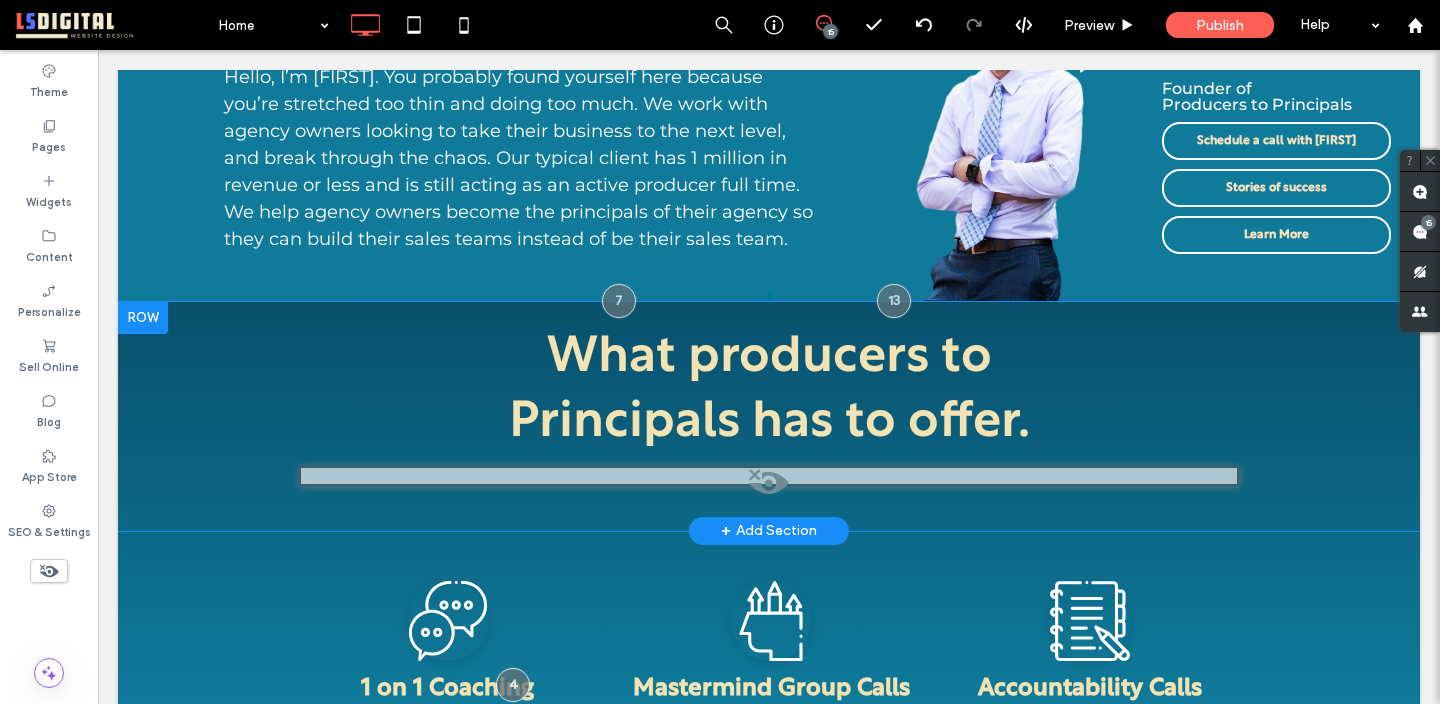 click at bounding box center [769, 488] 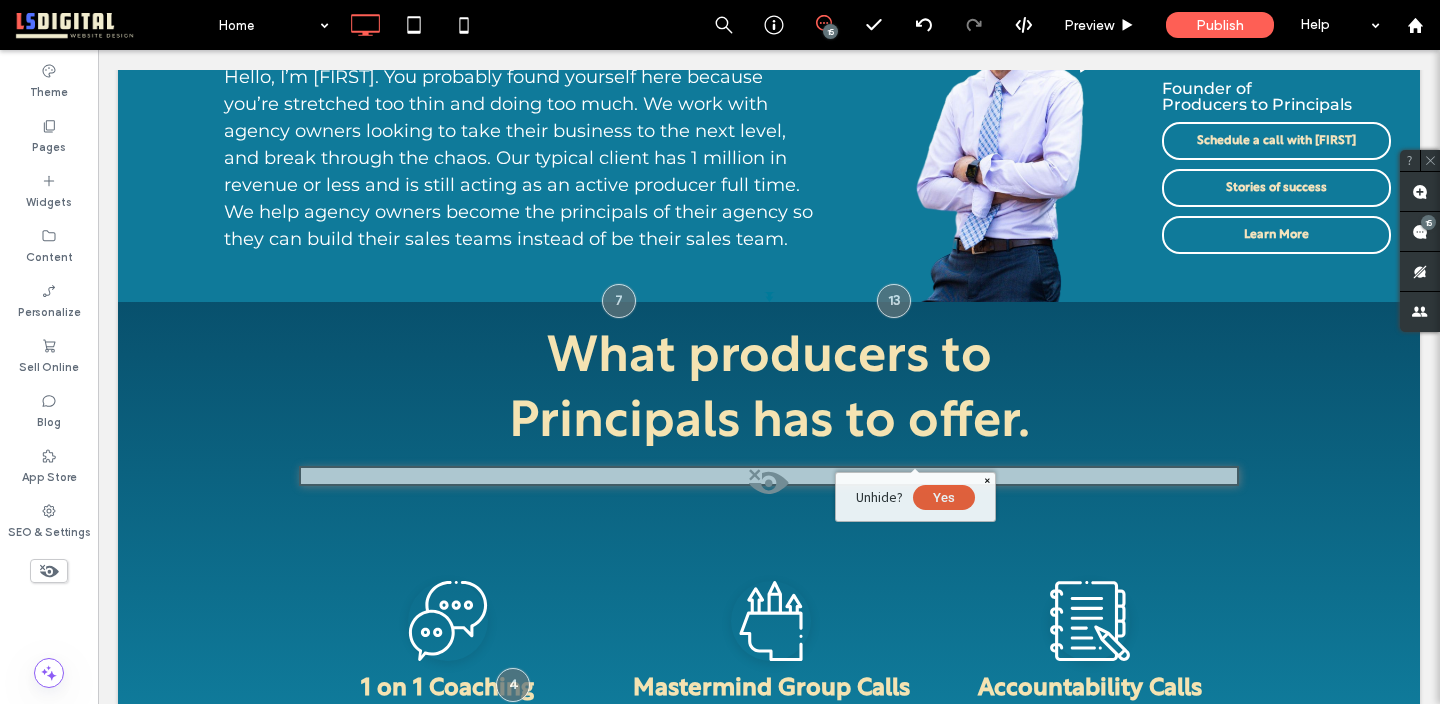 click at bounding box center (987, 480) 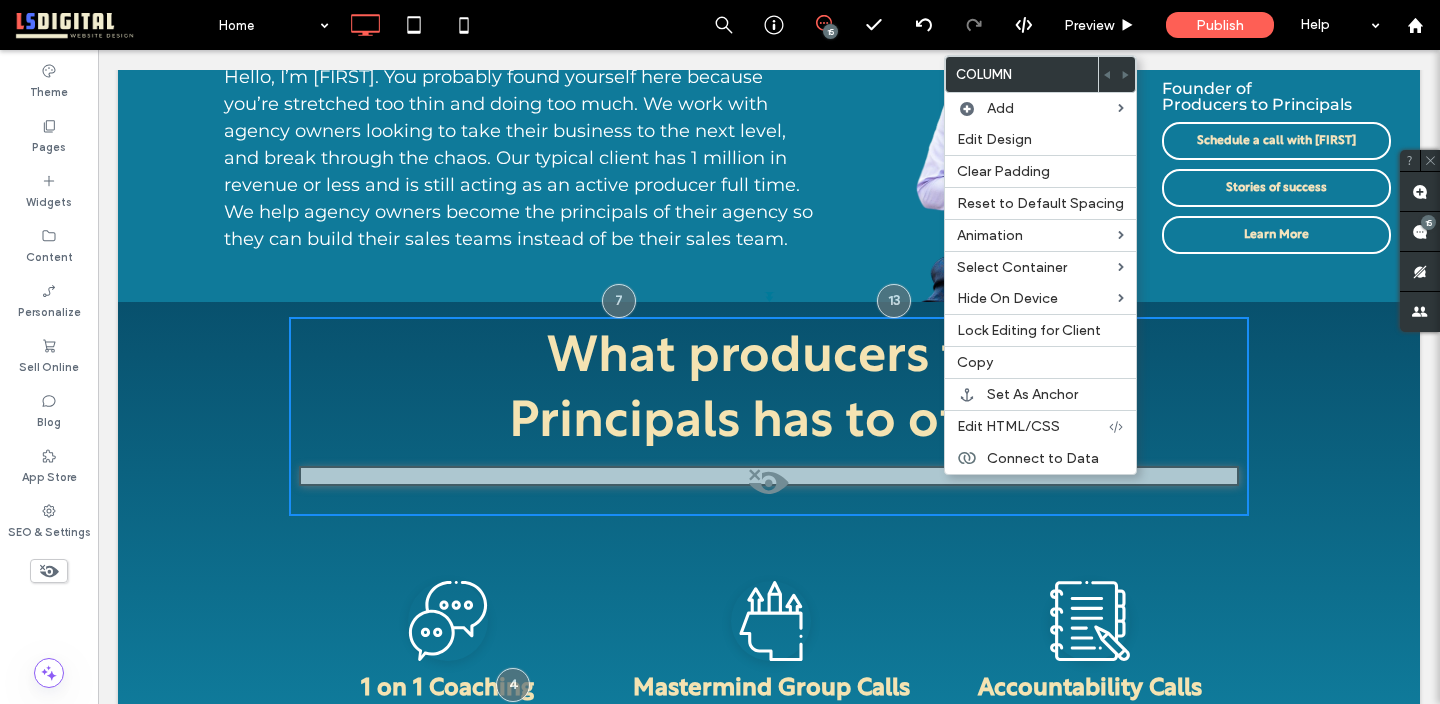 click at bounding box center [769, 476] 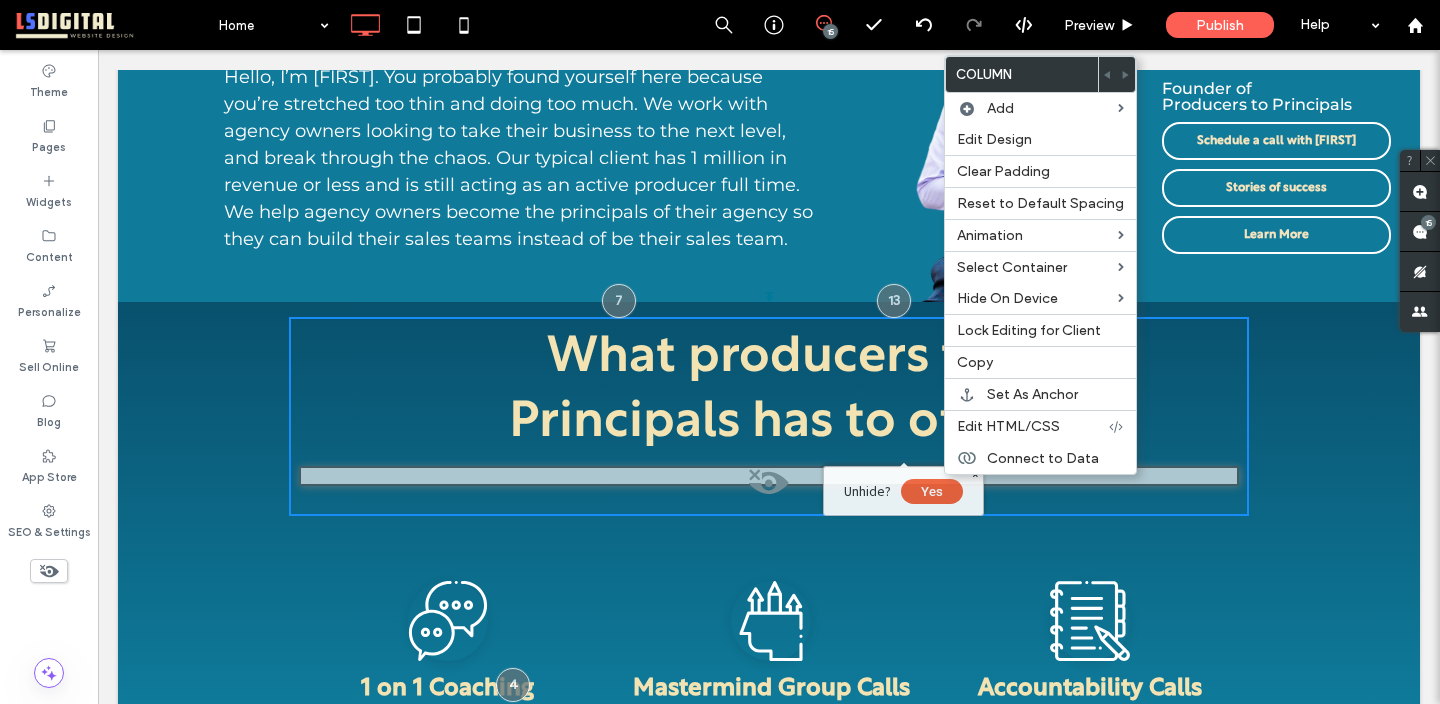click on "Yes" at bounding box center [932, 491] 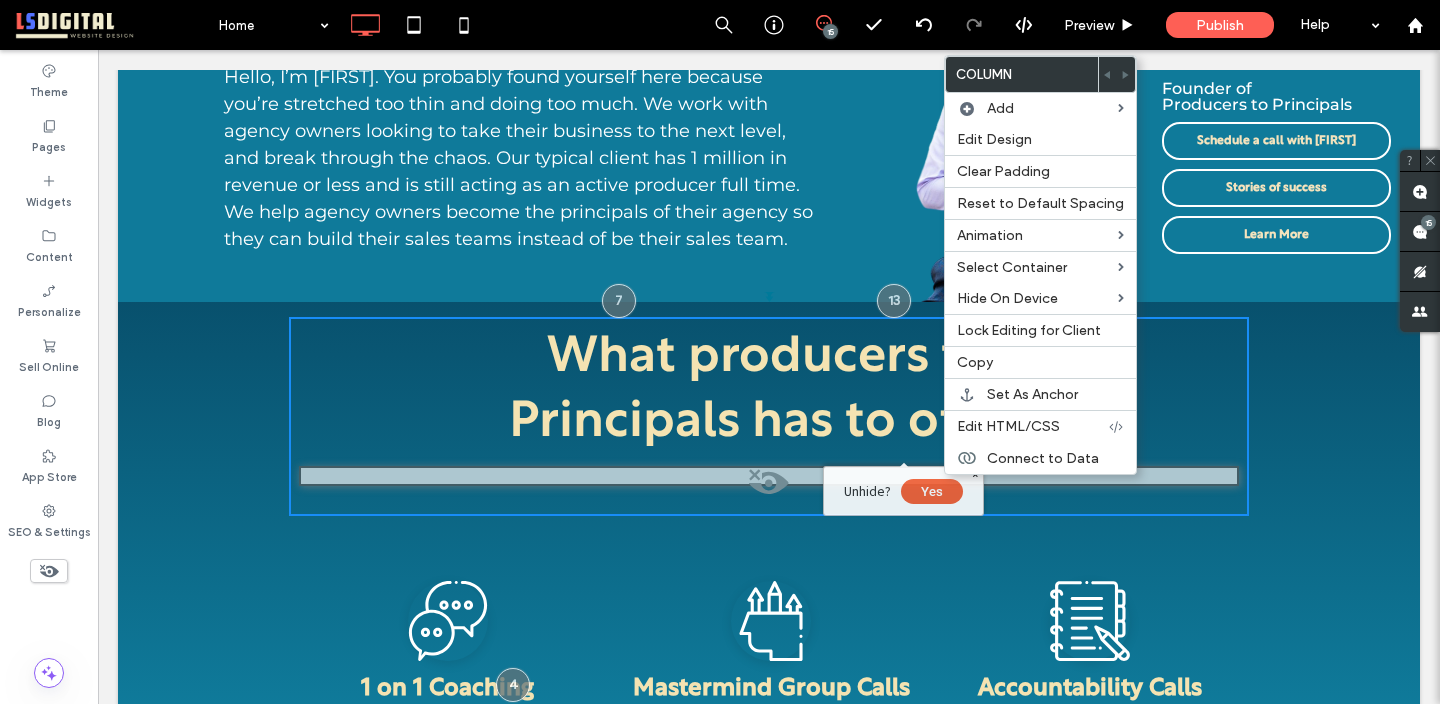 click at bounding box center (769, 476) 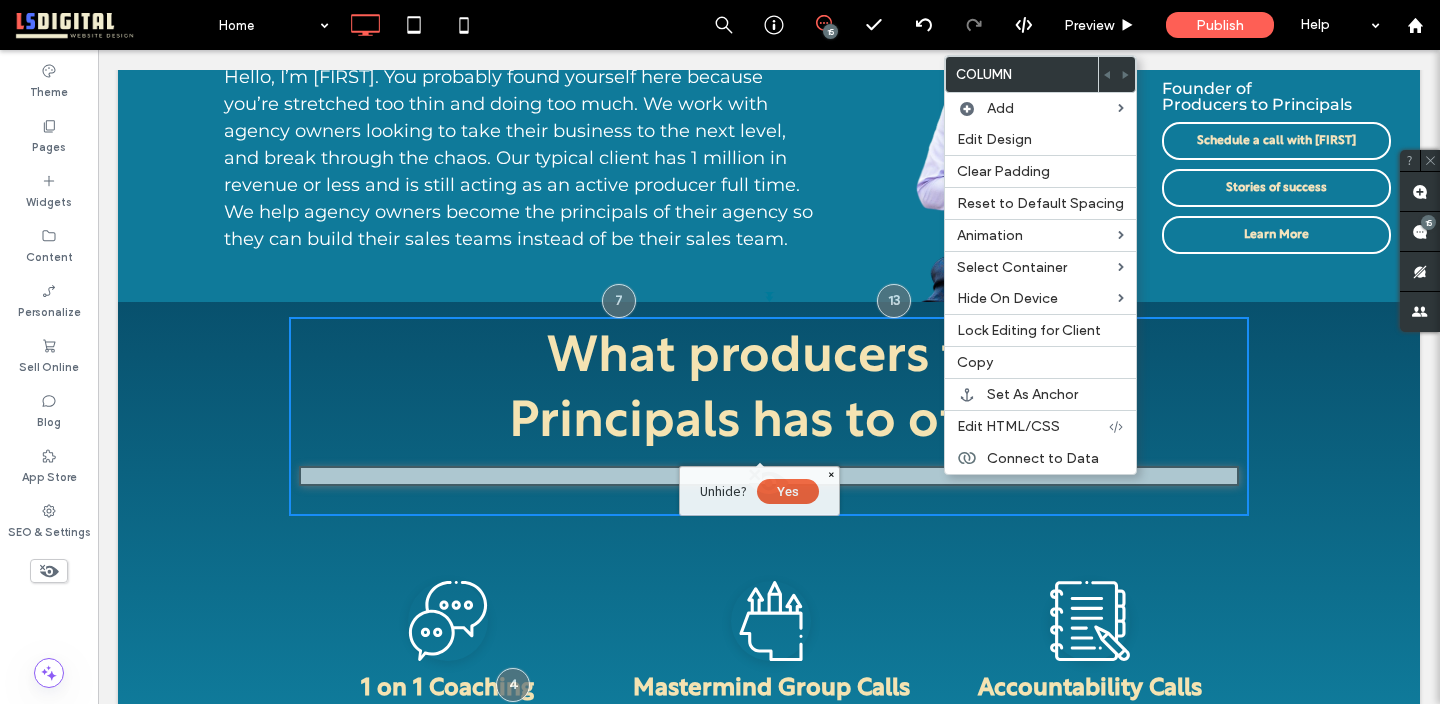 click on "Unhide?
Yes" at bounding box center (759, 491) 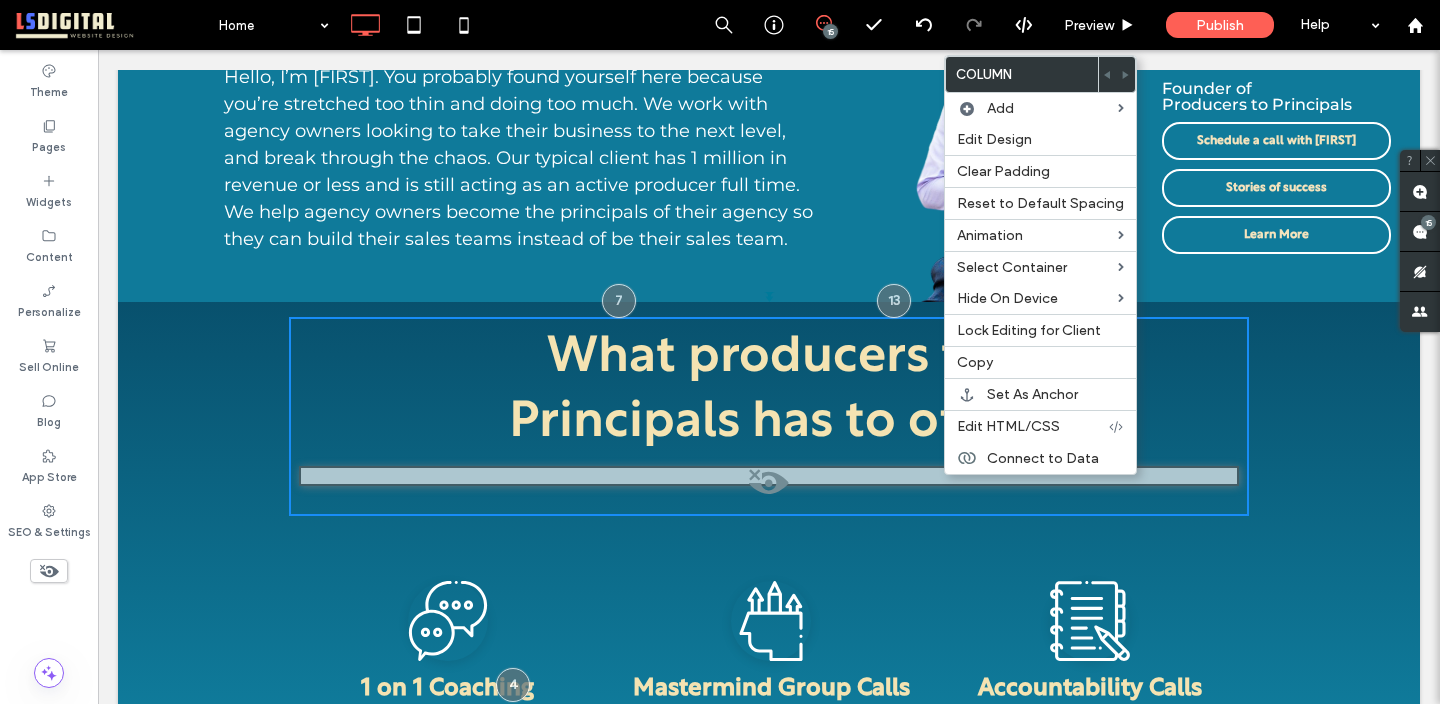 click on "What producers to
Principals has to offer.
📱
Download Our App
×
📱
MyApp
Get the best experience with our mobile app. Access exclusive features, faster performance, and seamless synchronization across all your devices.
🍎
App Store
🤖
Google Play
Click To Paste     Click To Paste     Click To Paste     Click To Paste     Click To Paste     Click To Paste
Row + Add Section" at bounding box center [769, 416] 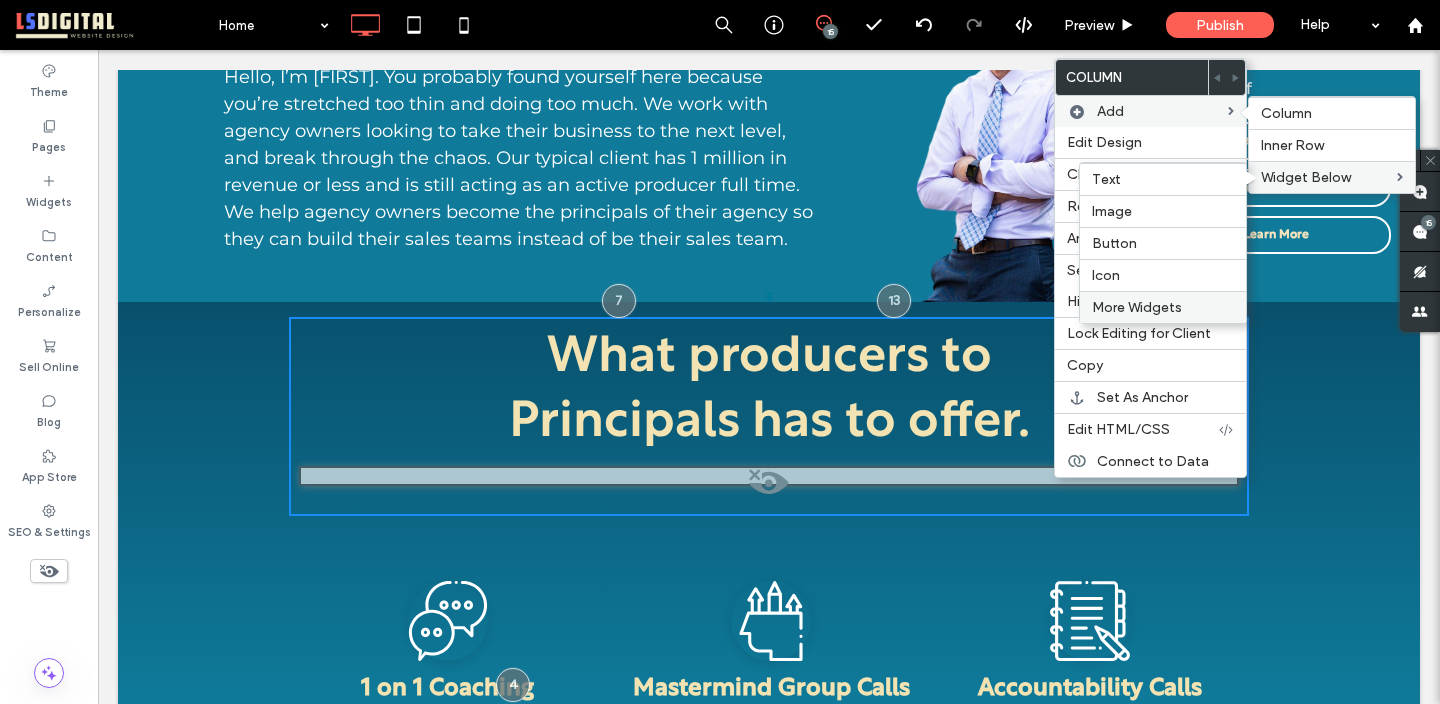 click on "More Widgets" at bounding box center (1137, 307) 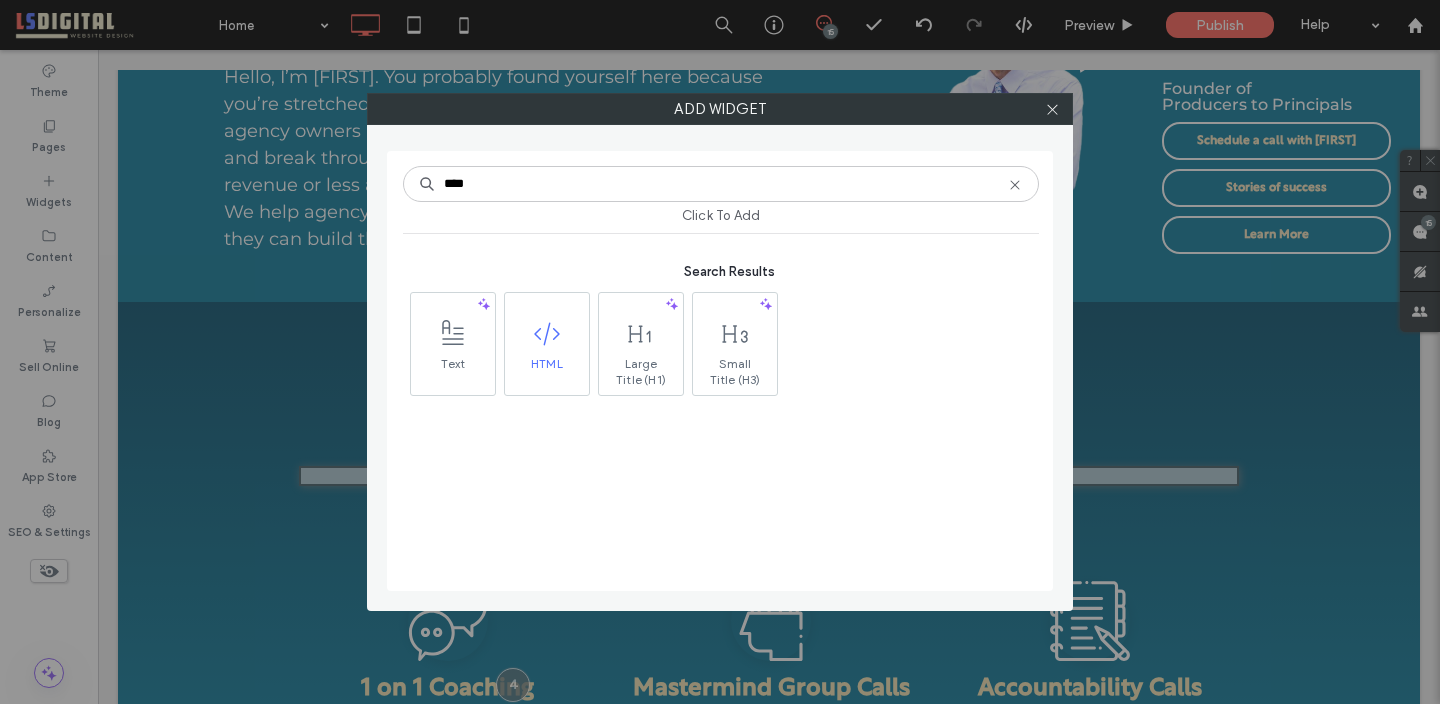 type on "****" 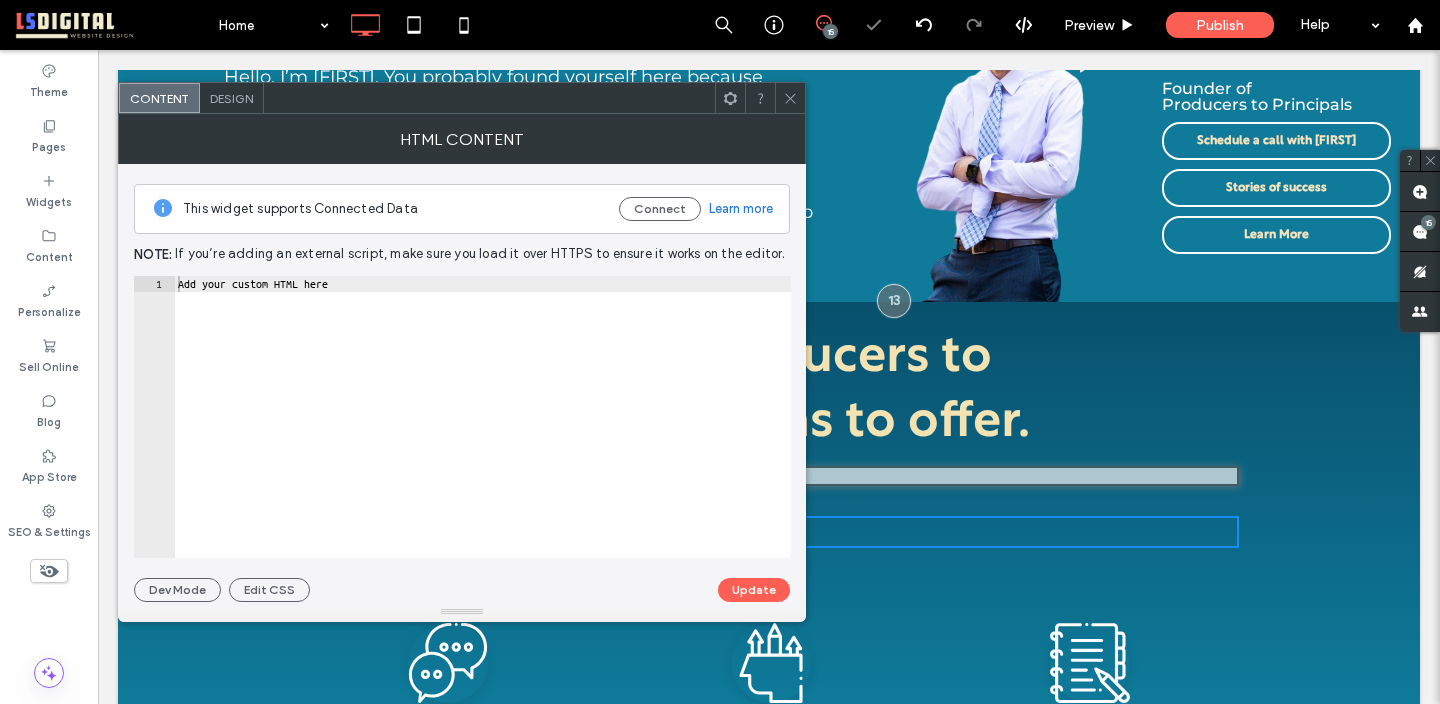 type on "**********" 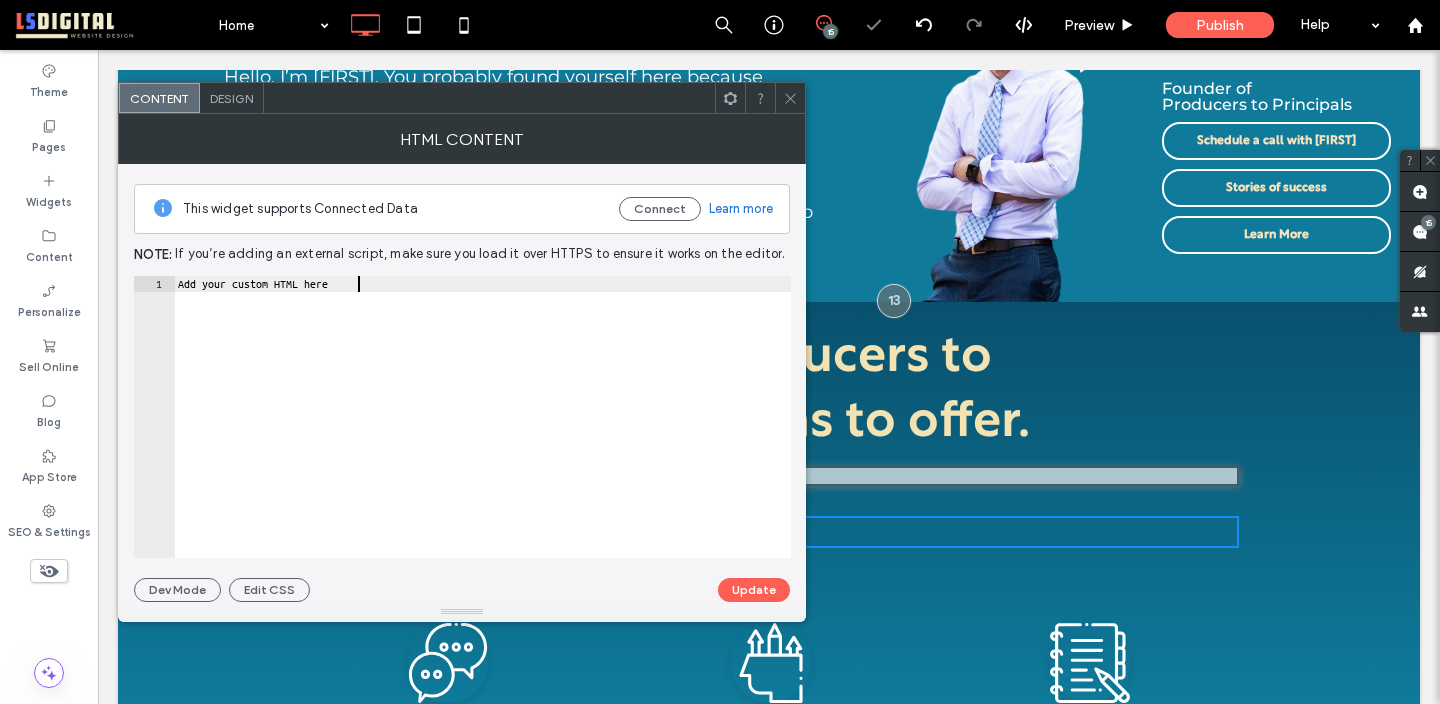 drag, startPoint x: 679, startPoint y: 422, endPoint x: 271, endPoint y: 107, distance: 515.4503 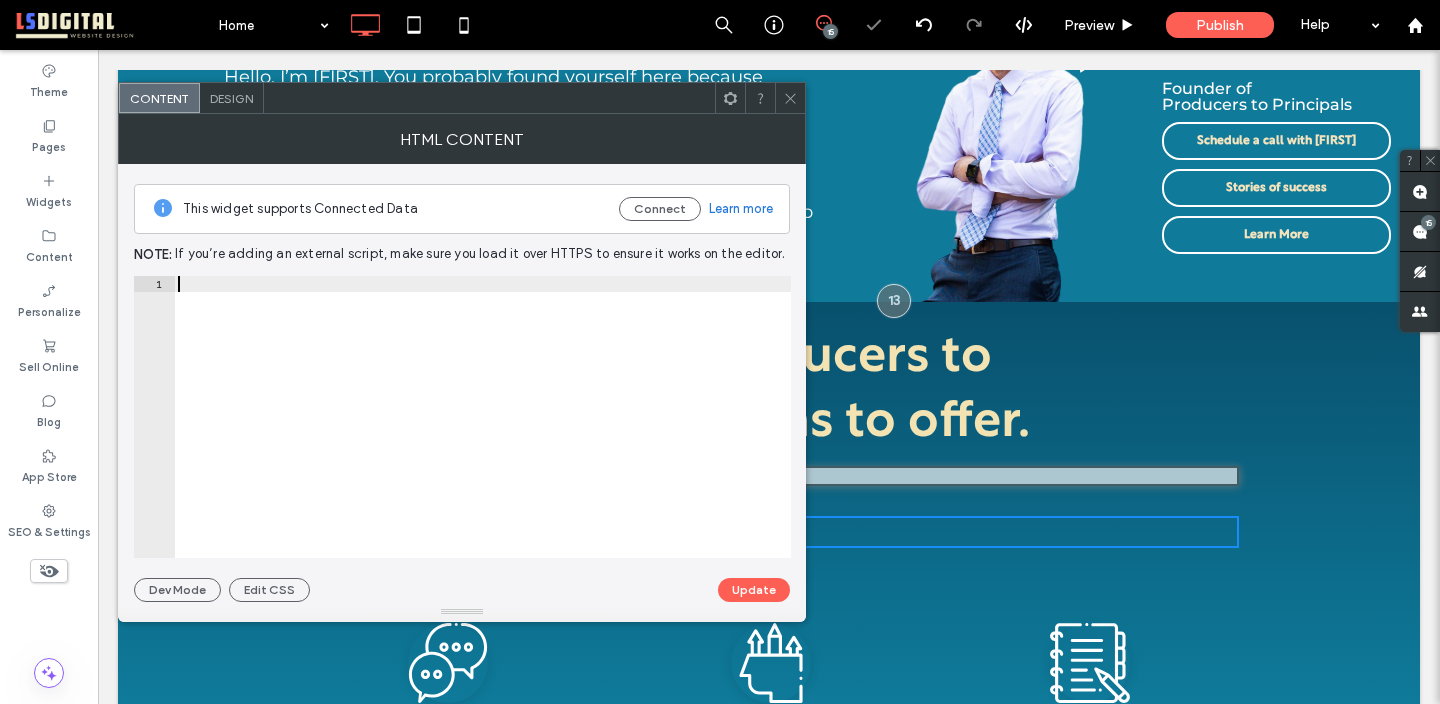 paste on "******" 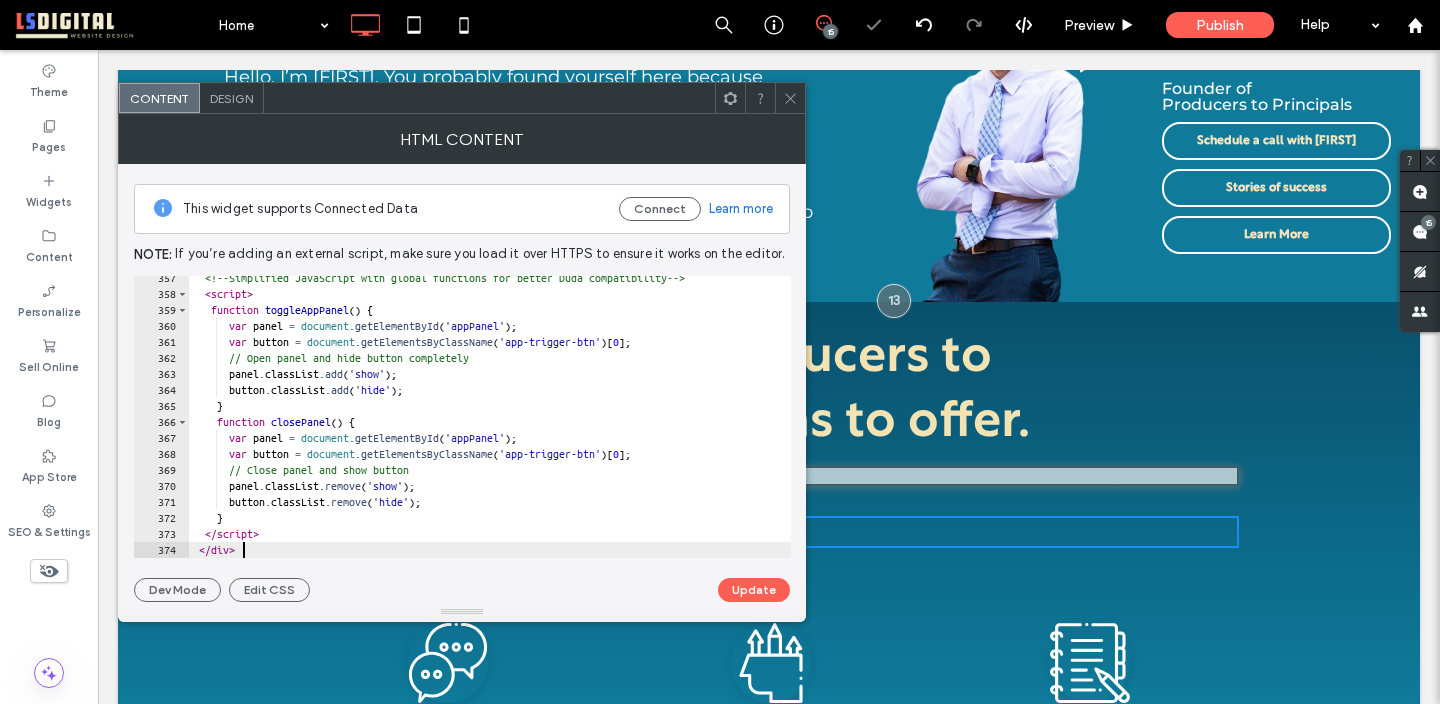 scroll, scrollTop: 5702, scrollLeft: 0, axis: vertical 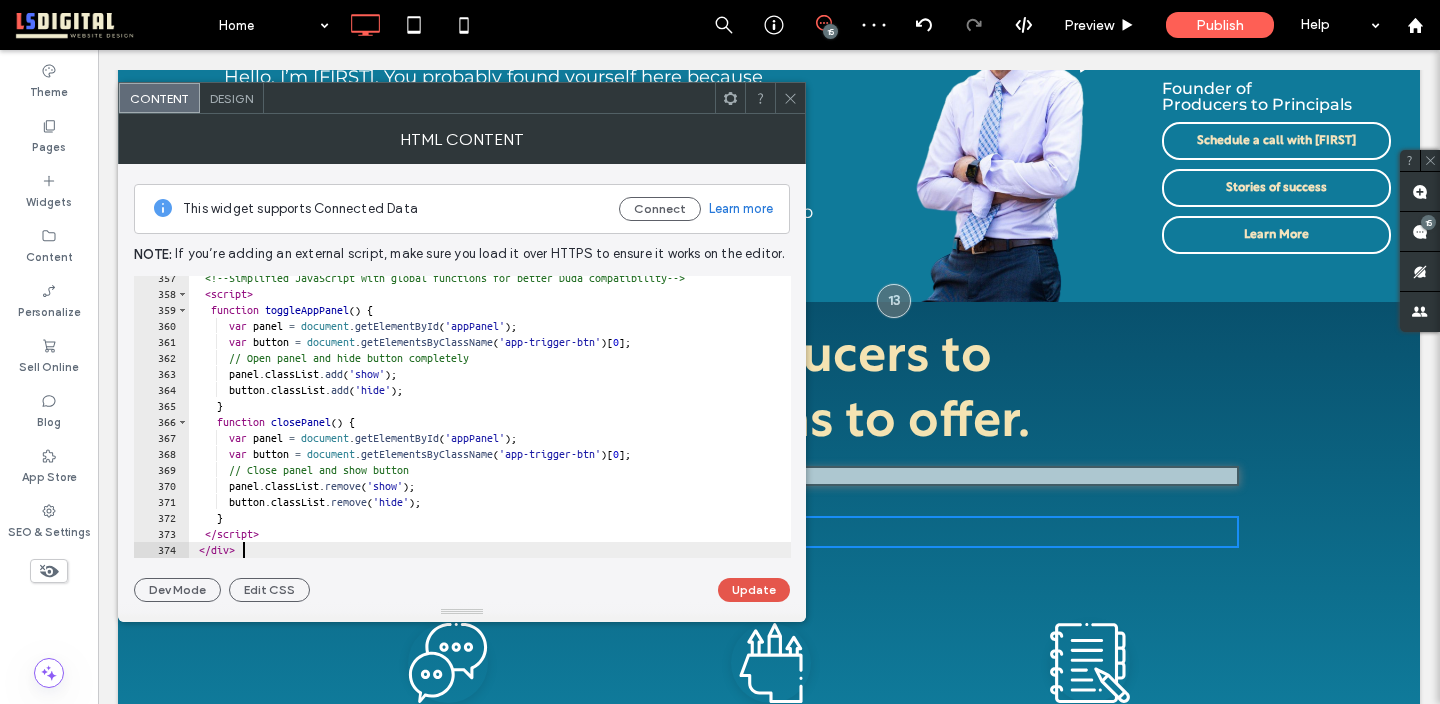 click on "Update" at bounding box center (754, 590) 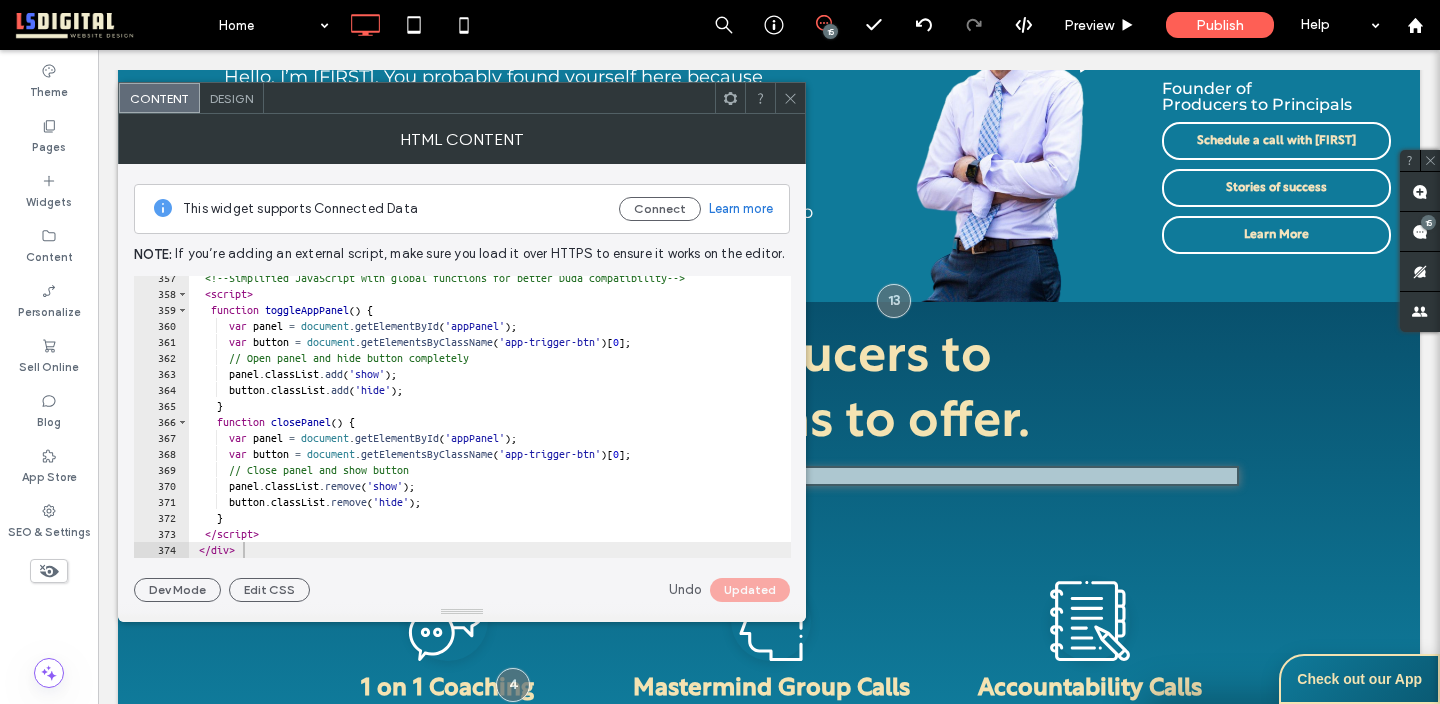 click 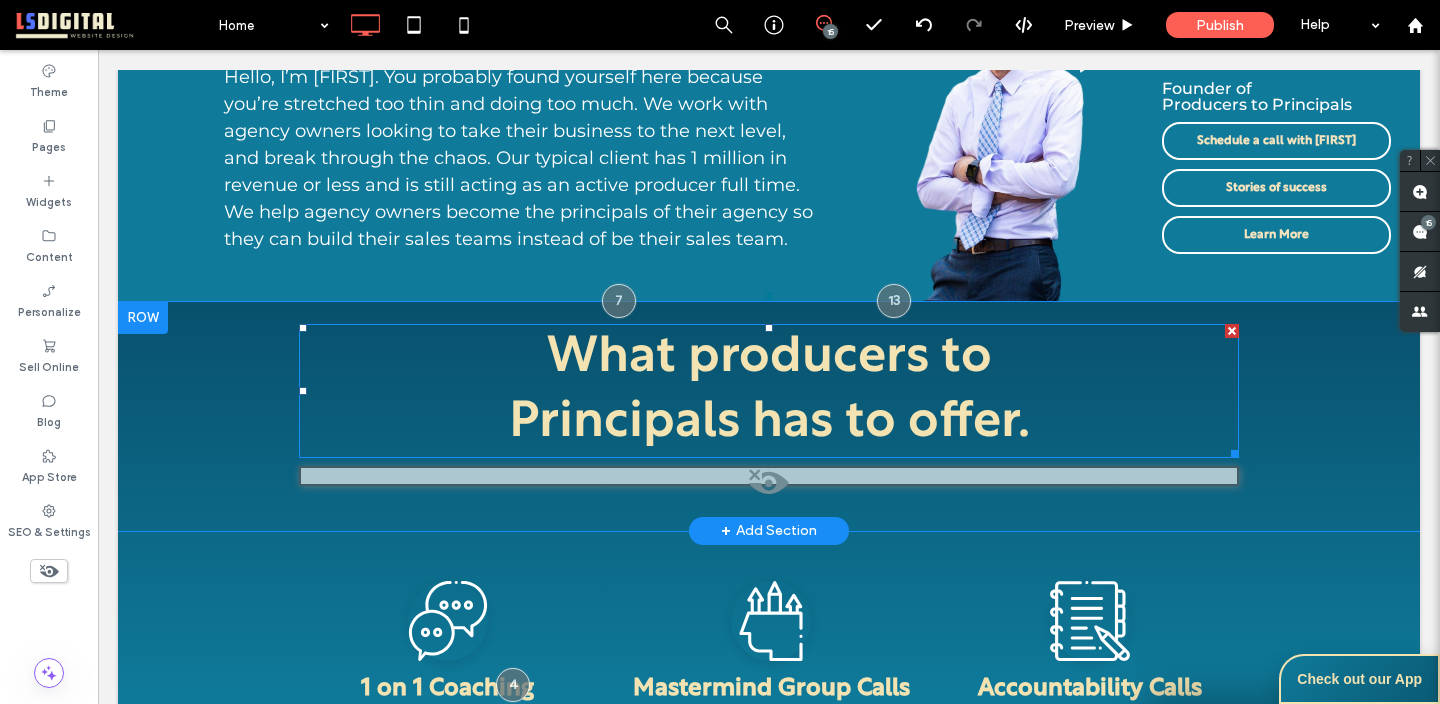 scroll, scrollTop: 14, scrollLeft: 0, axis: vertical 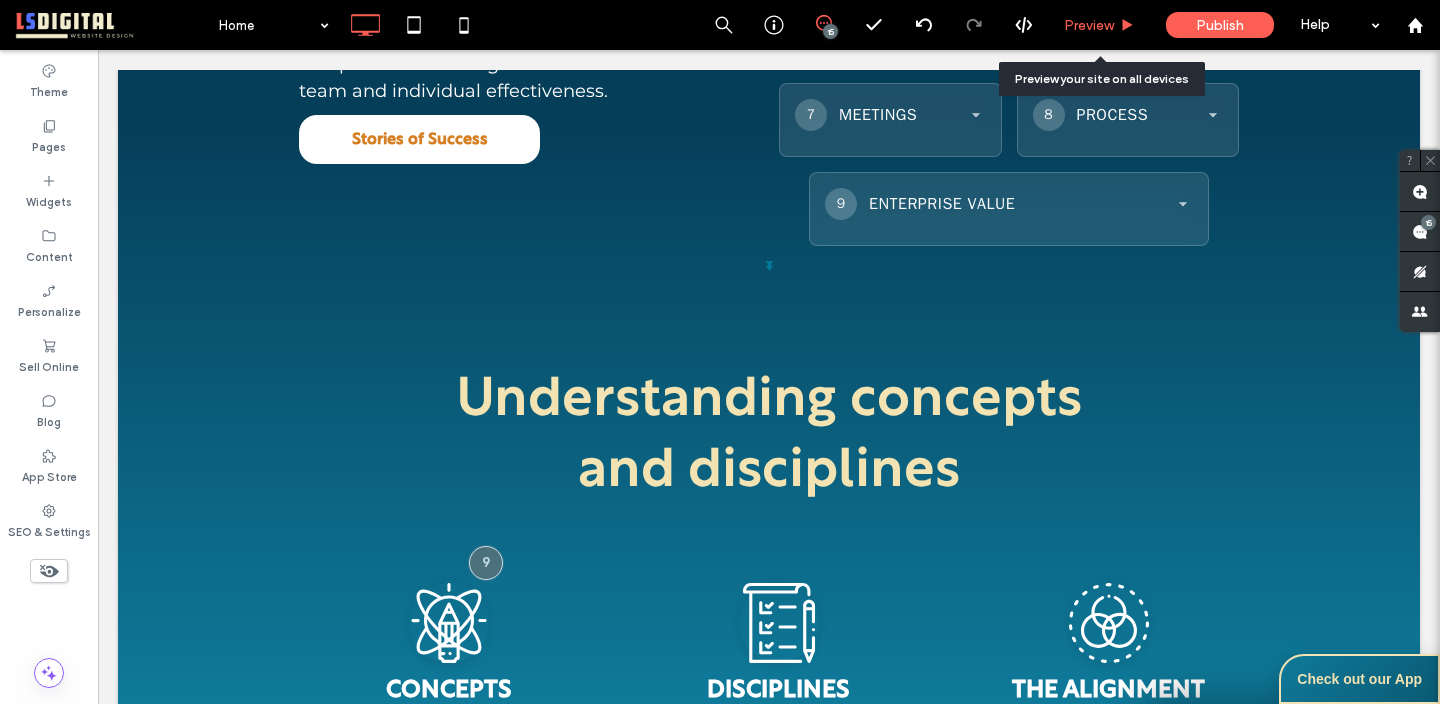 click on "Preview" at bounding box center [1100, 25] 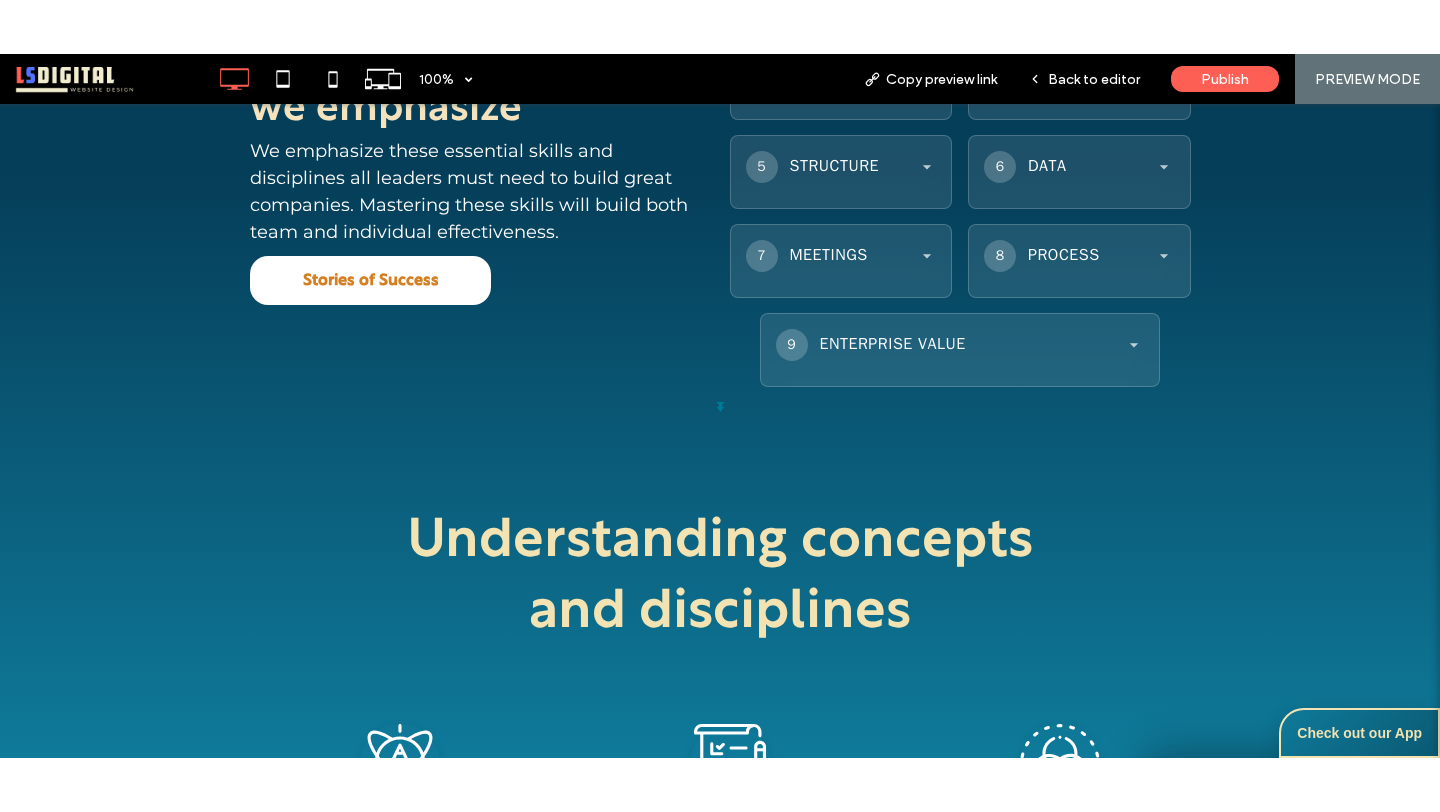 scroll, scrollTop: 2928, scrollLeft: 0, axis: vertical 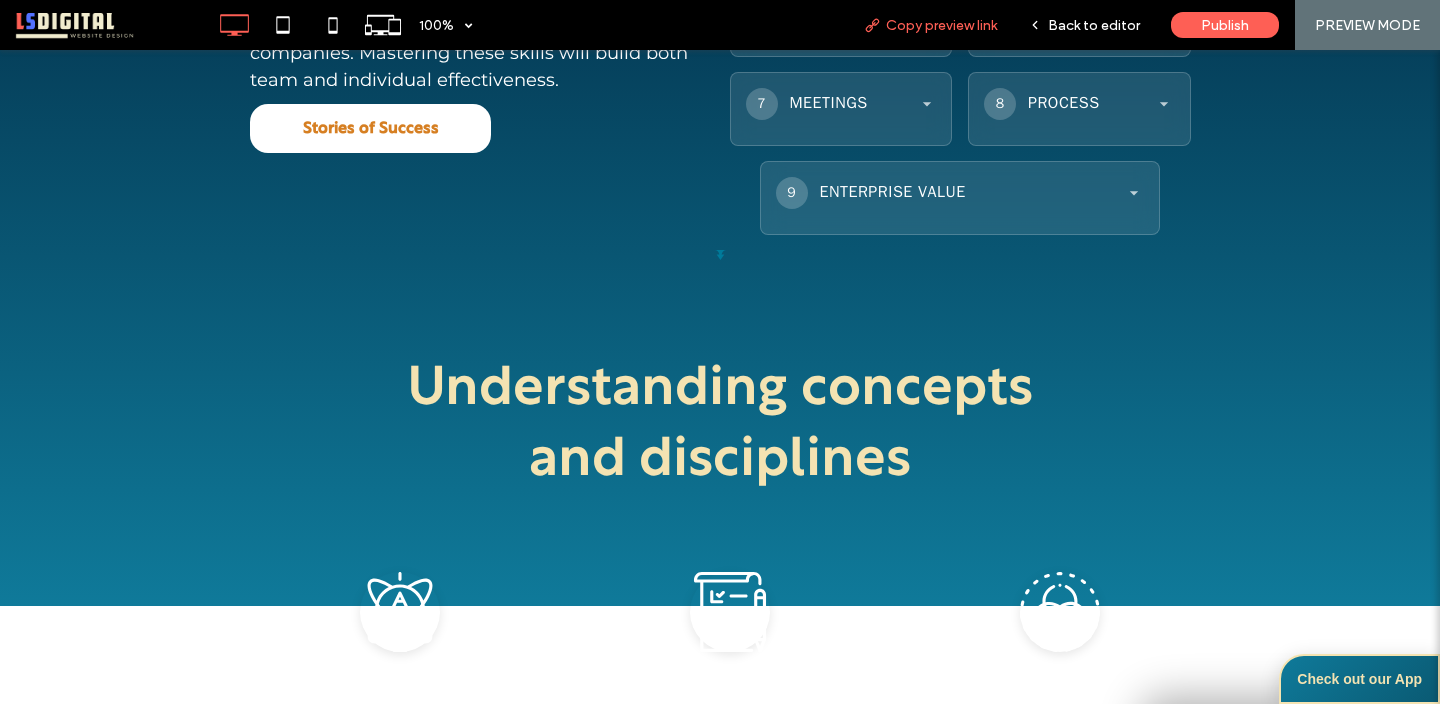 click on "Copy preview link" at bounding box center (941, 25) 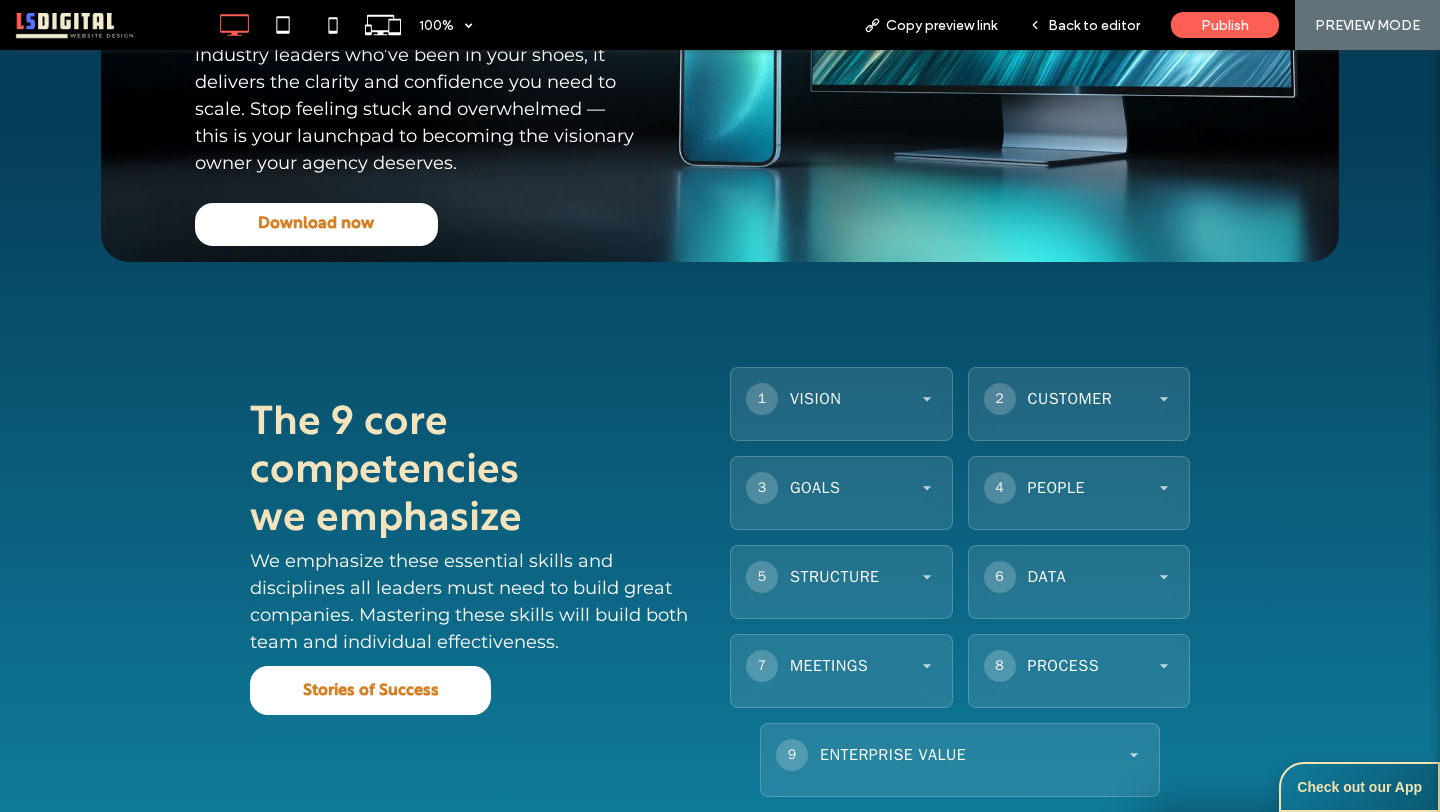 scroll, scrollTop: 2009, scrollLeft: 0, axis: vertical 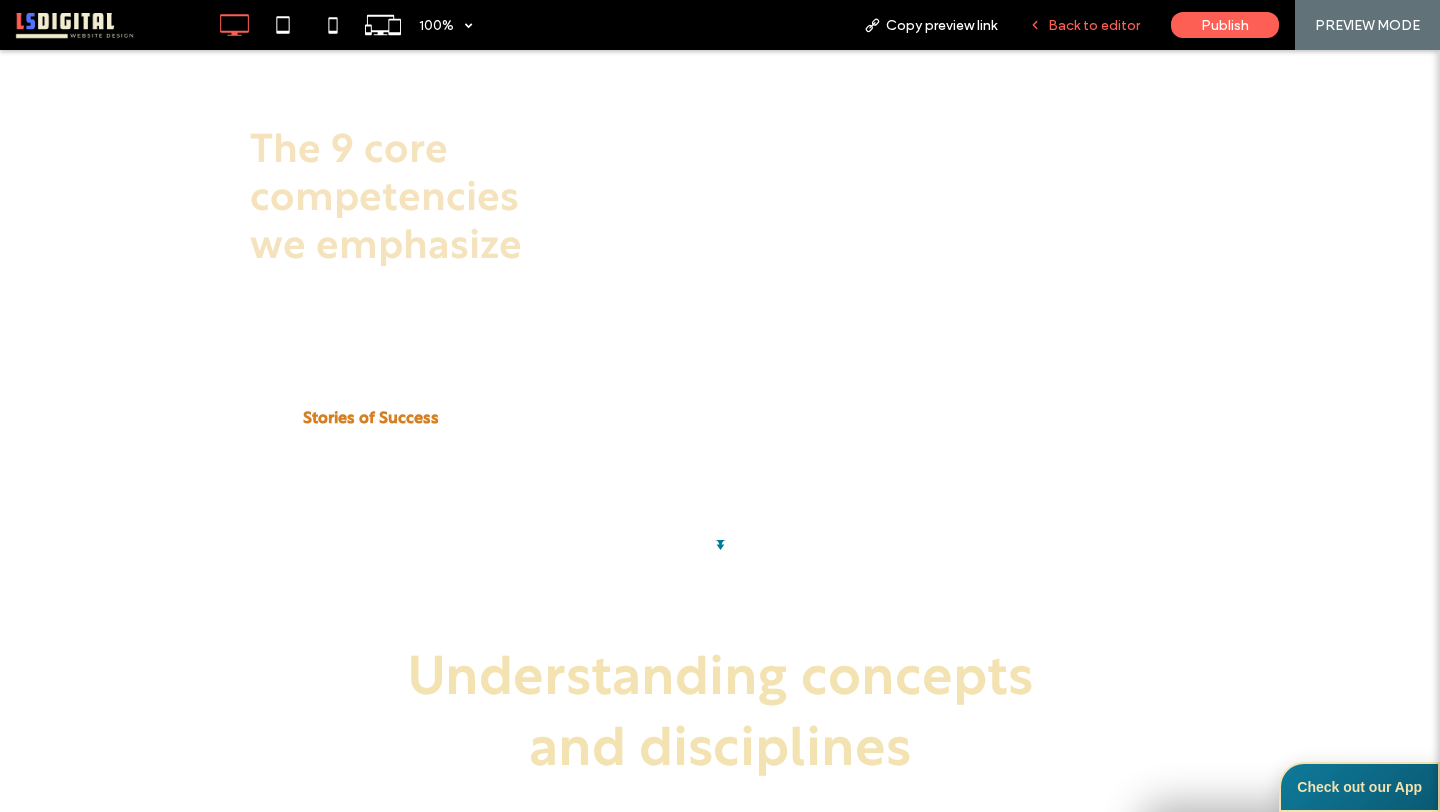click on "Back to editor" at bounding box center [1094, 25] 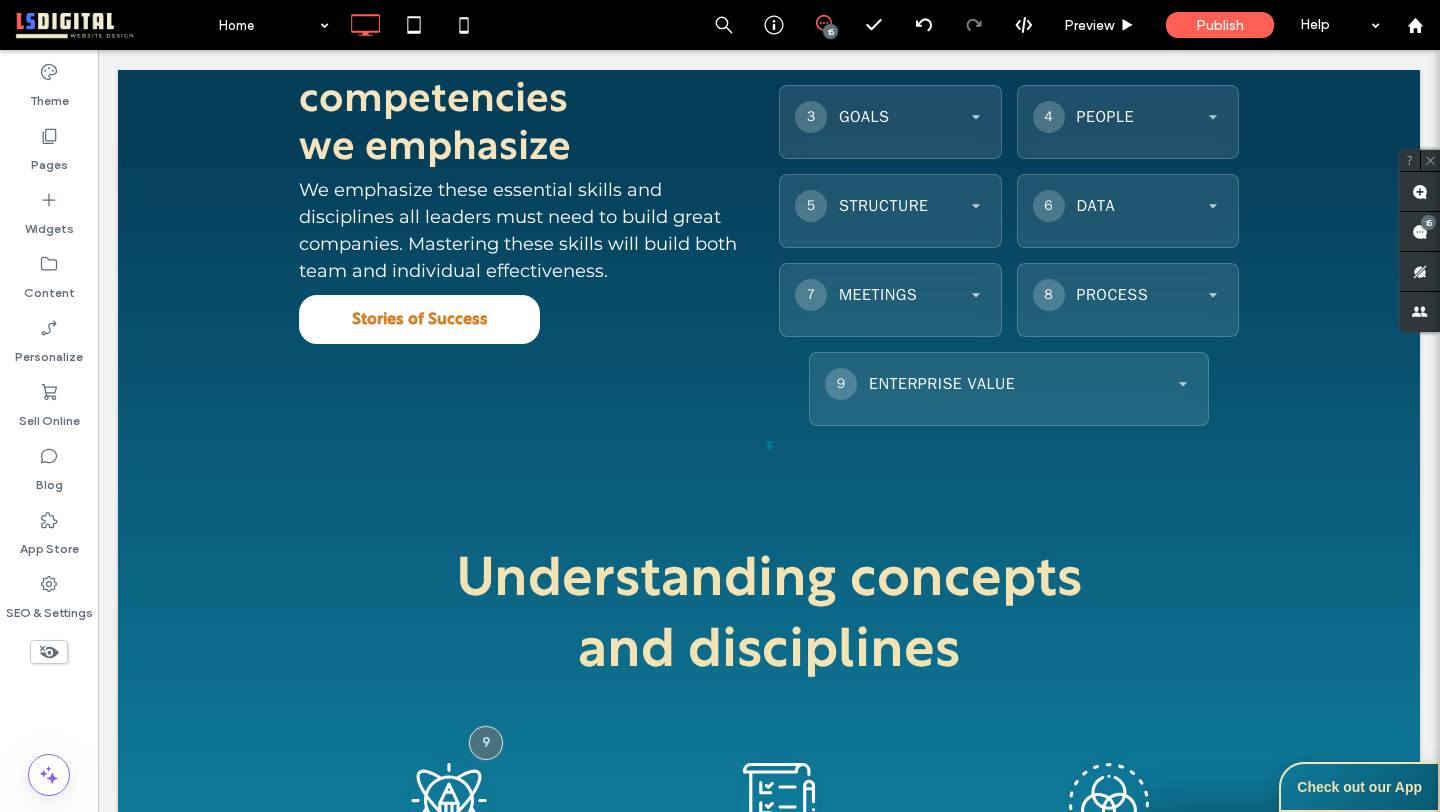 scroll, scrollTop: 8, scrollLeft: 0, axis: vertical 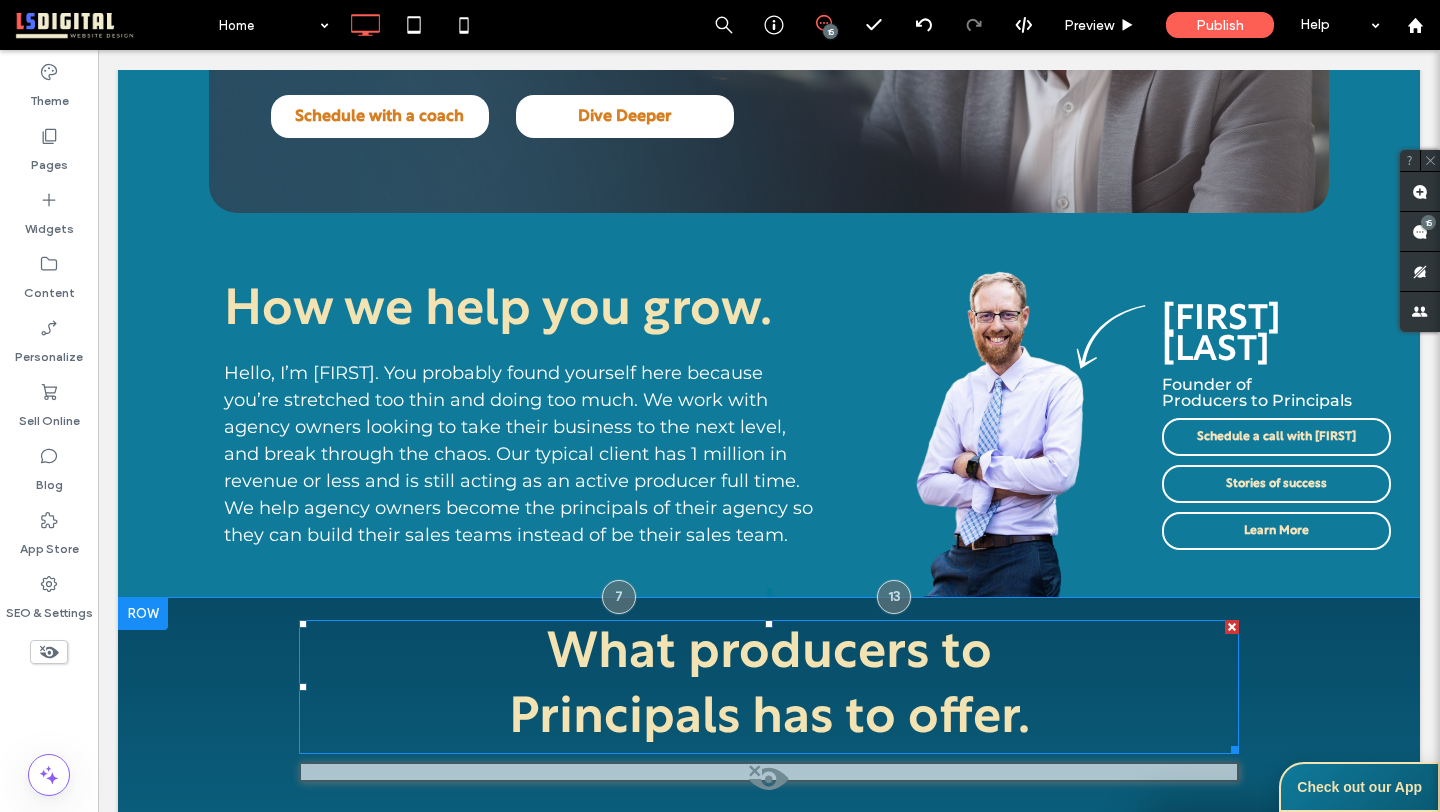 click on "What producers to" at bounding box center [769, 654] 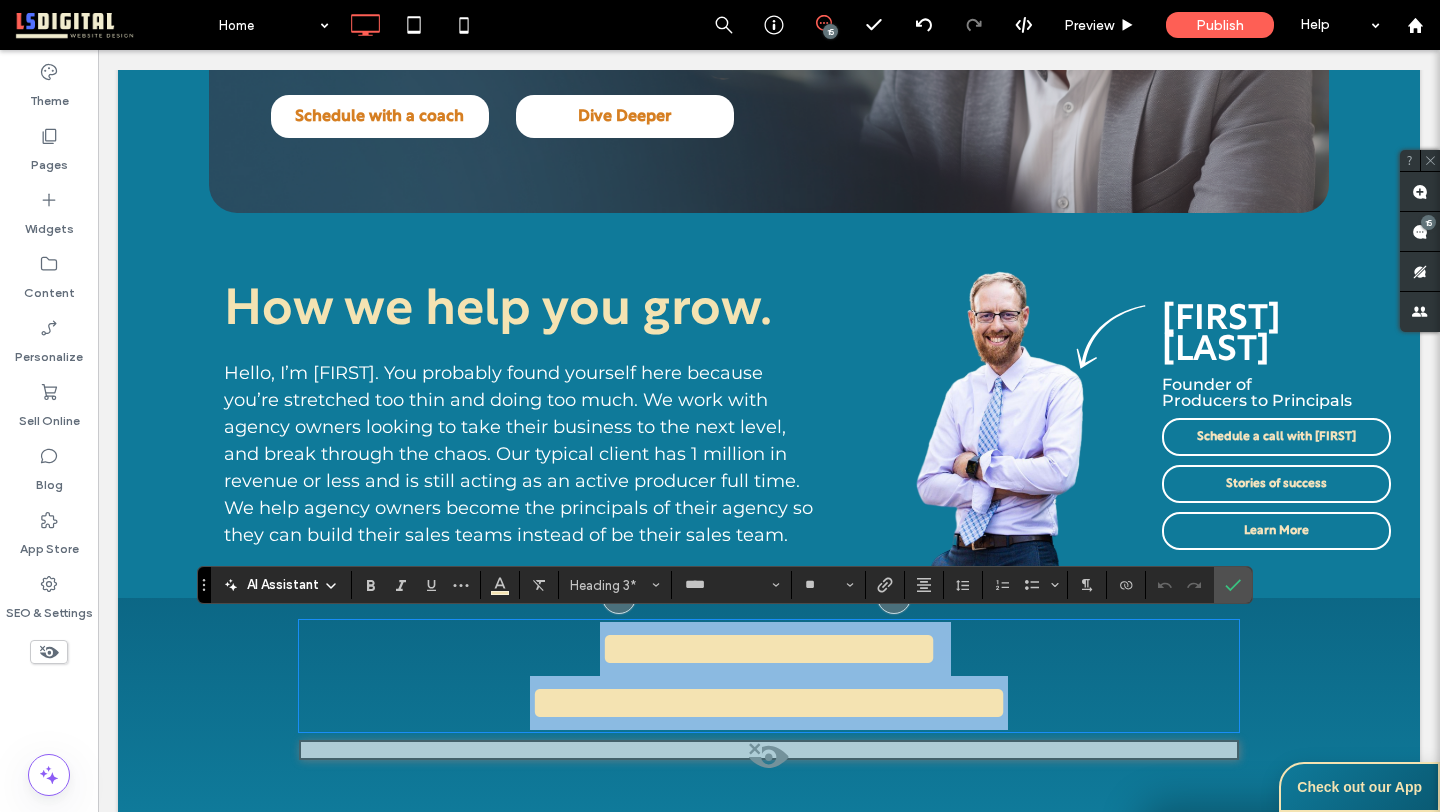 click on "**********" at bounding box center [769, 648] 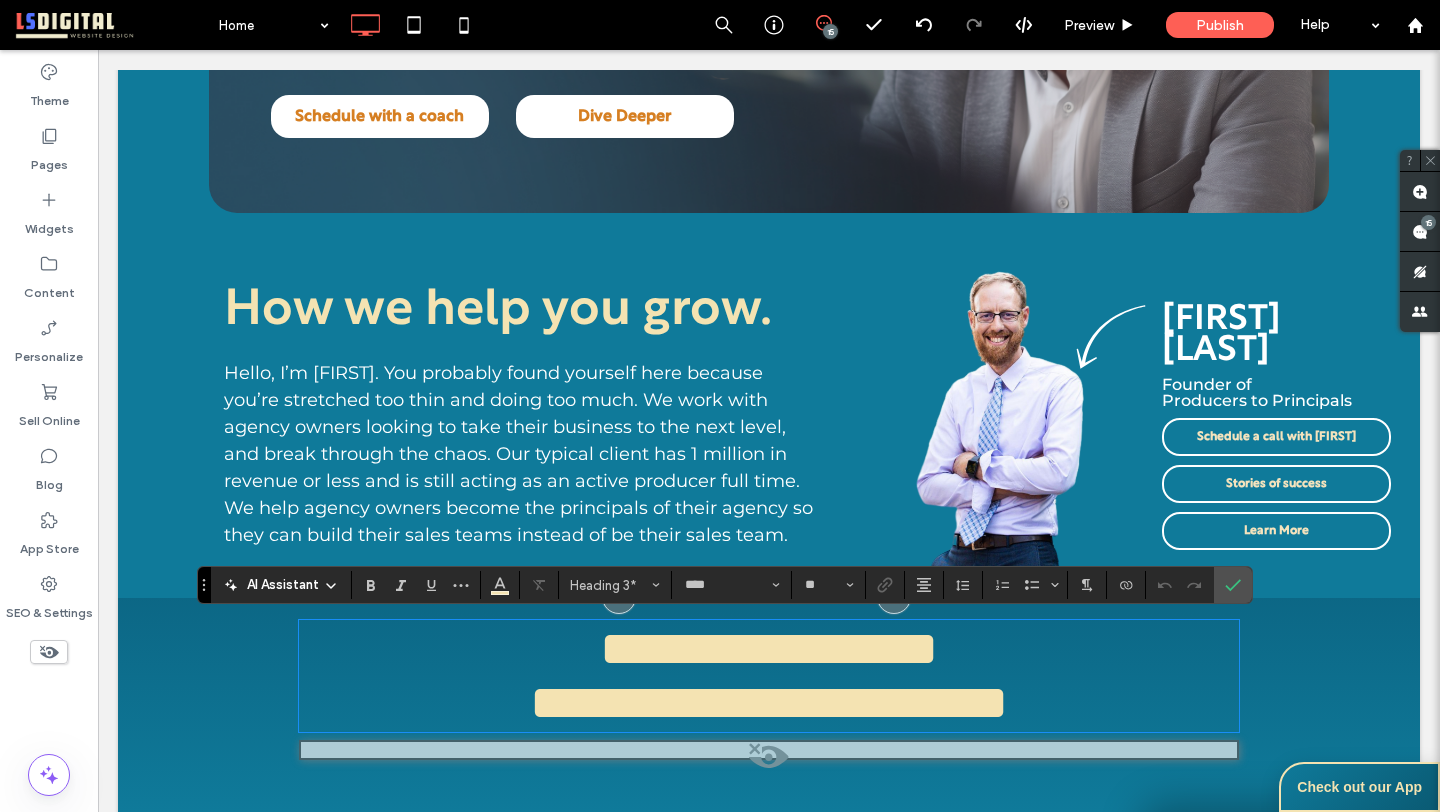 type 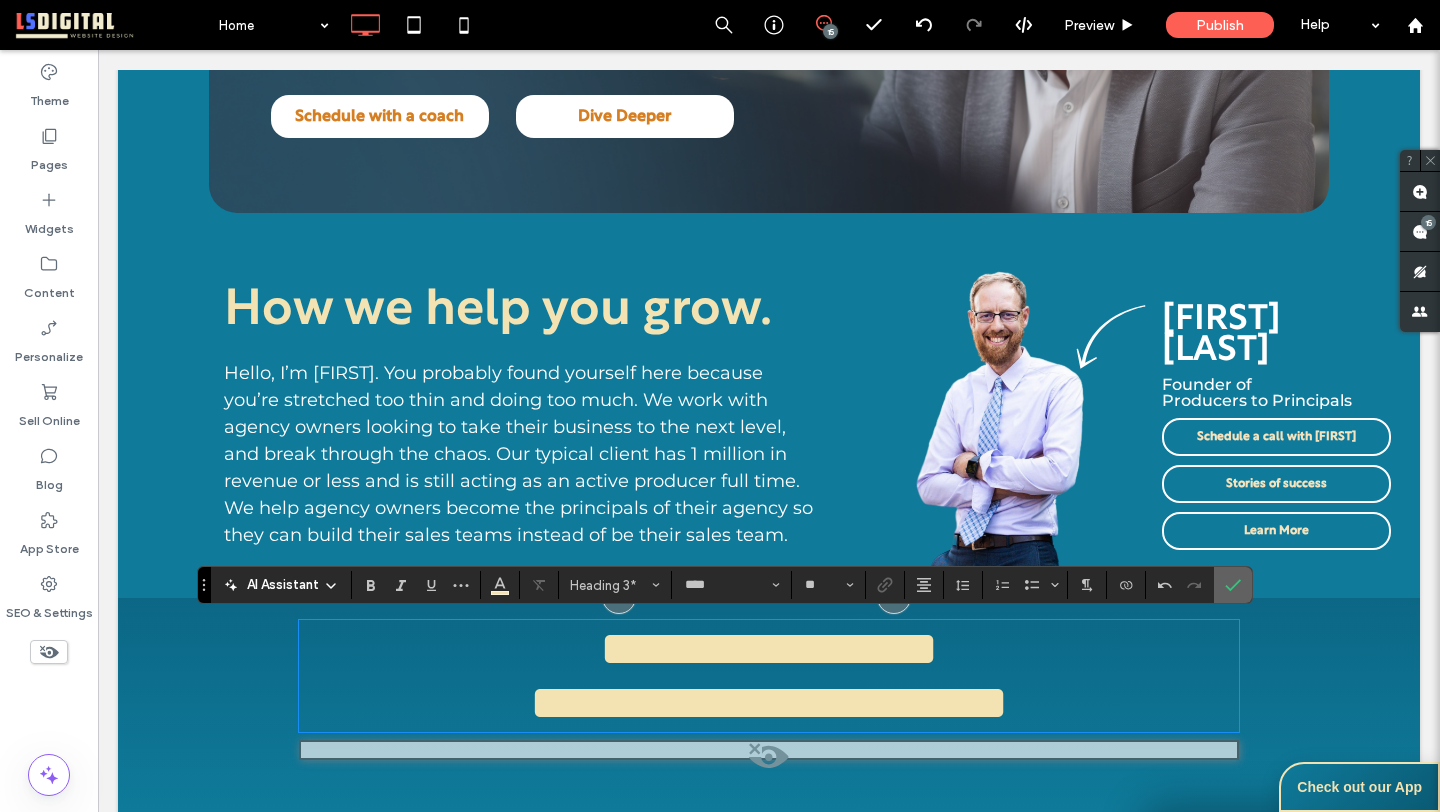 click at bounding box center (1229, 585) 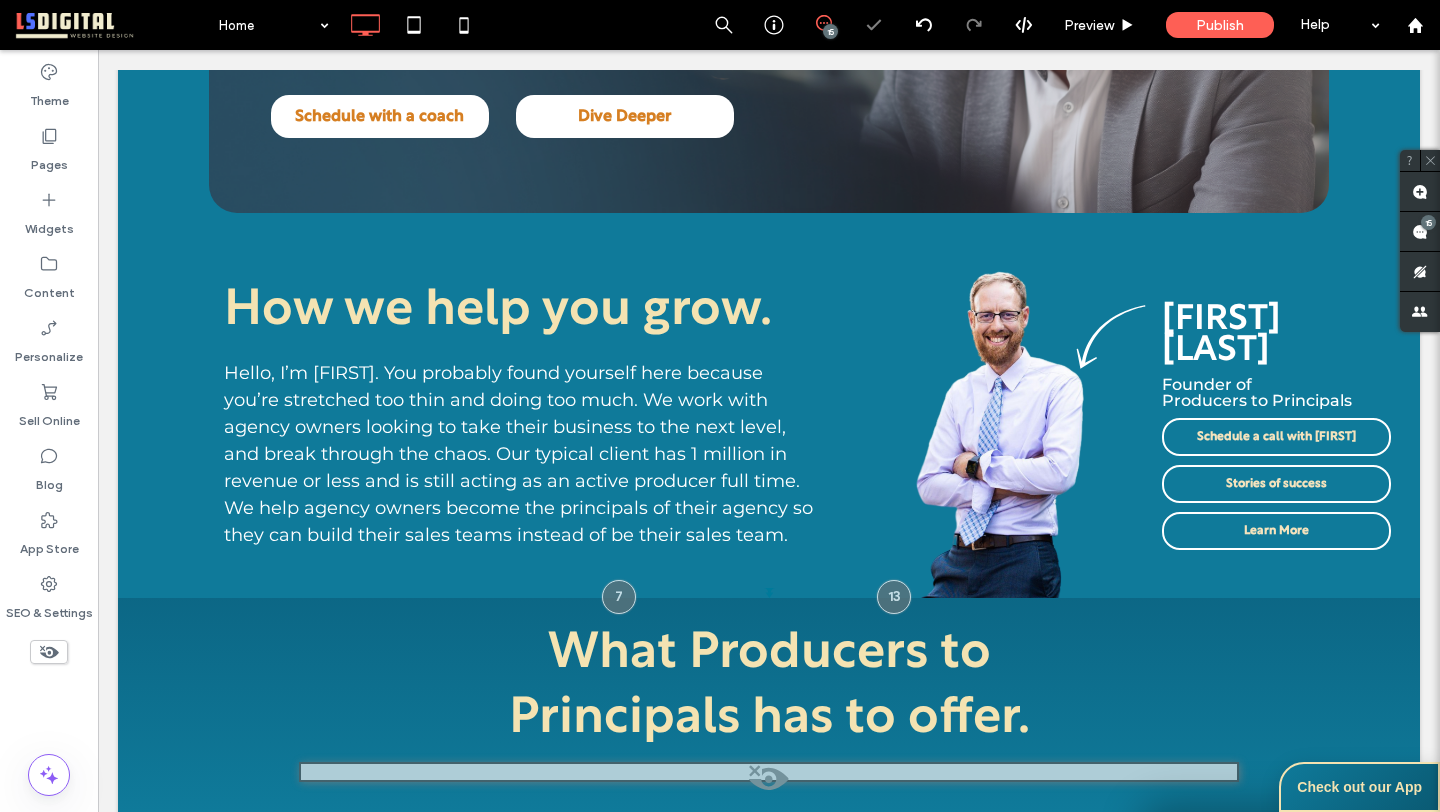 scroll, scrollTop: 14, scrollLeft: 0, axis: vertical 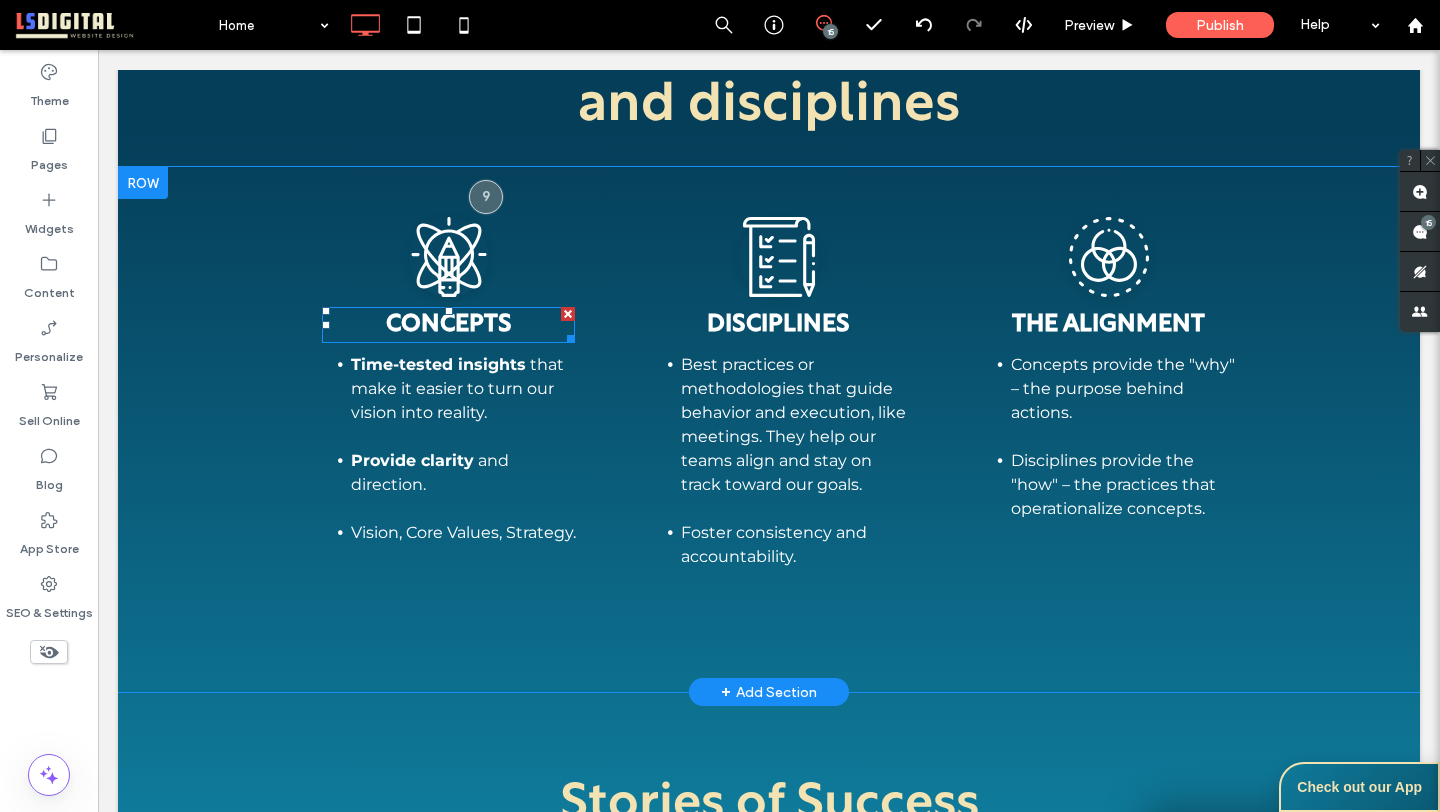 click on "CONCEPTS" at bounding box center (449, 325) 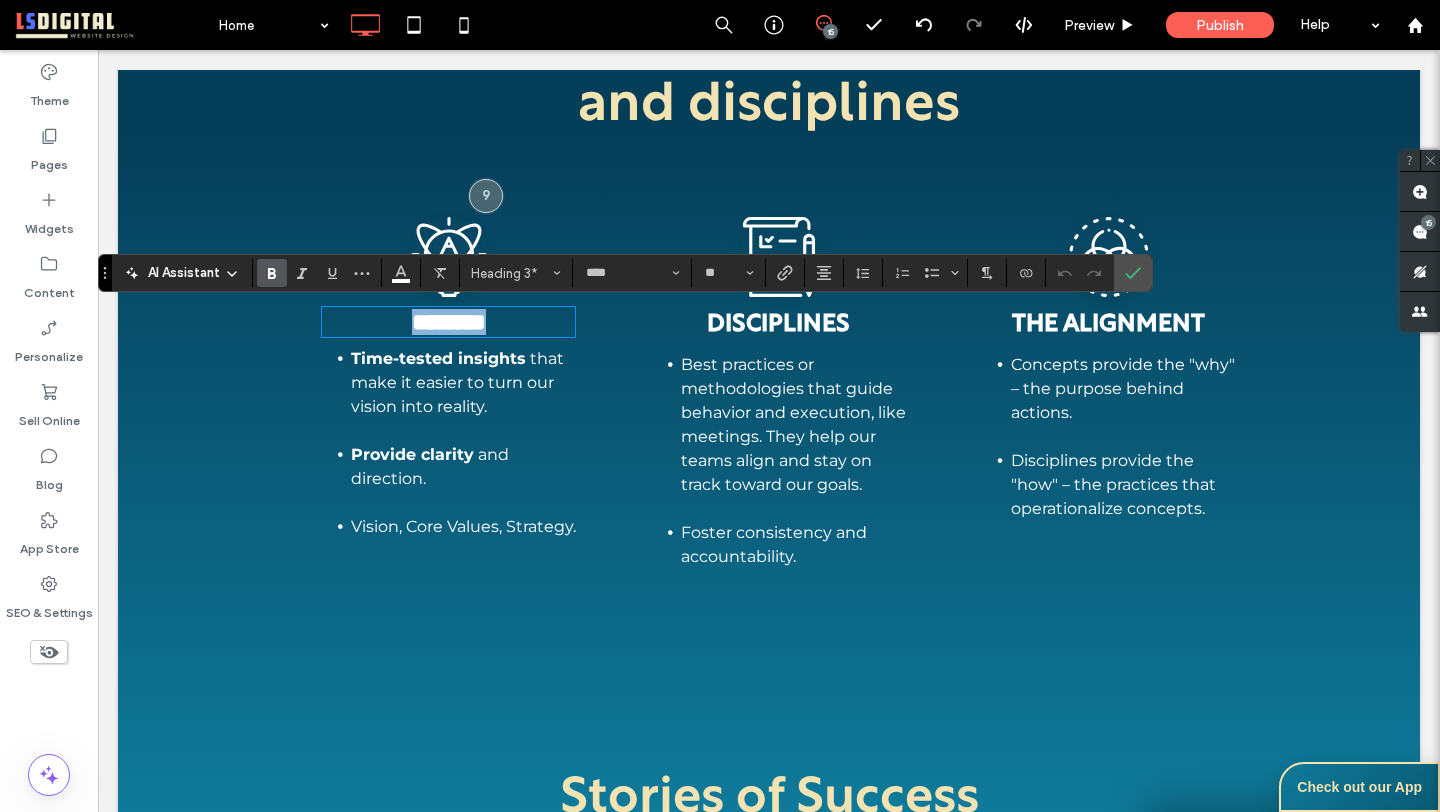 click on "********" at bounding box center [448, 322] 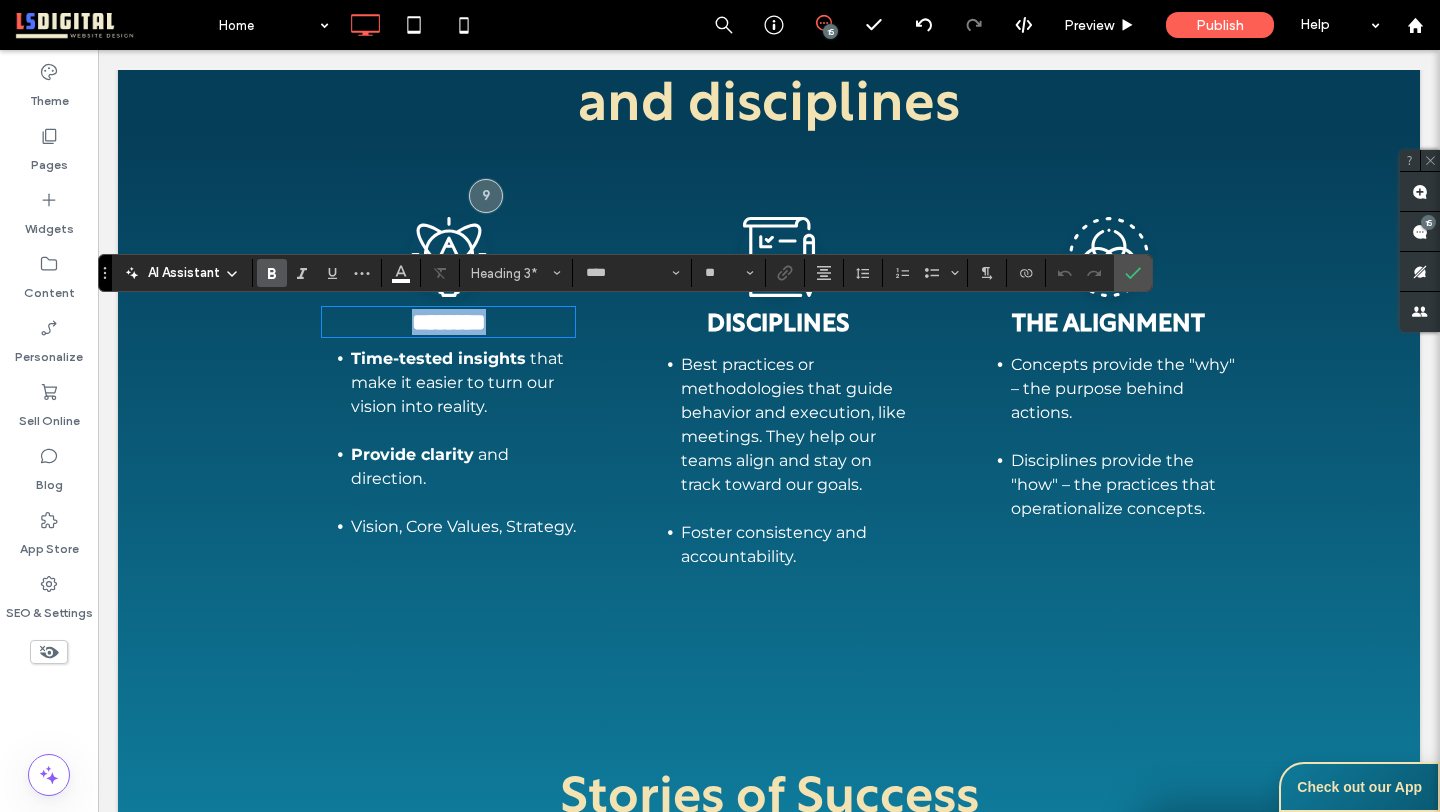 drag, startPoint x: 531, startPoint y: 332, endPoint x: 334, endPoint y: 319, distance: 197.42847 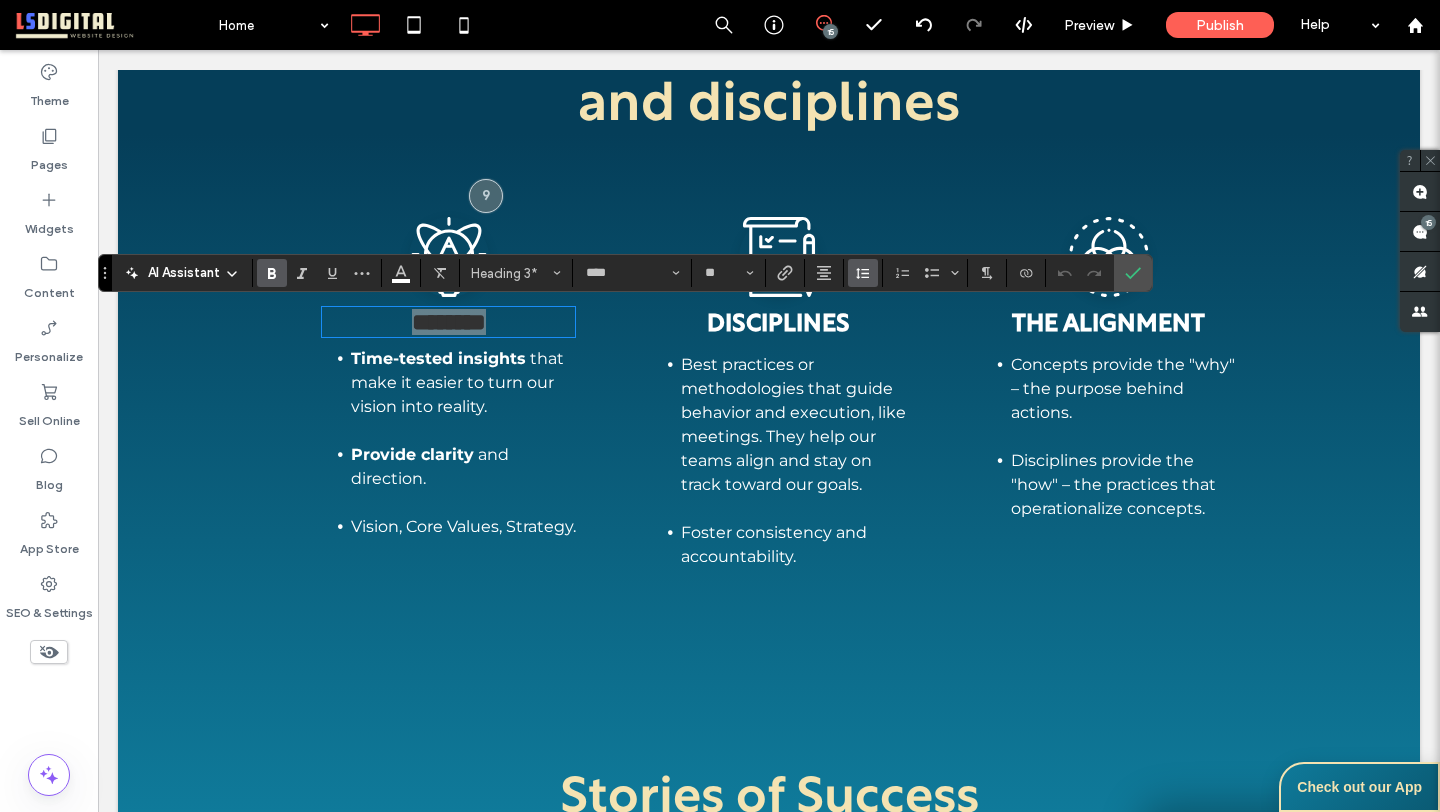 click at bounding box center (863, 273) 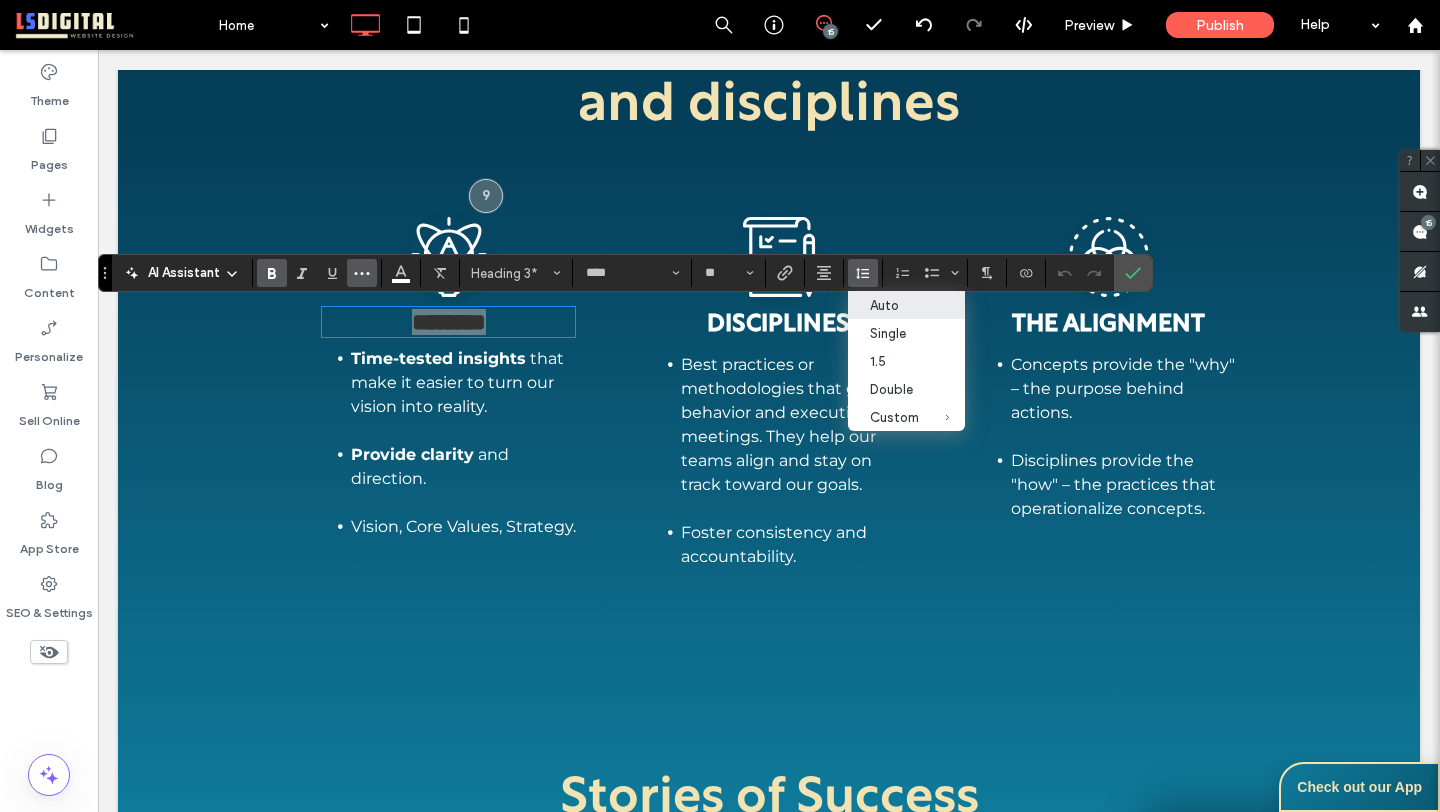 click 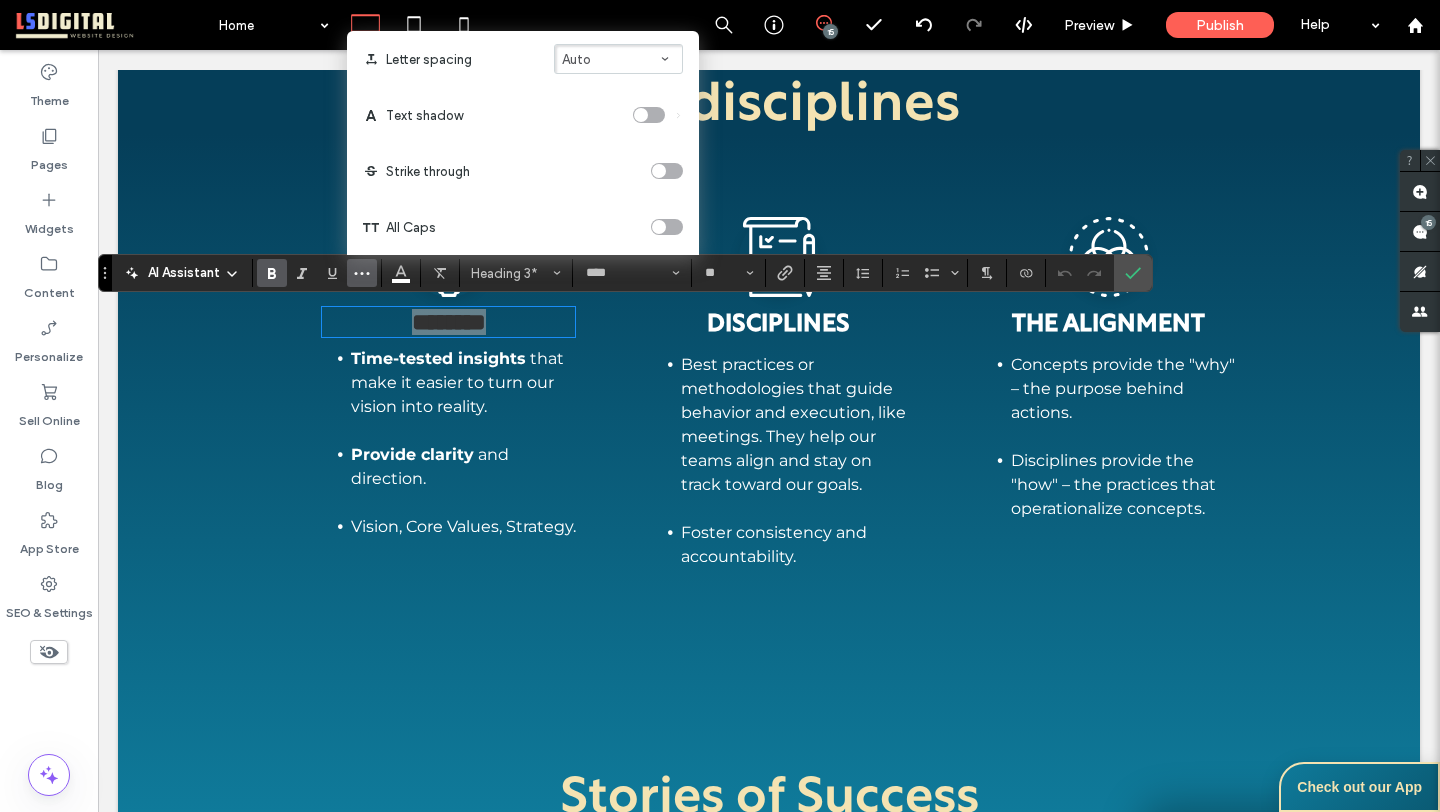 click at bounding box center (659, 227) 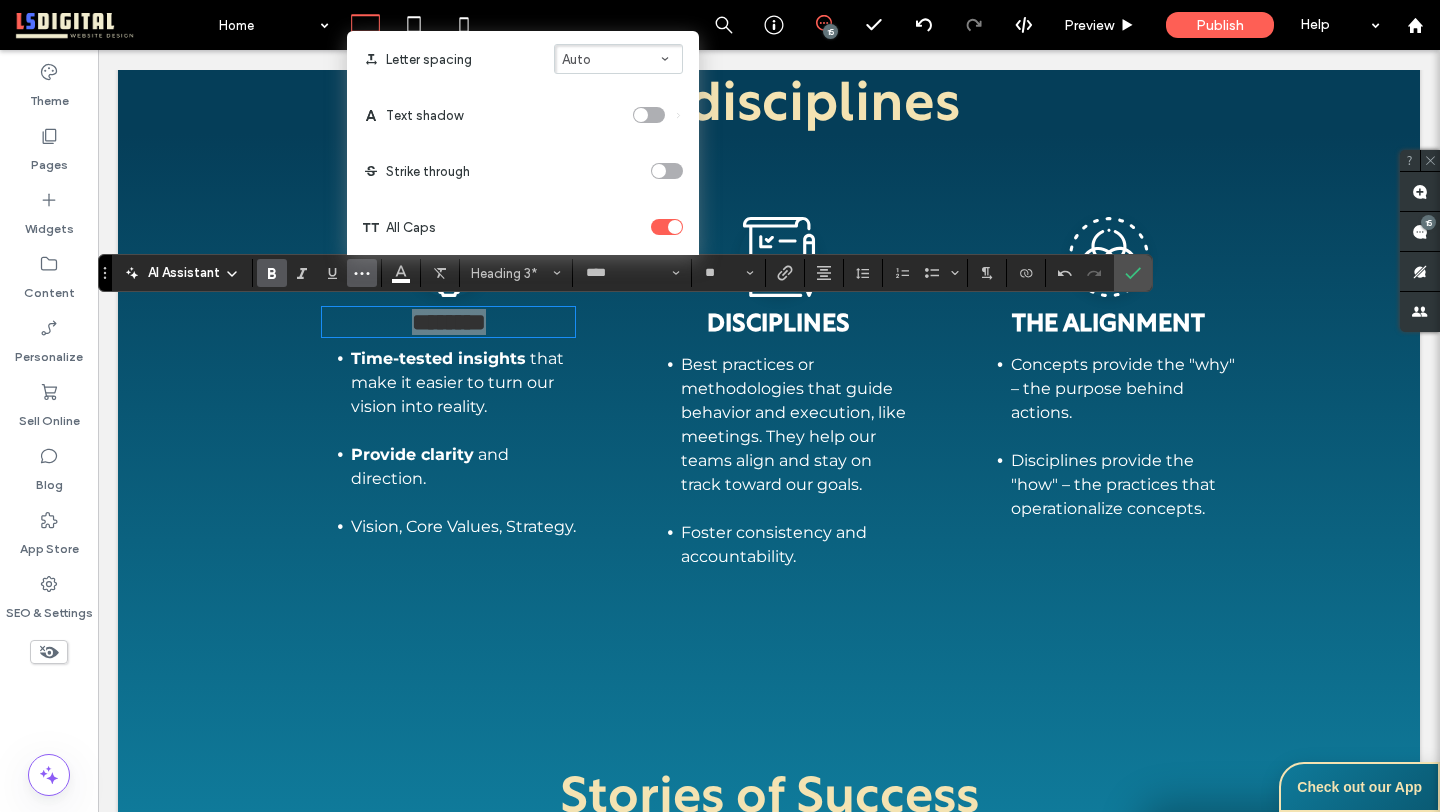 click at bounding box center [667, 227] 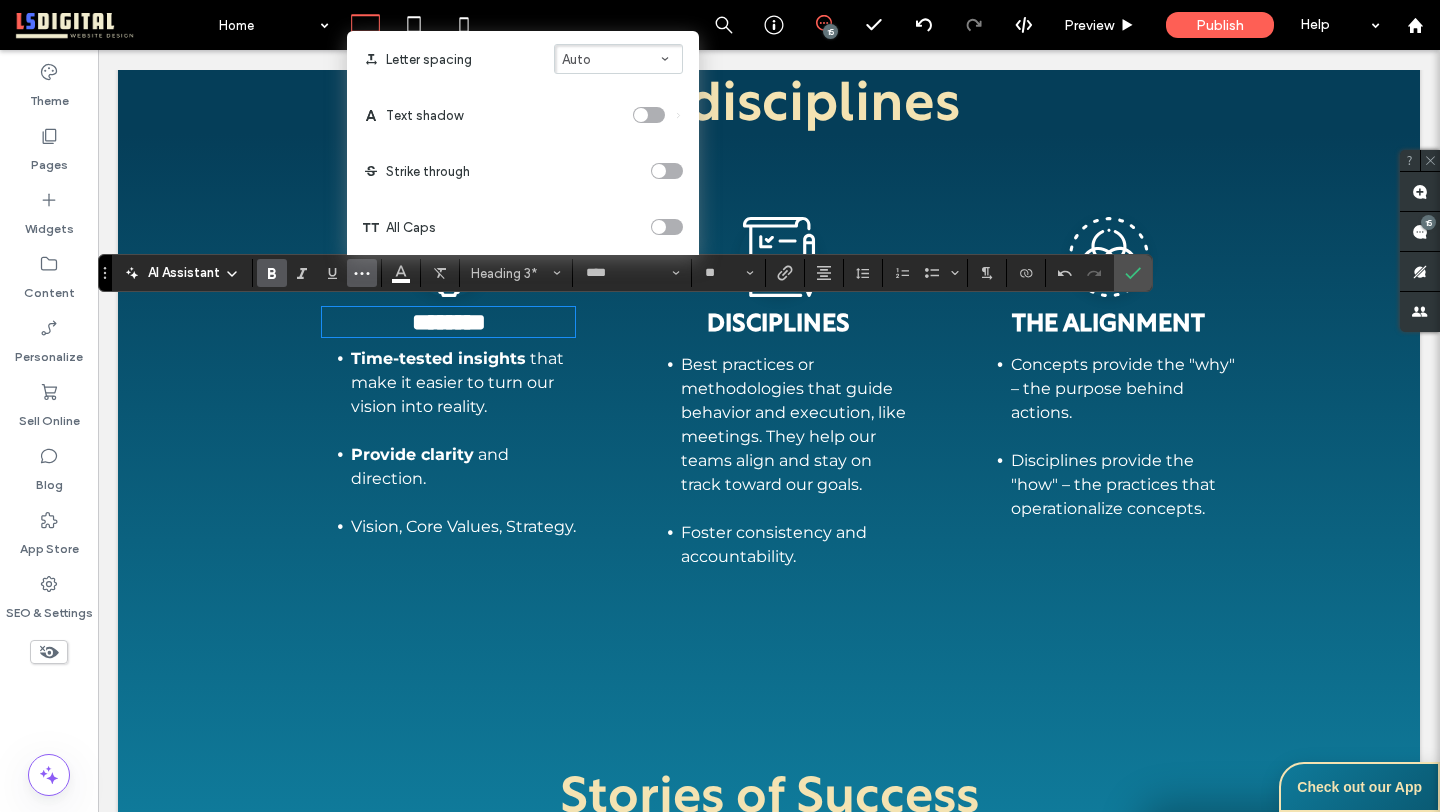 click on "********" at bounding box center (449, 322) 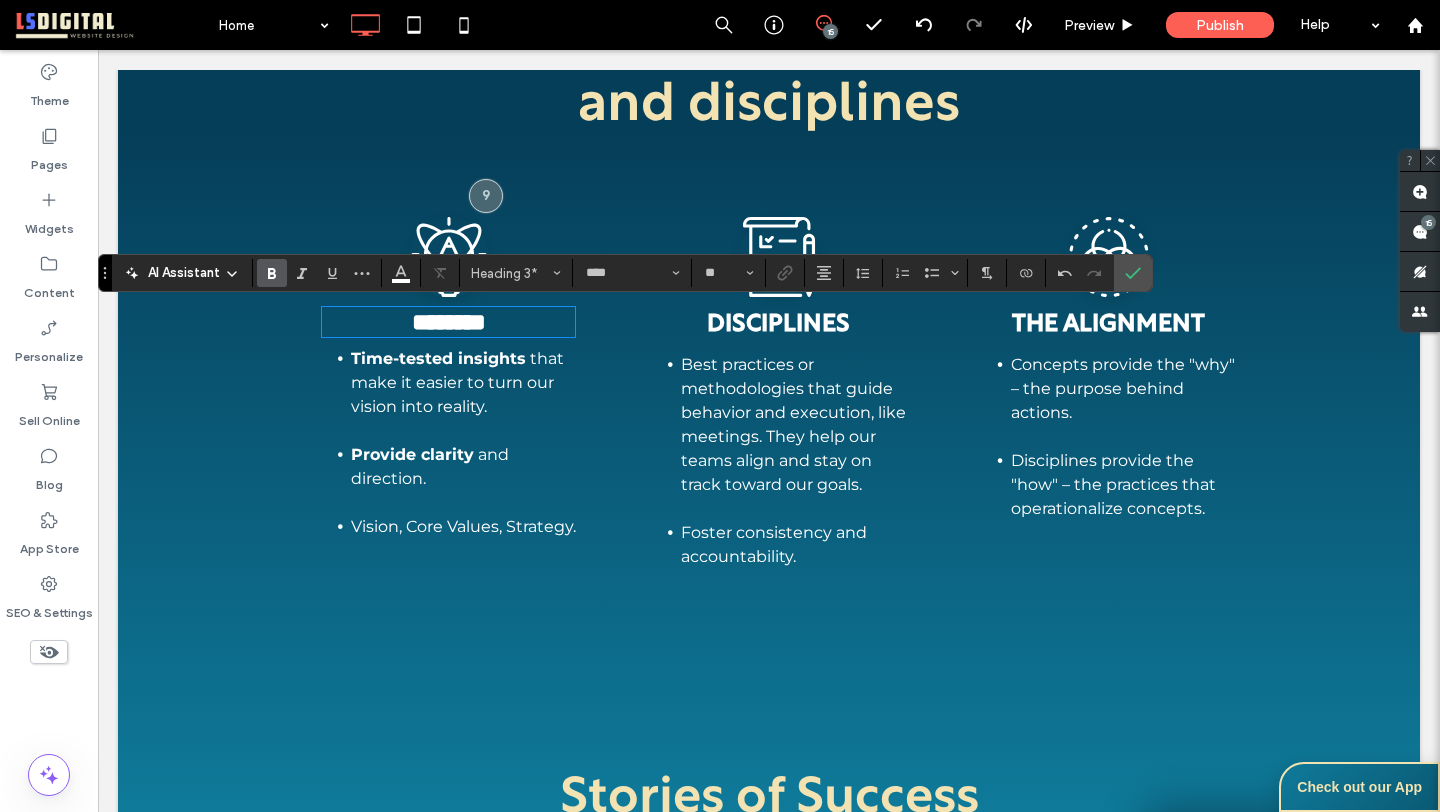 type 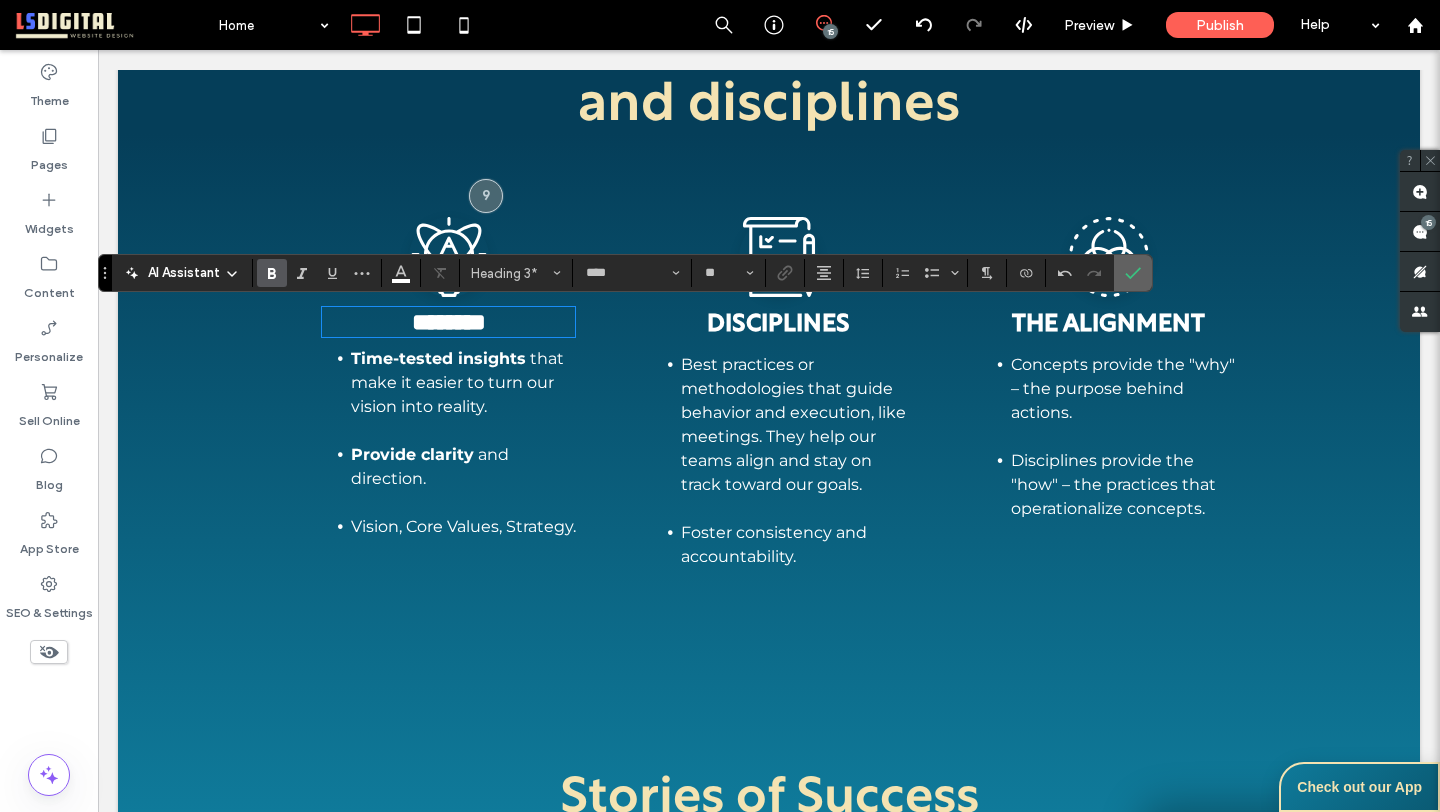 click 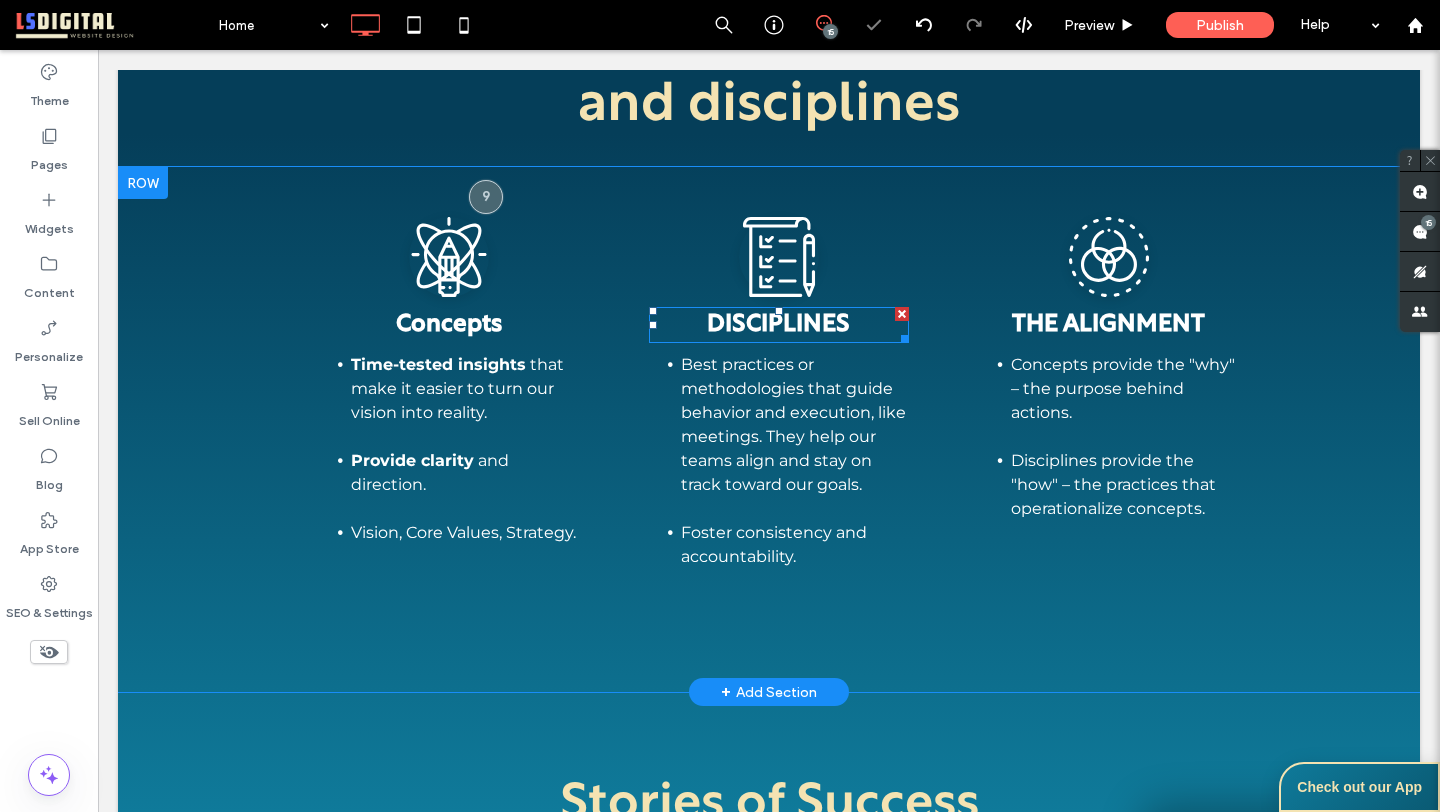 click on "DISCIPLINES" at bounding box center [778, 325] 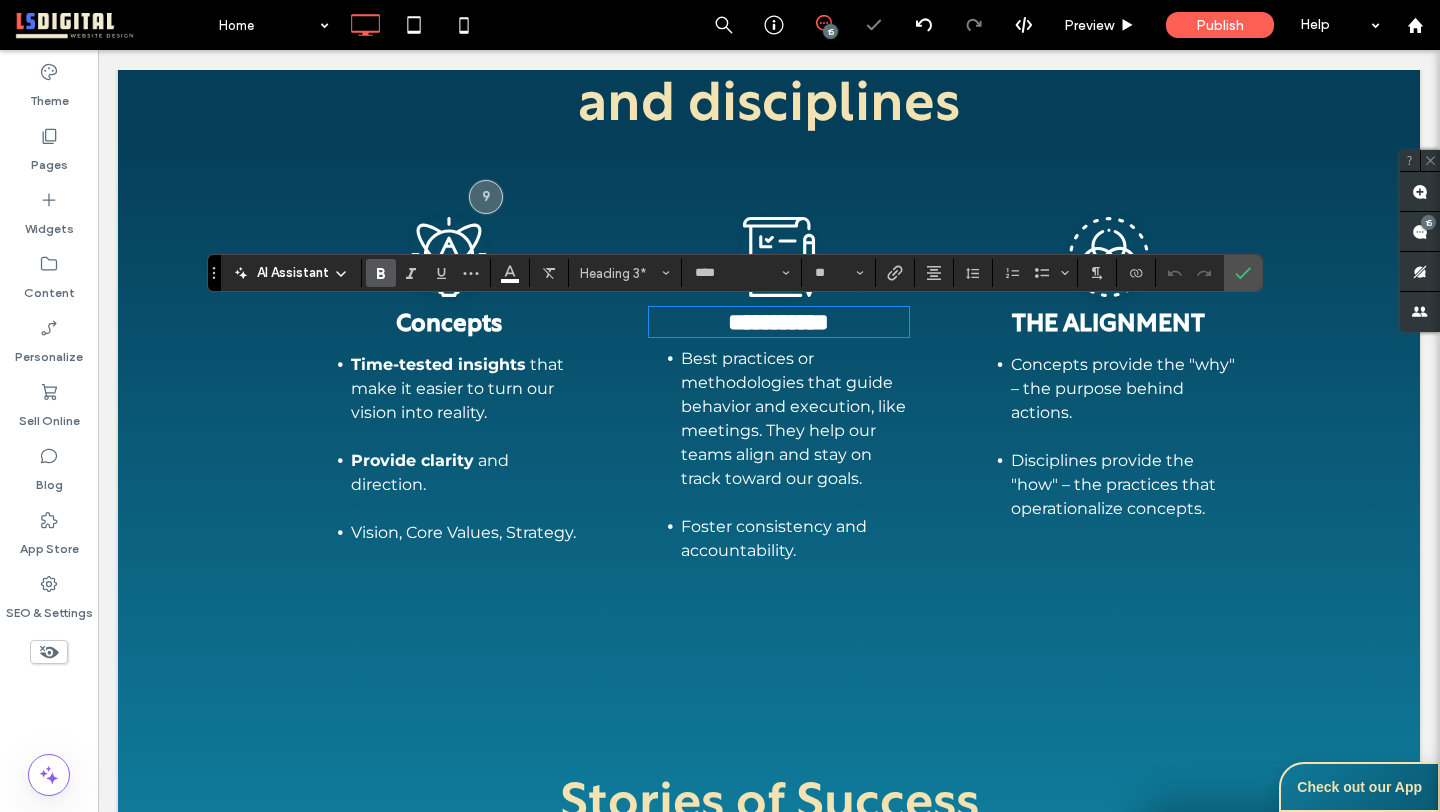 click on "**********" at bounding box center [779, 322] 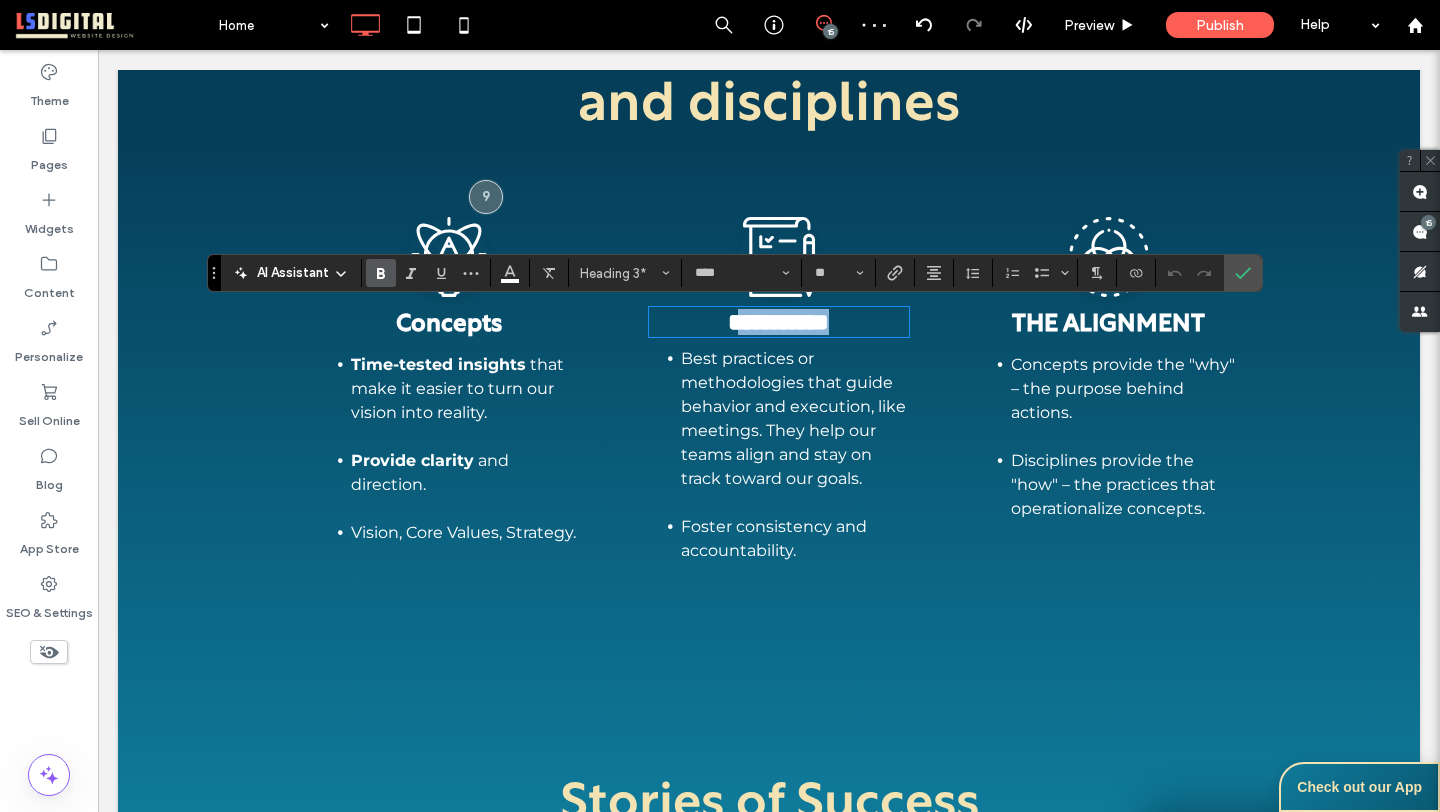 drag, startPoint x: 851, startPoint y: 325, endPoint x: 725, endPoint y: 325, distance: 126 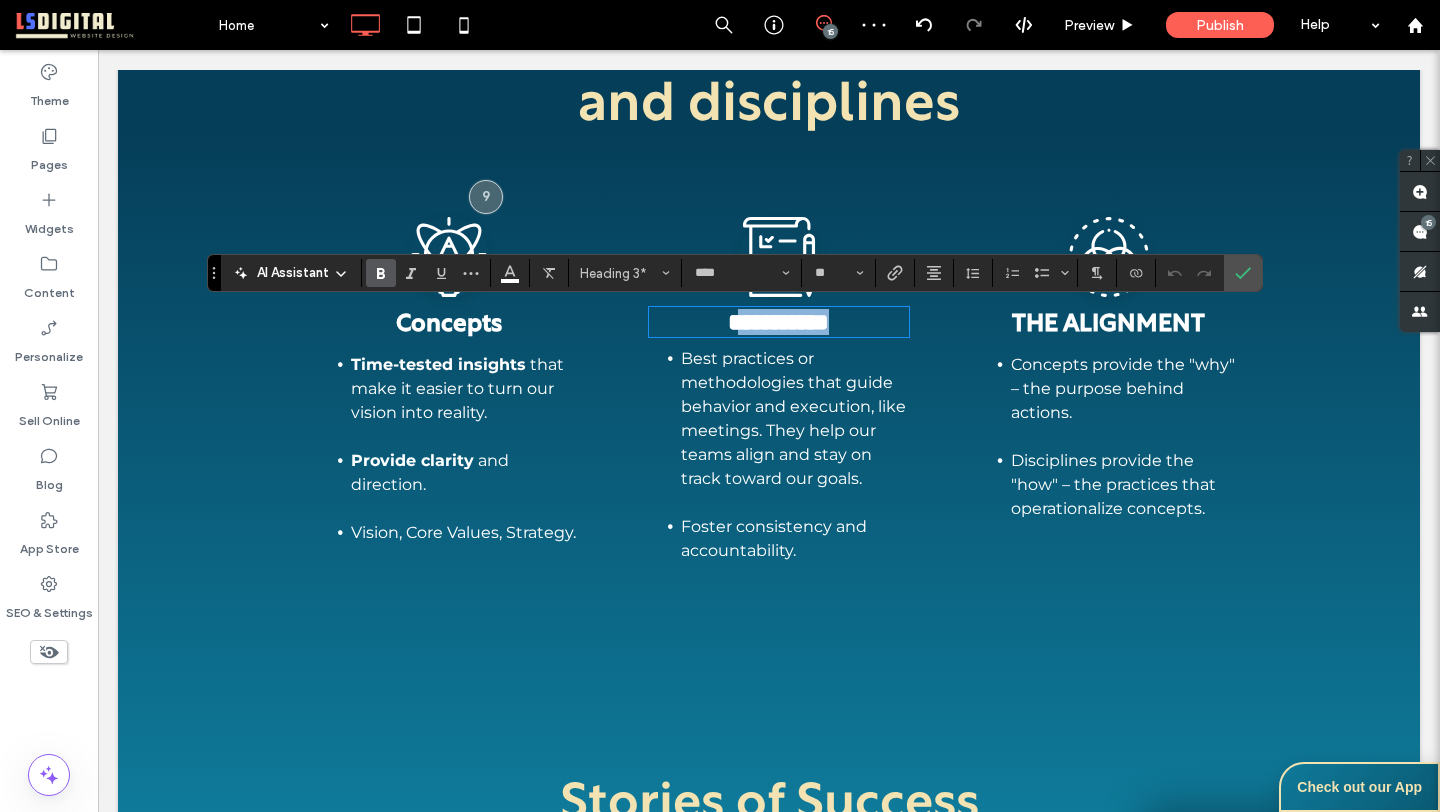 click on "**********" at bounding box center (779, 322) 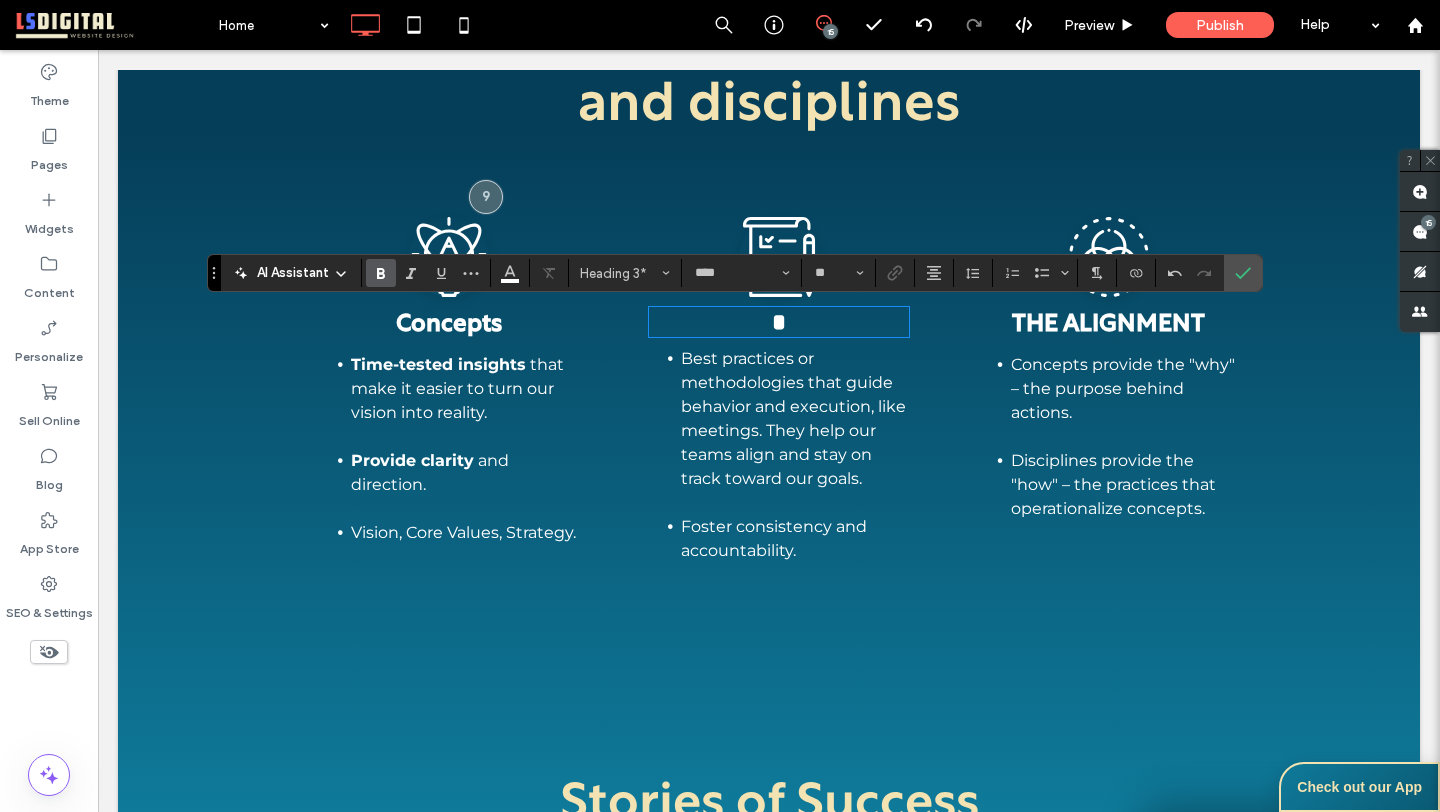 type 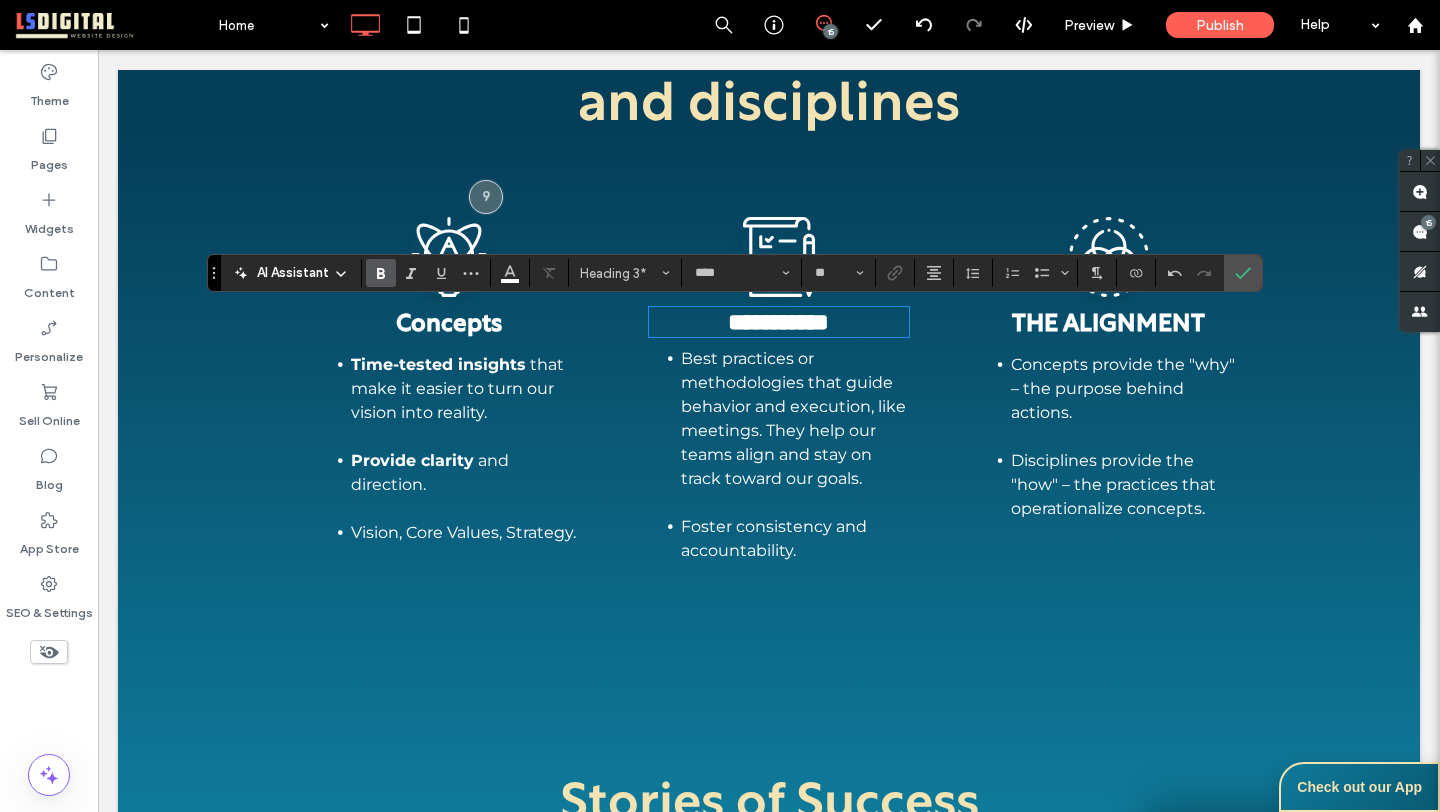 click on "THE ALIGNMENT" at bounding box center [1108, 325] 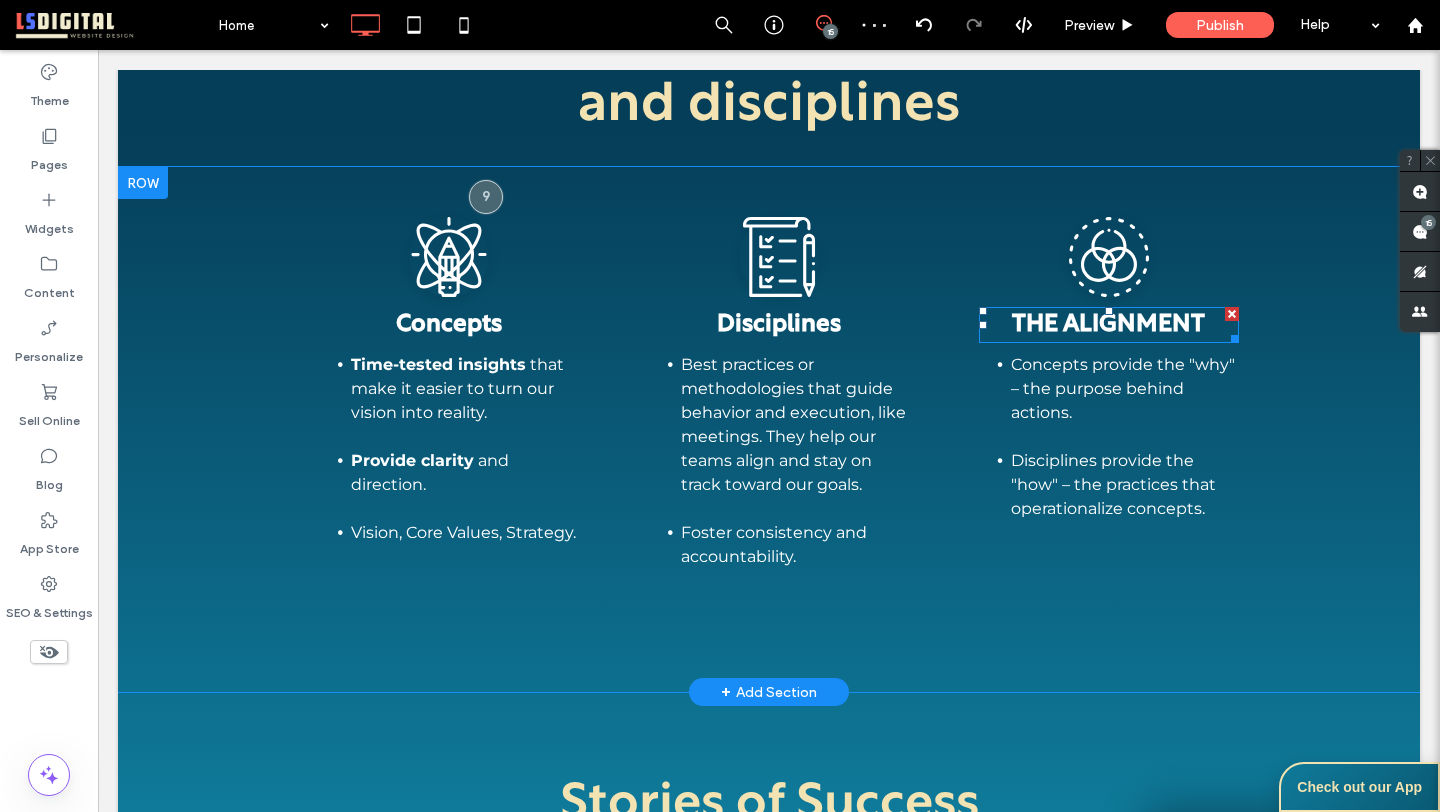 click on "THE ALIGNMENT" at bounding box center [1108, 325] 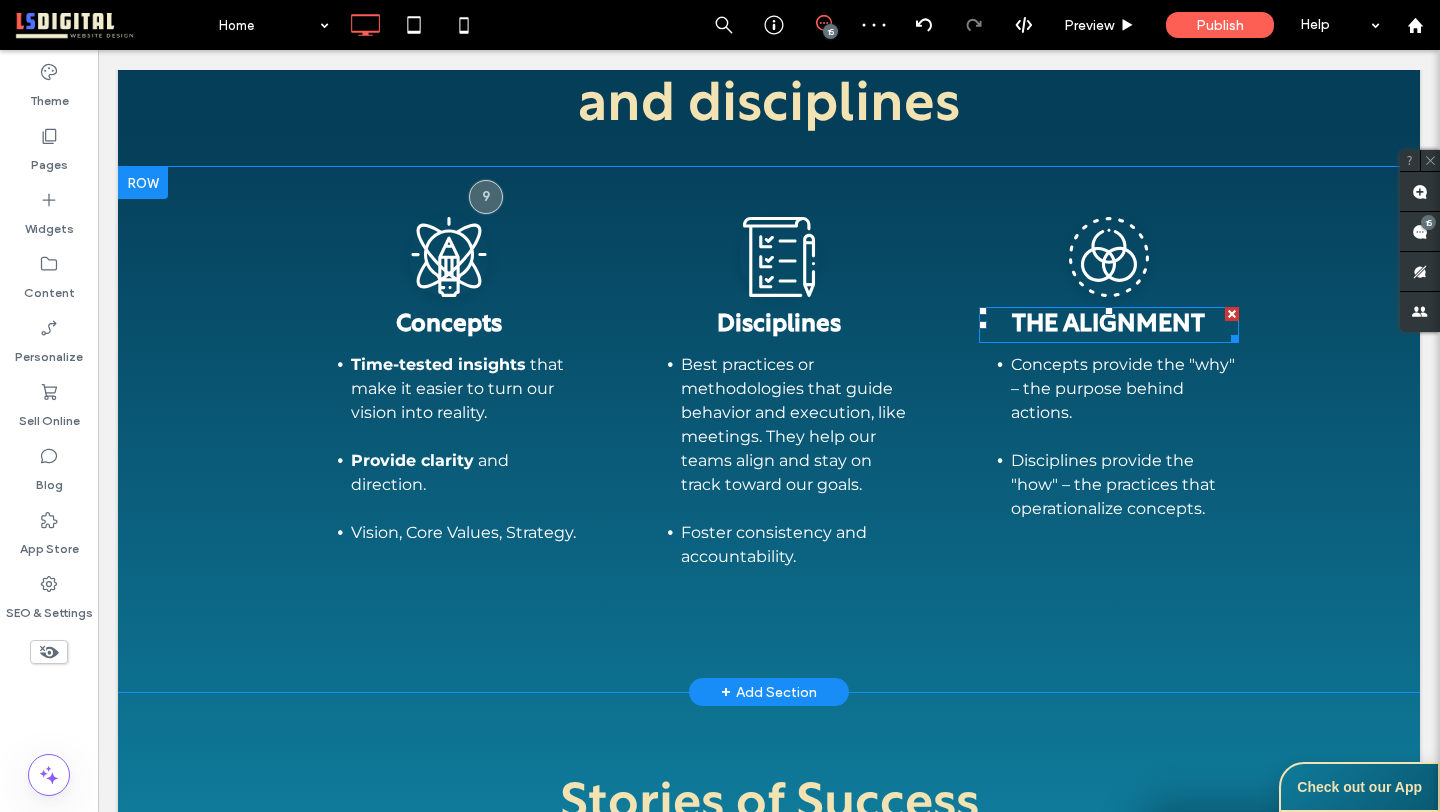 type on "****" 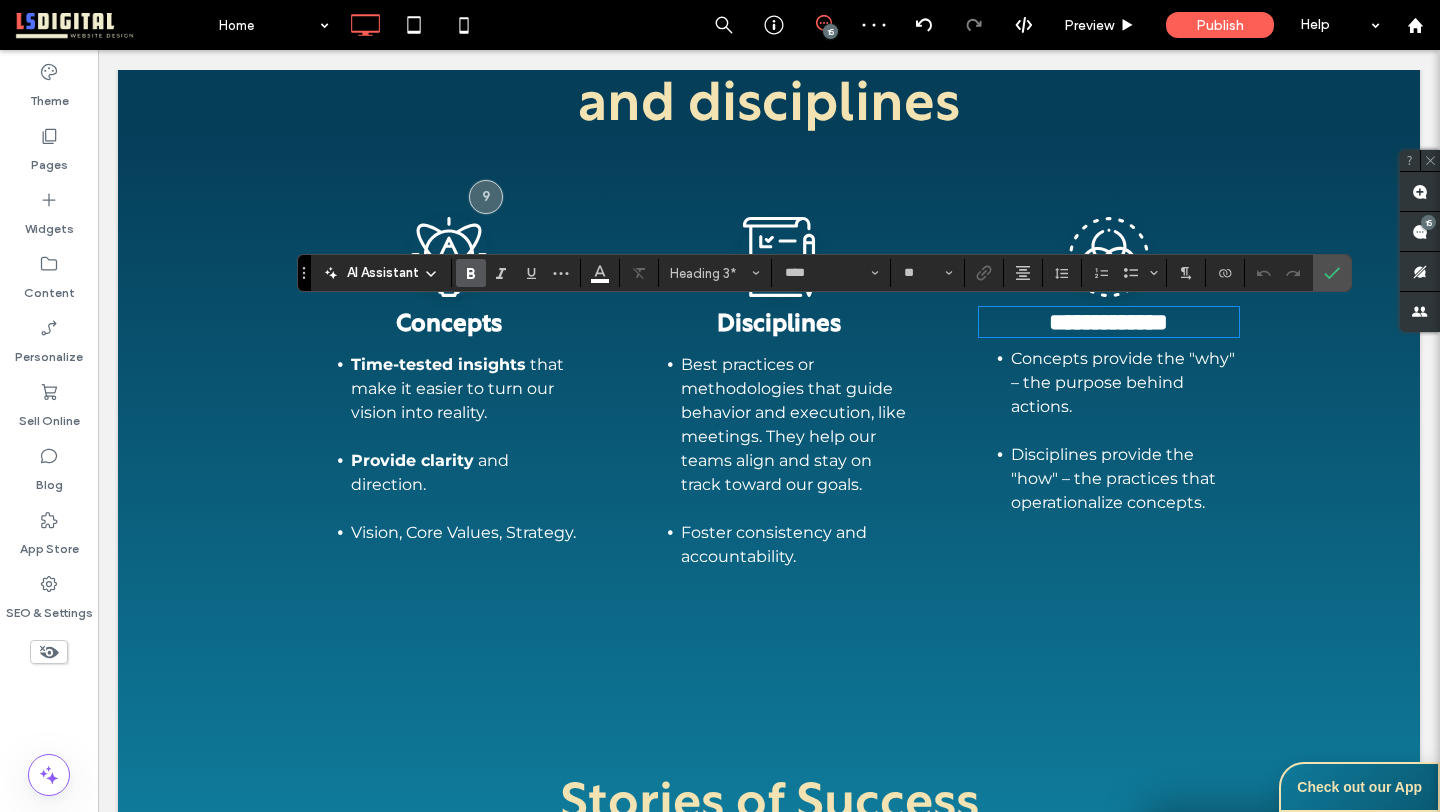click on "**********" at bounding box center [1108, 322] 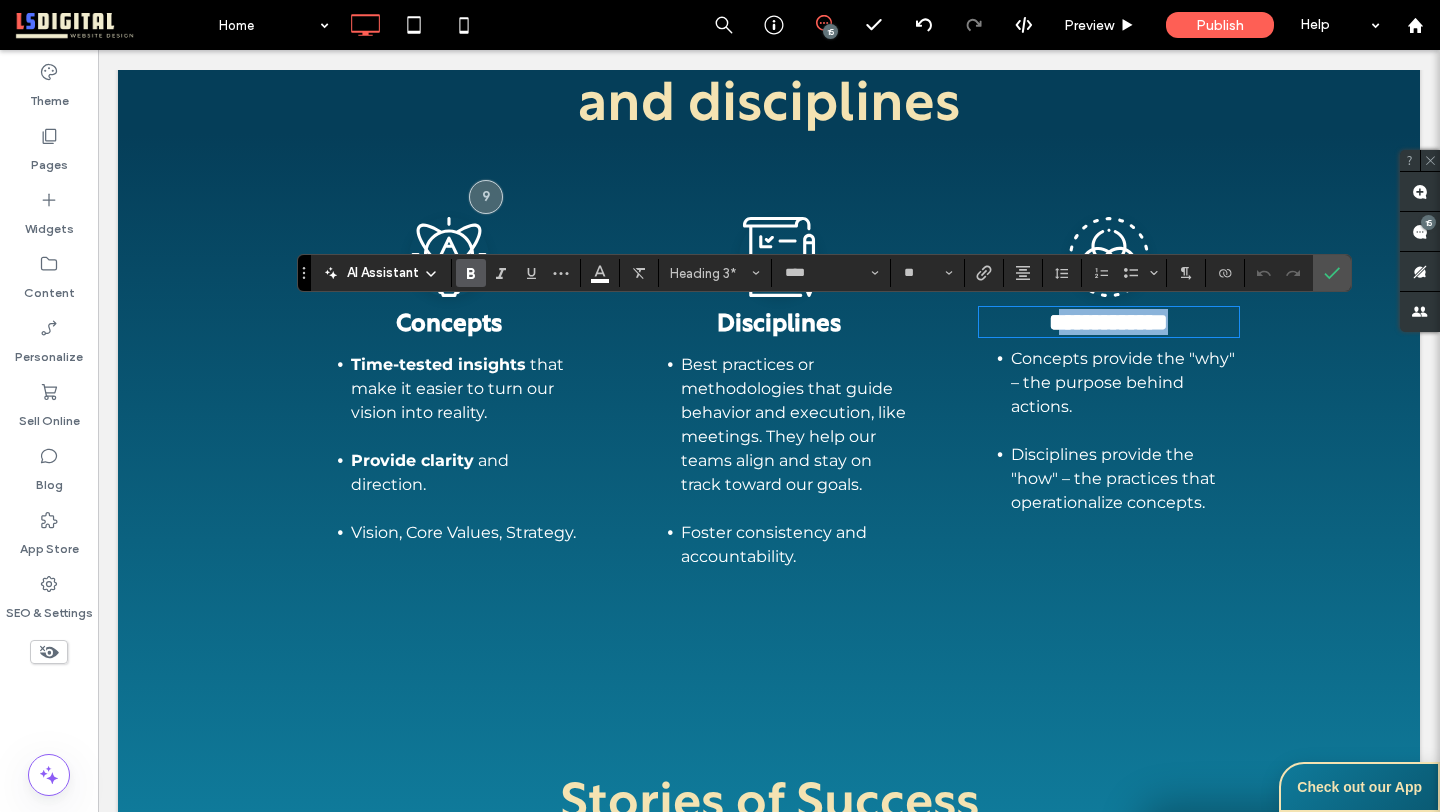 drag, startPoint x: 1224, startPoint y: 320, endPoint x: 1024, endPoint y: 321, distance: 200.0025 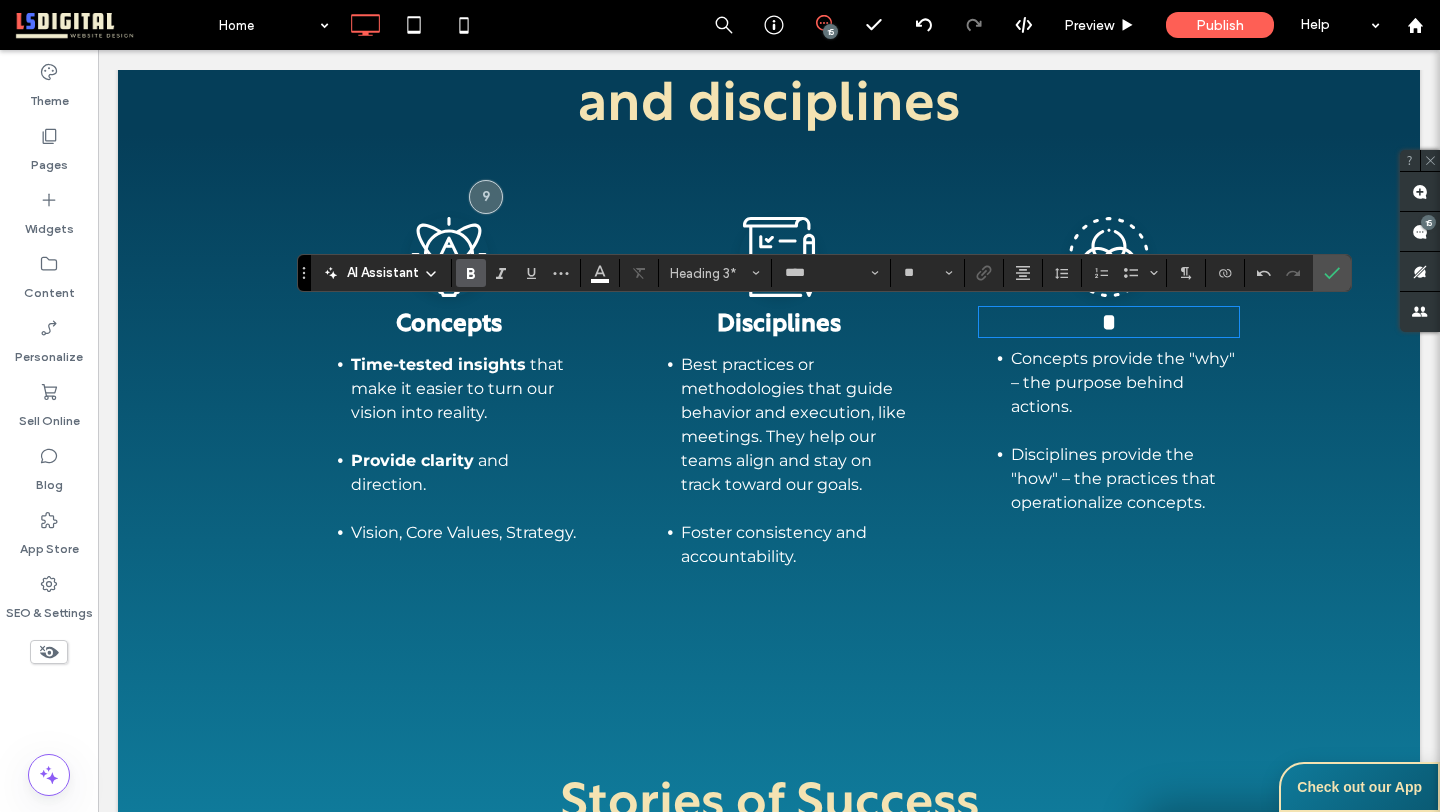 type 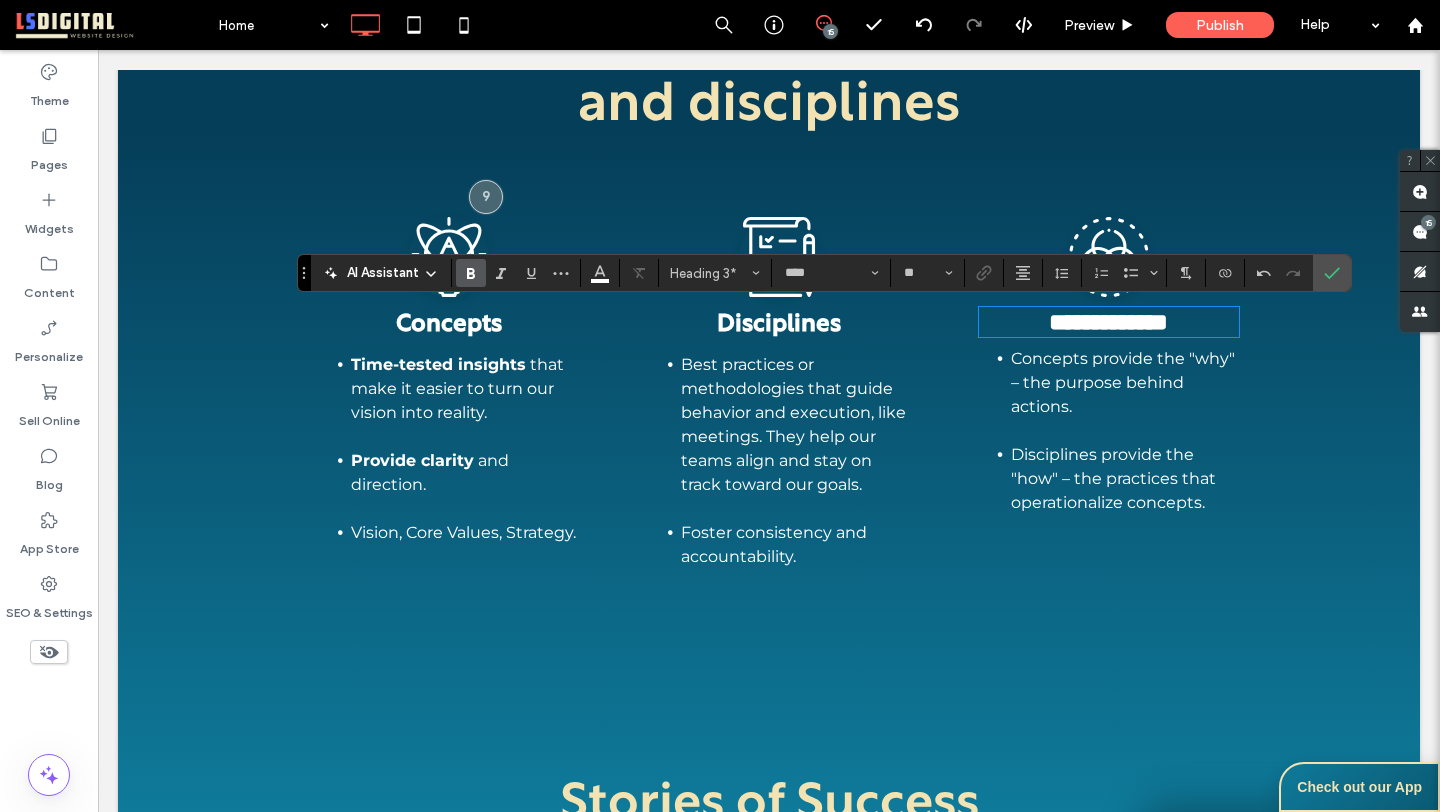 click on "**********" at bounding box center (1108, 322) 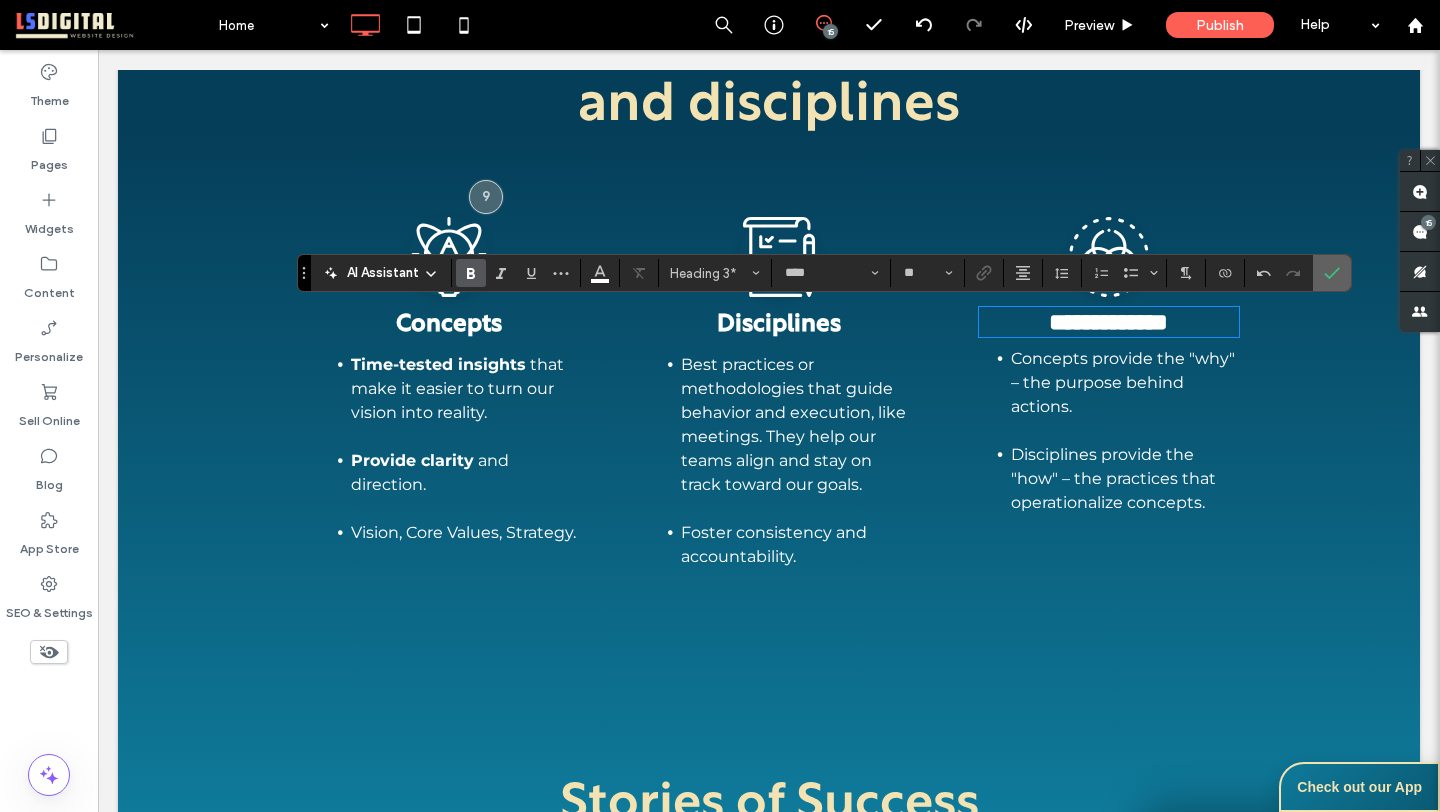 click at bounding box center [1332, 273] 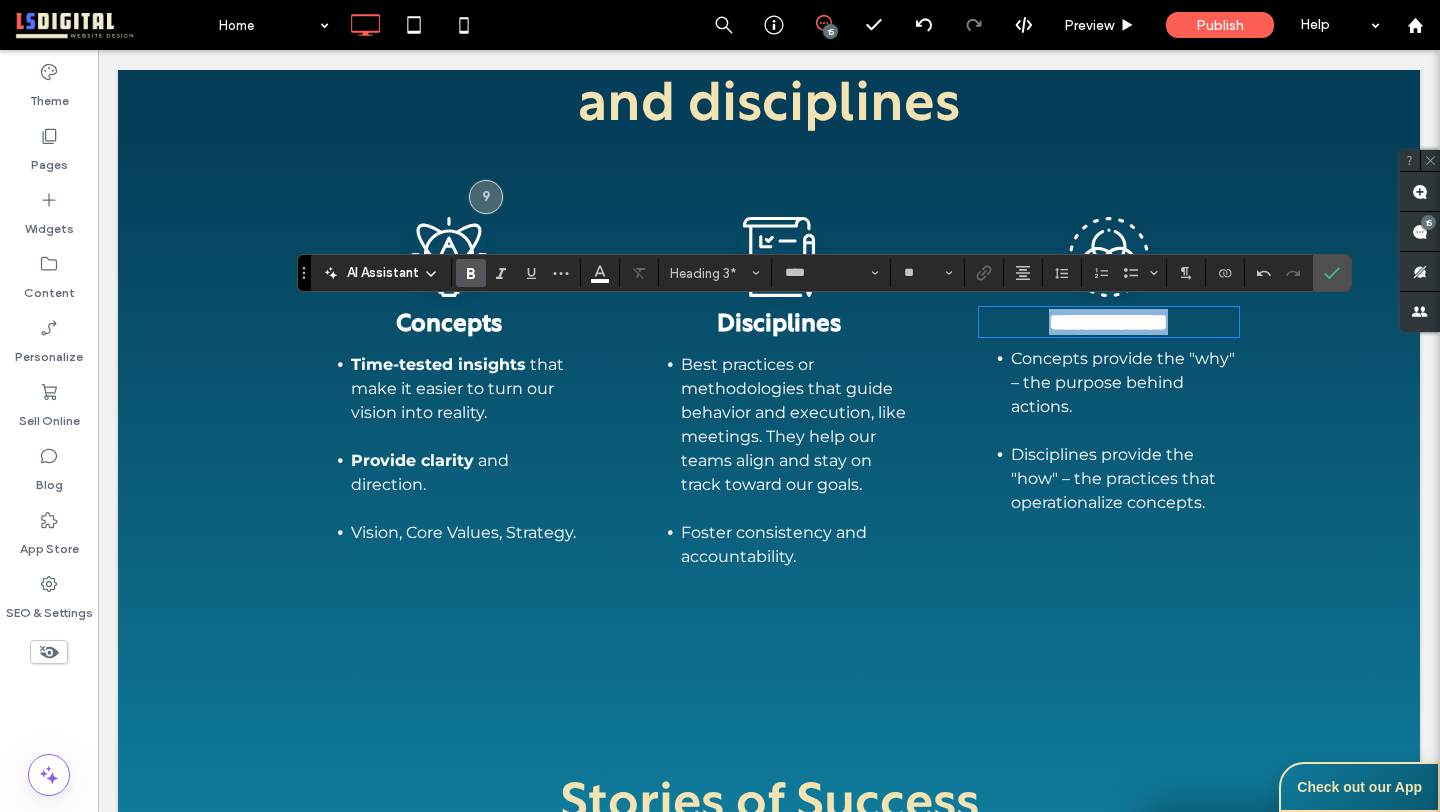 drag, startPoint x: 1209, startPoint y: 320, endPoint x: 876, endPoint y: 301, distance: 333.5416 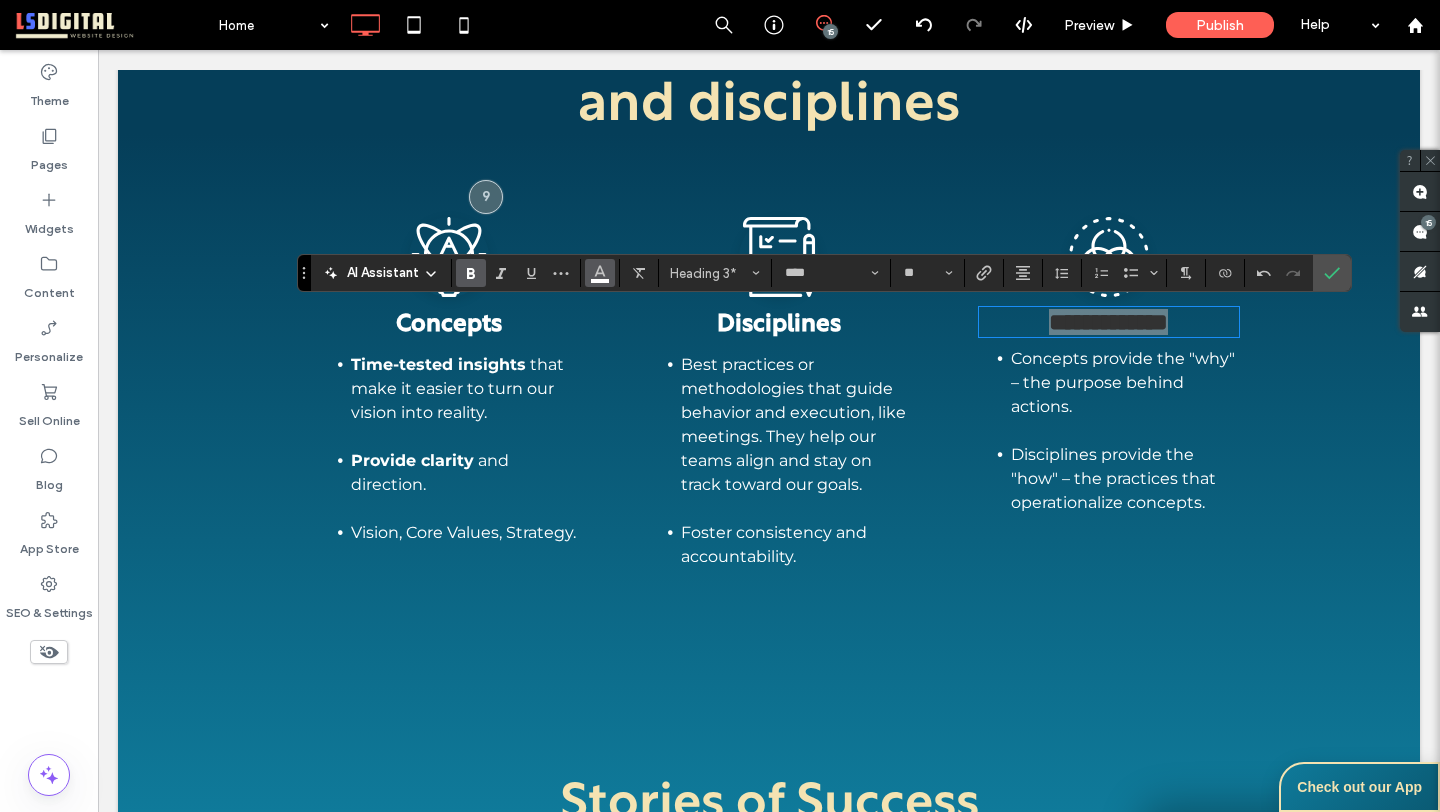 click at bounding box center [600, 271] 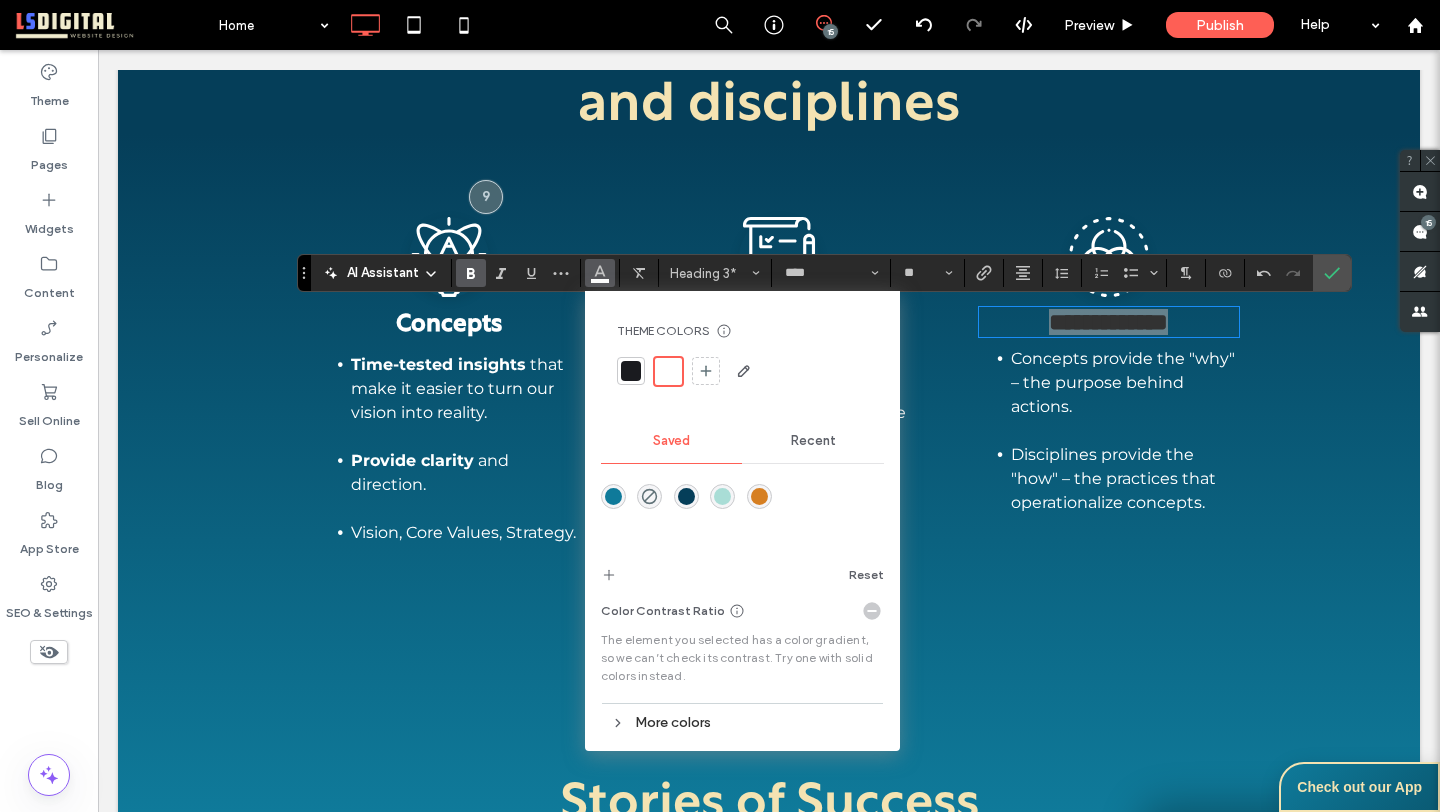 click on "Recent" at bounding box center (813, 441) 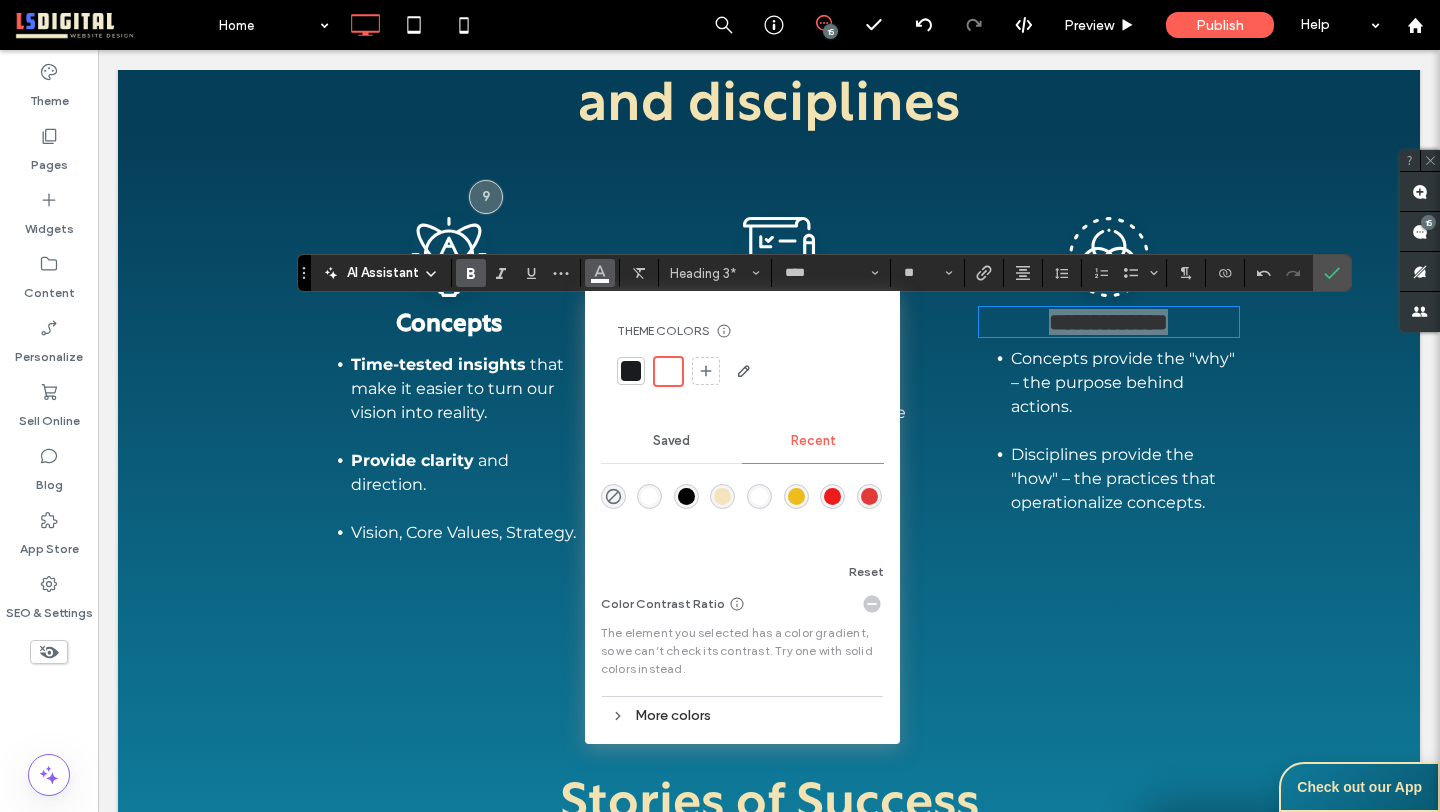 click at bounding box center [722, 496] 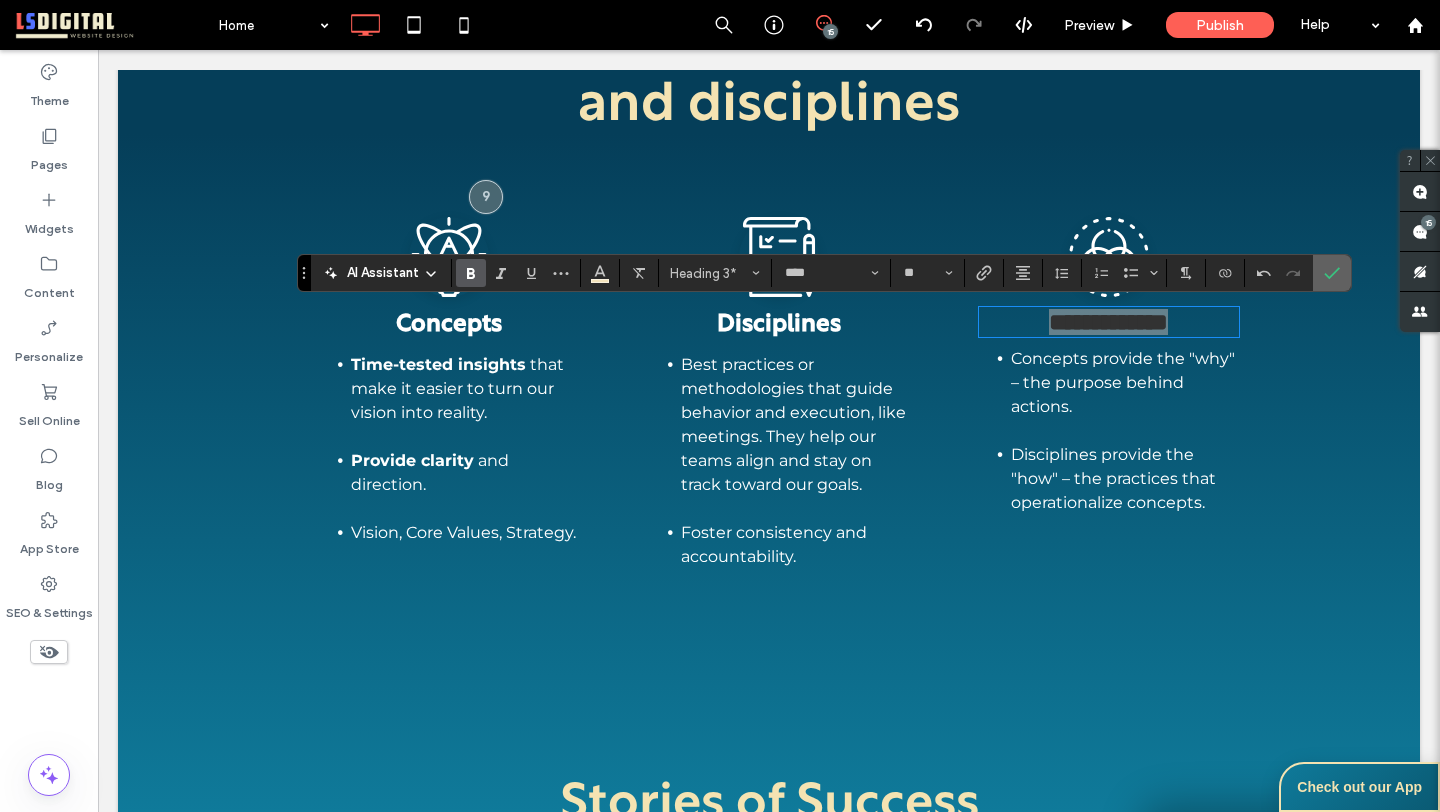 click 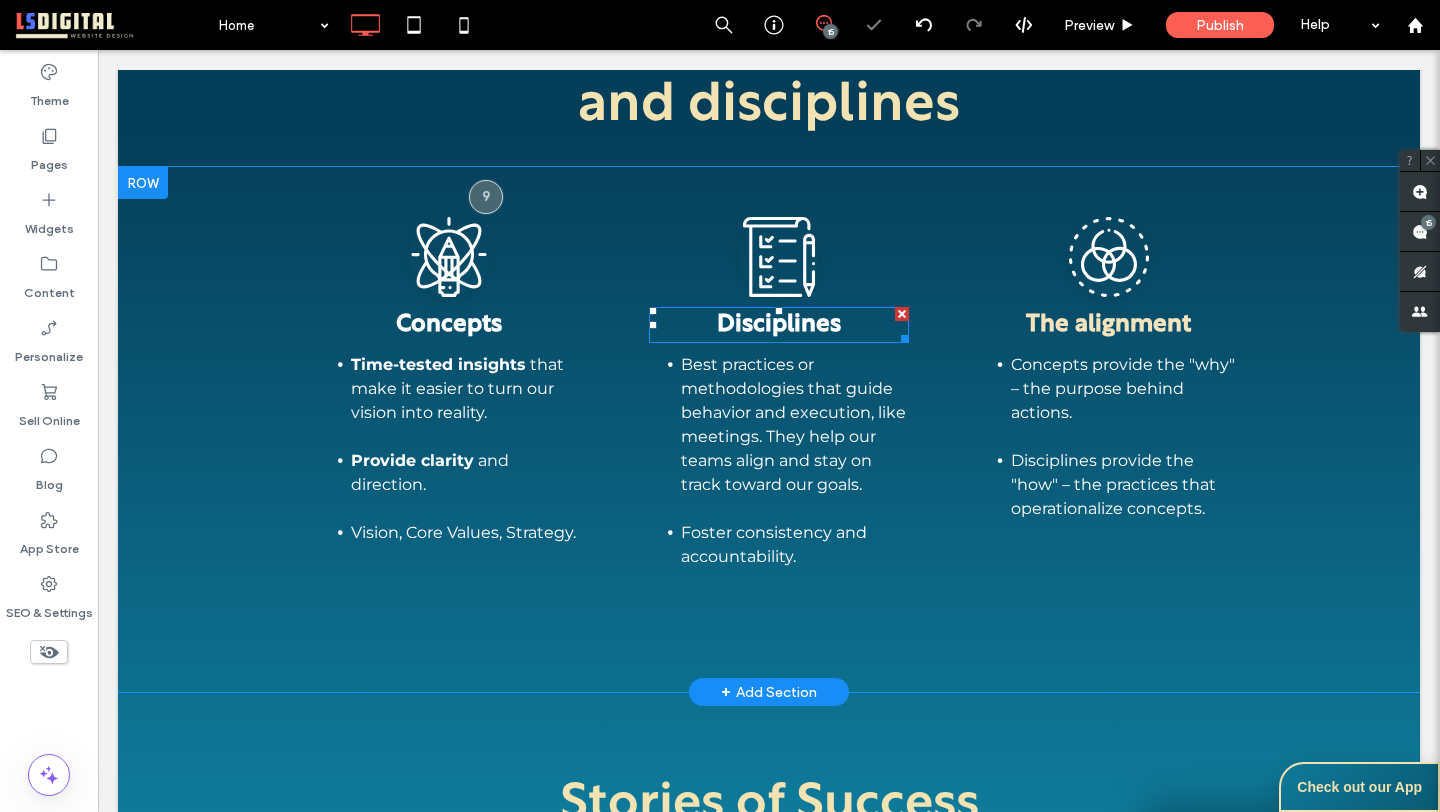 click on "Disciplines" at bounding box center (779, 325) 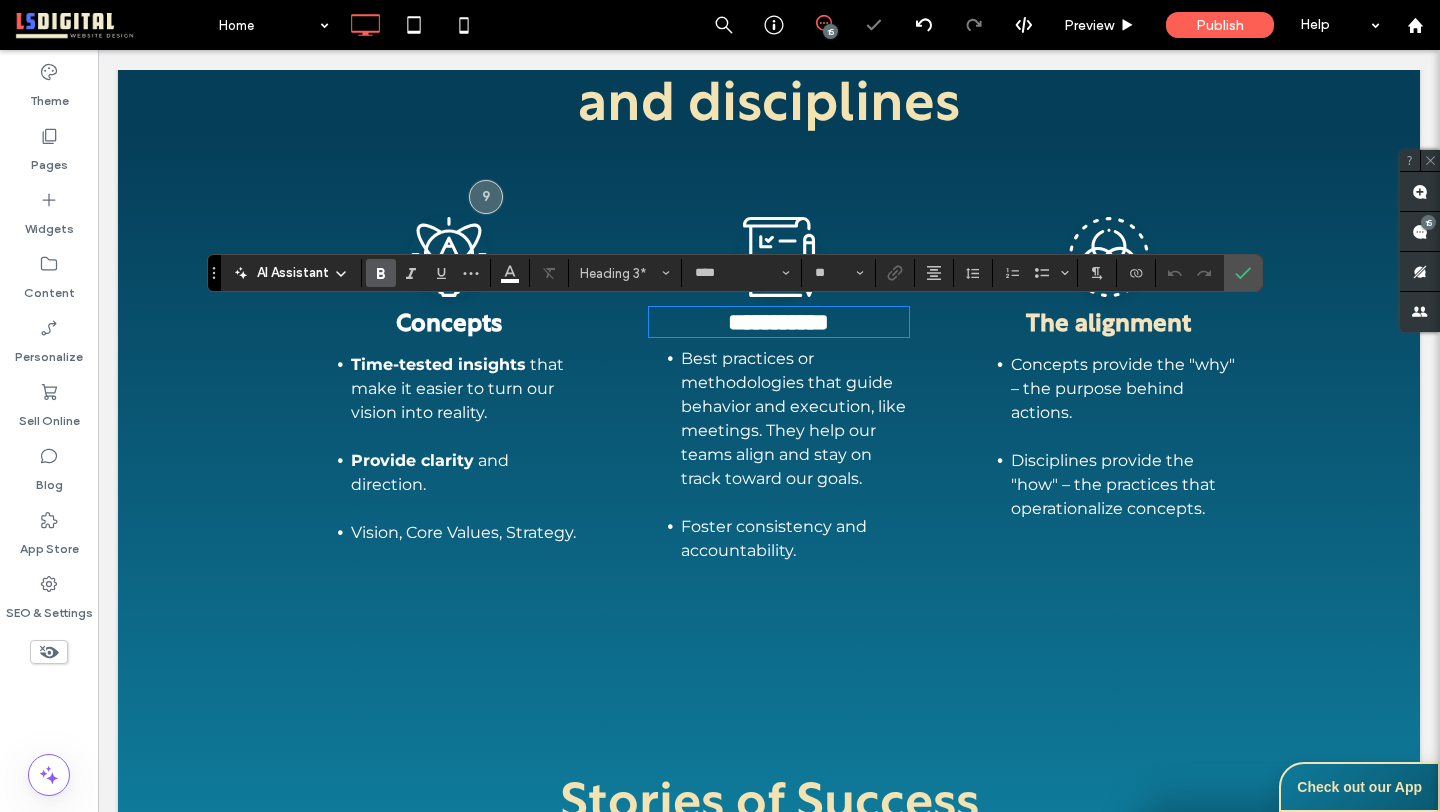 drag, startPoint x: 863, startPoint y: 319, endPoint x: 677, endPoint y: 304, distance: 186.60385 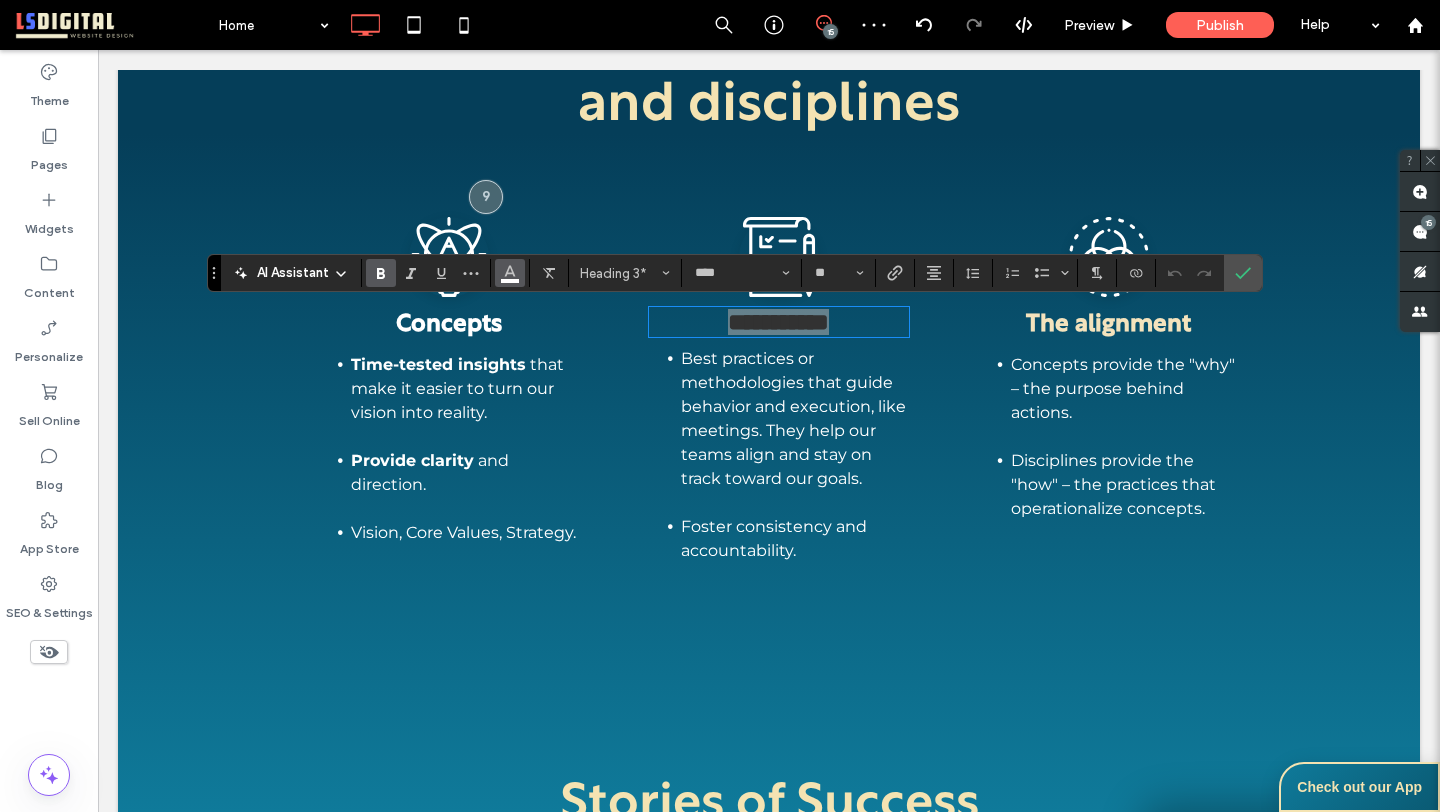 click 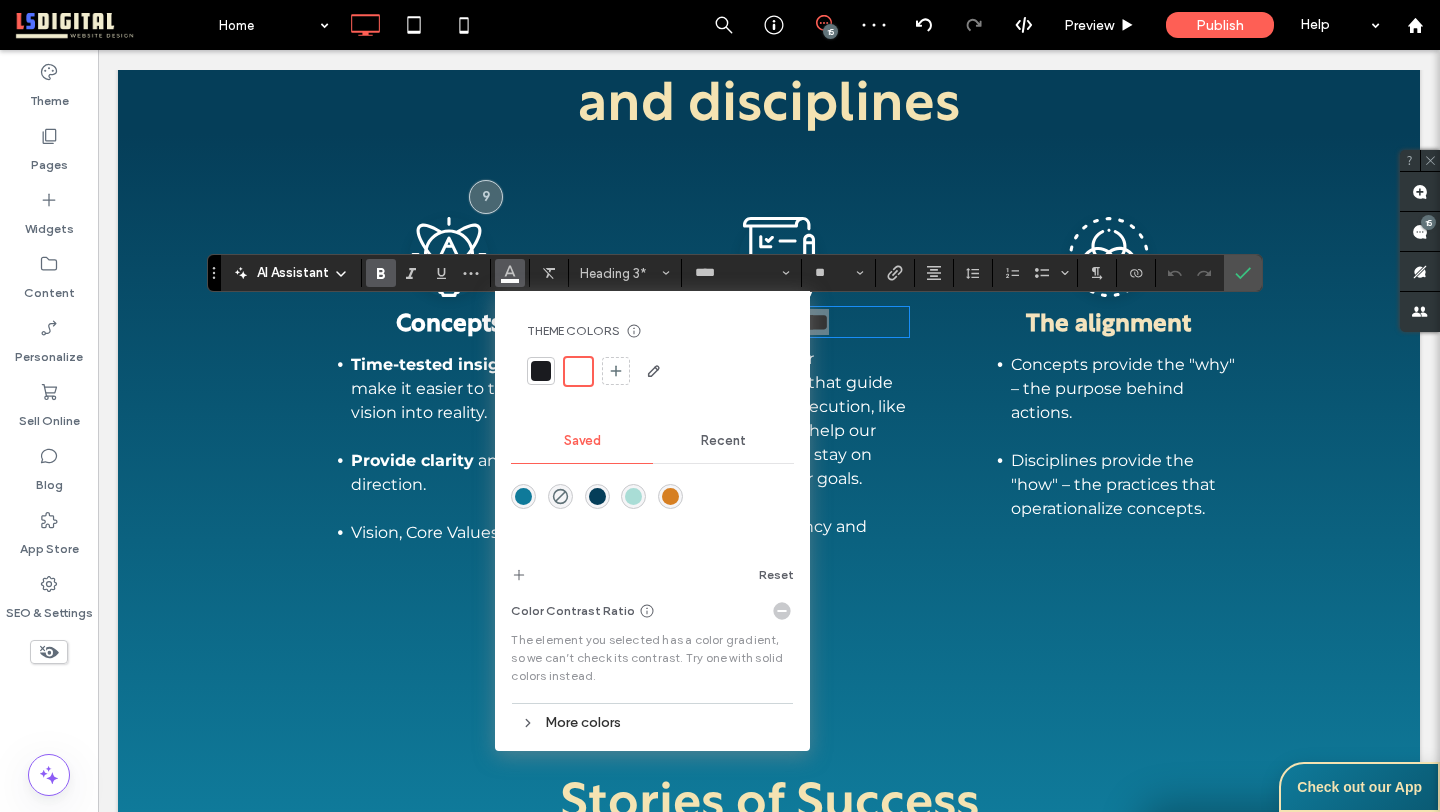 click on "Recent" at bounding box center (723, 441) 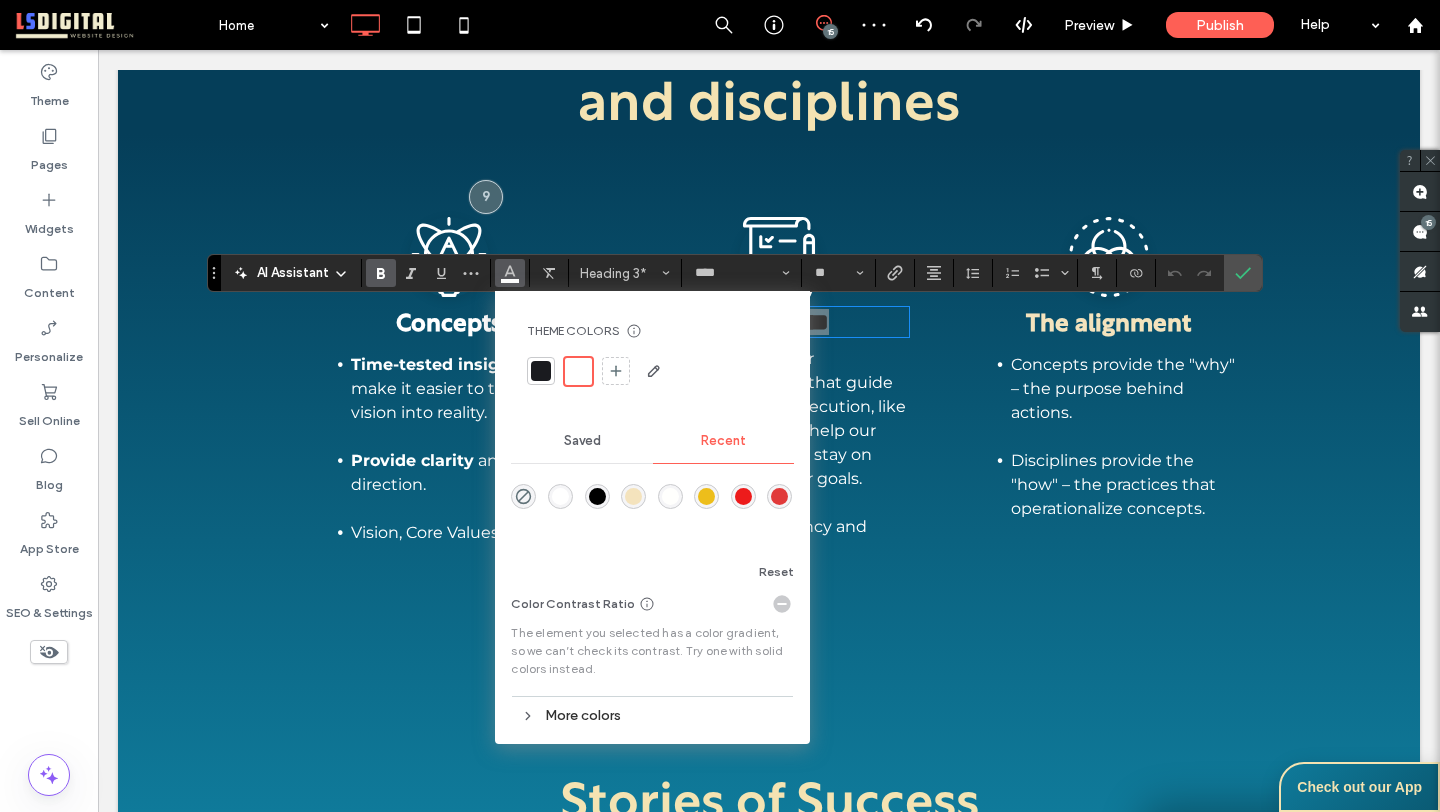 click at bounding box center (633, 496) 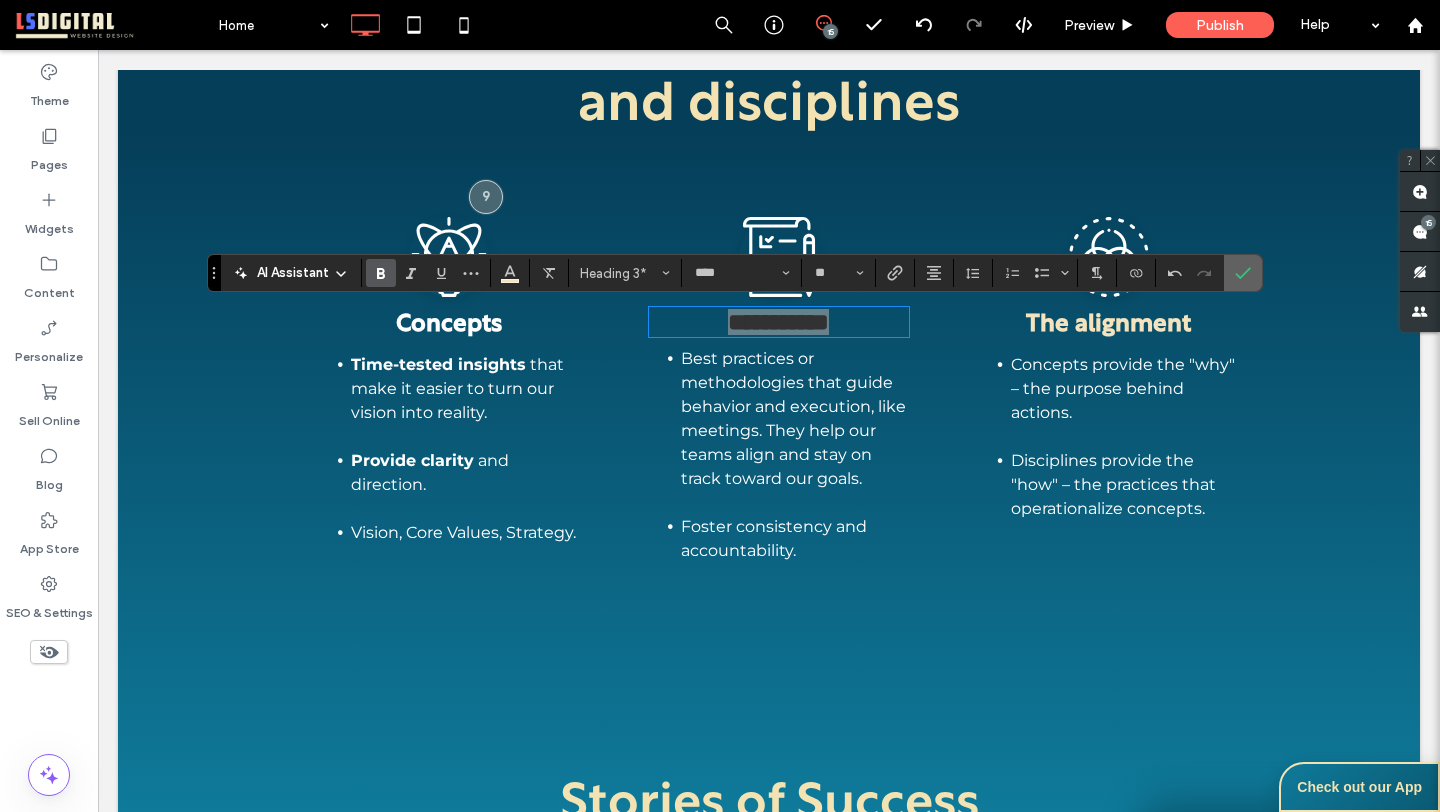 drag, startPoint x: 1238, startPoint y: 276, endPoint x: 1140, endPoint y: 227, distance: 109.56733 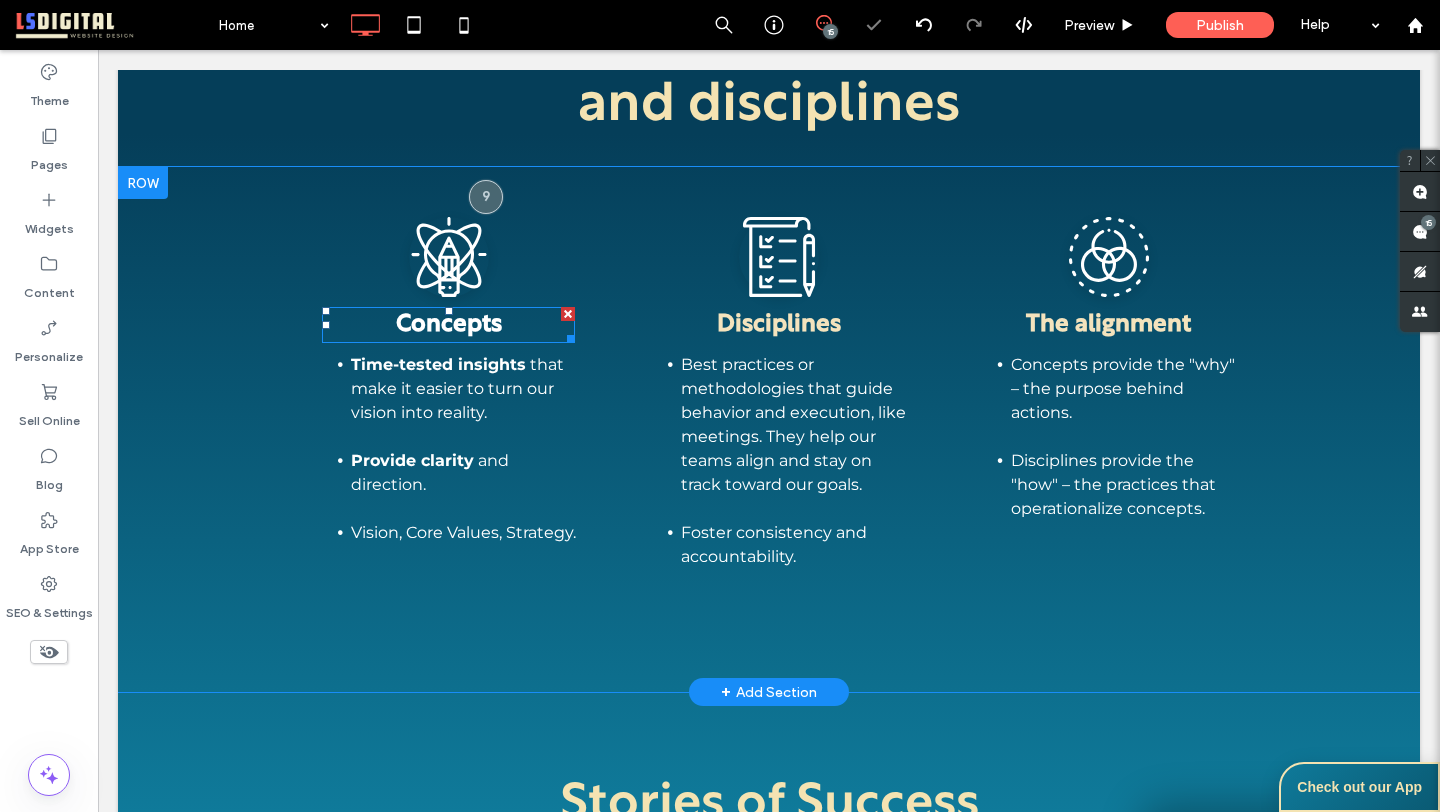 click on "Concepts" at bounding box center (449, 325) 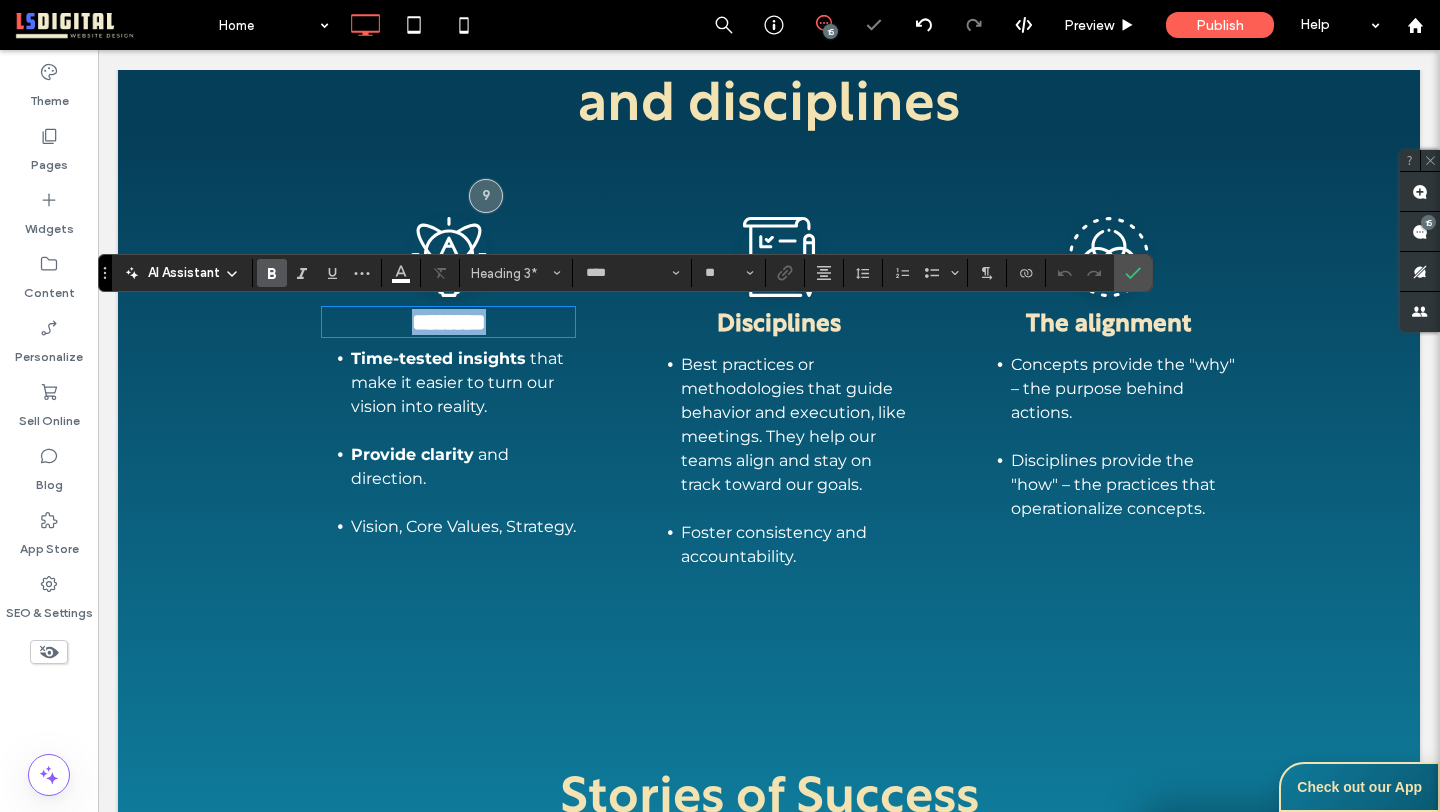drag, startPoint x: 511, startPoint y: 322, endPoint x: 310, endPoint y: 275, distance: 206.4219 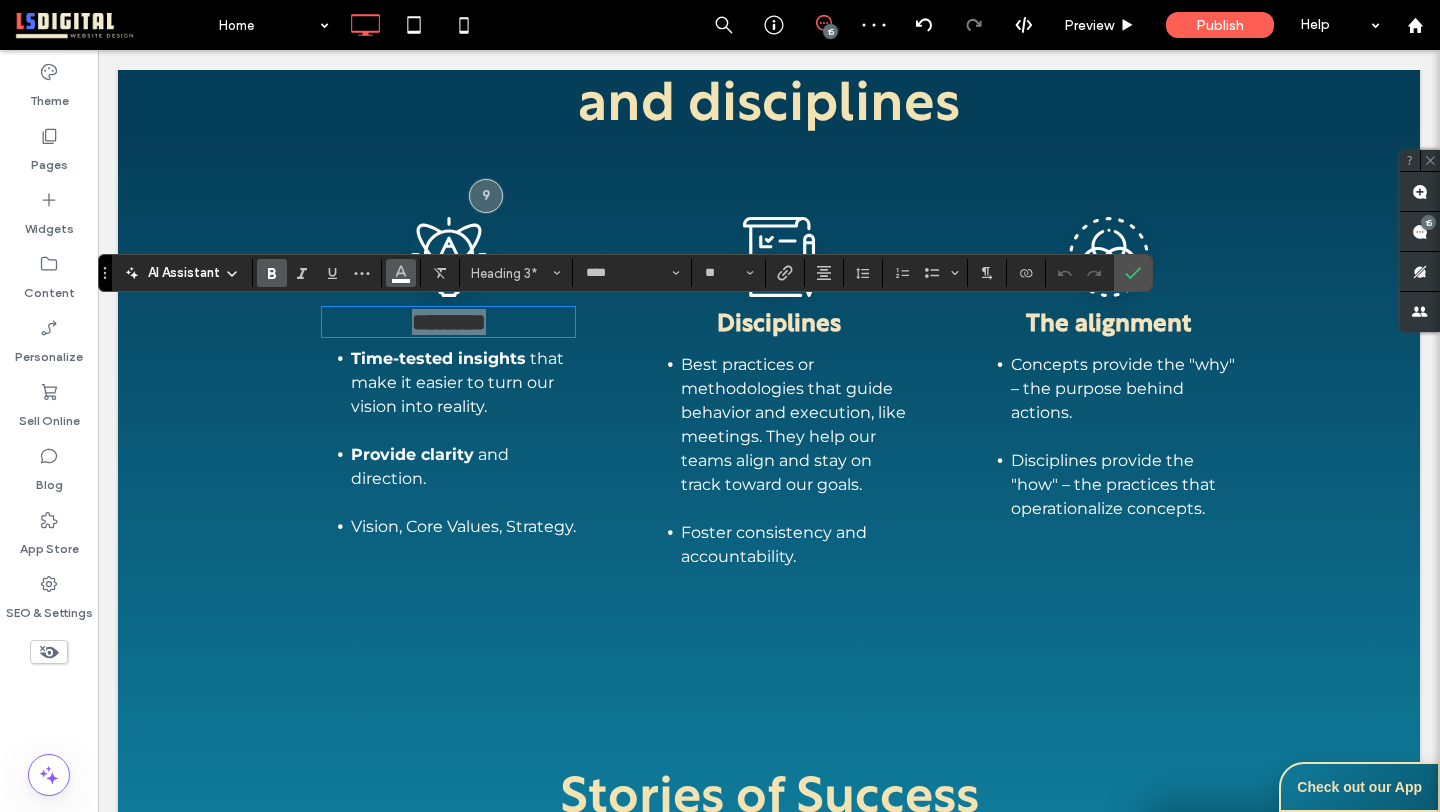click 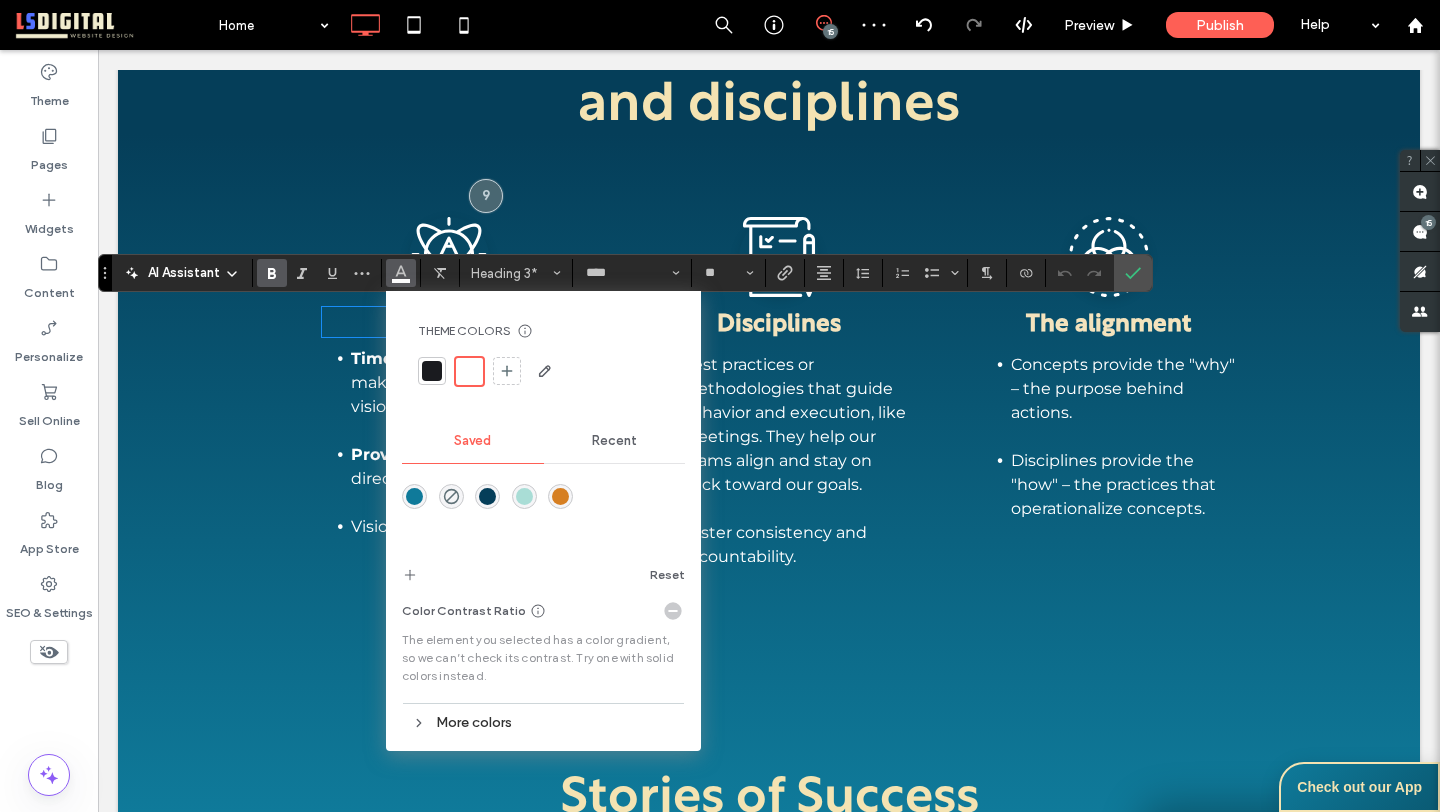 click on "Recent" at bounding box center (615, 441) 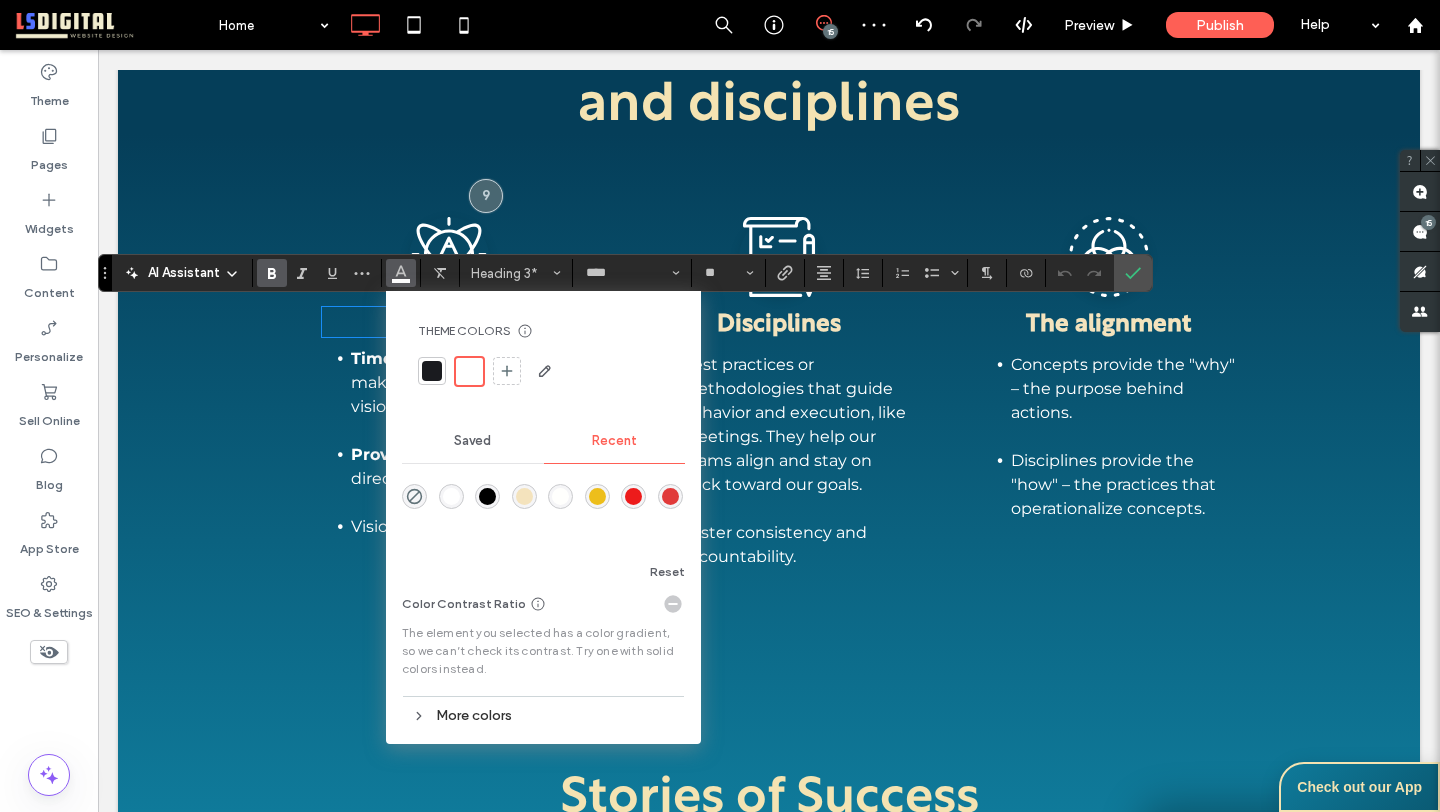 click at bounding box center (524, 496) 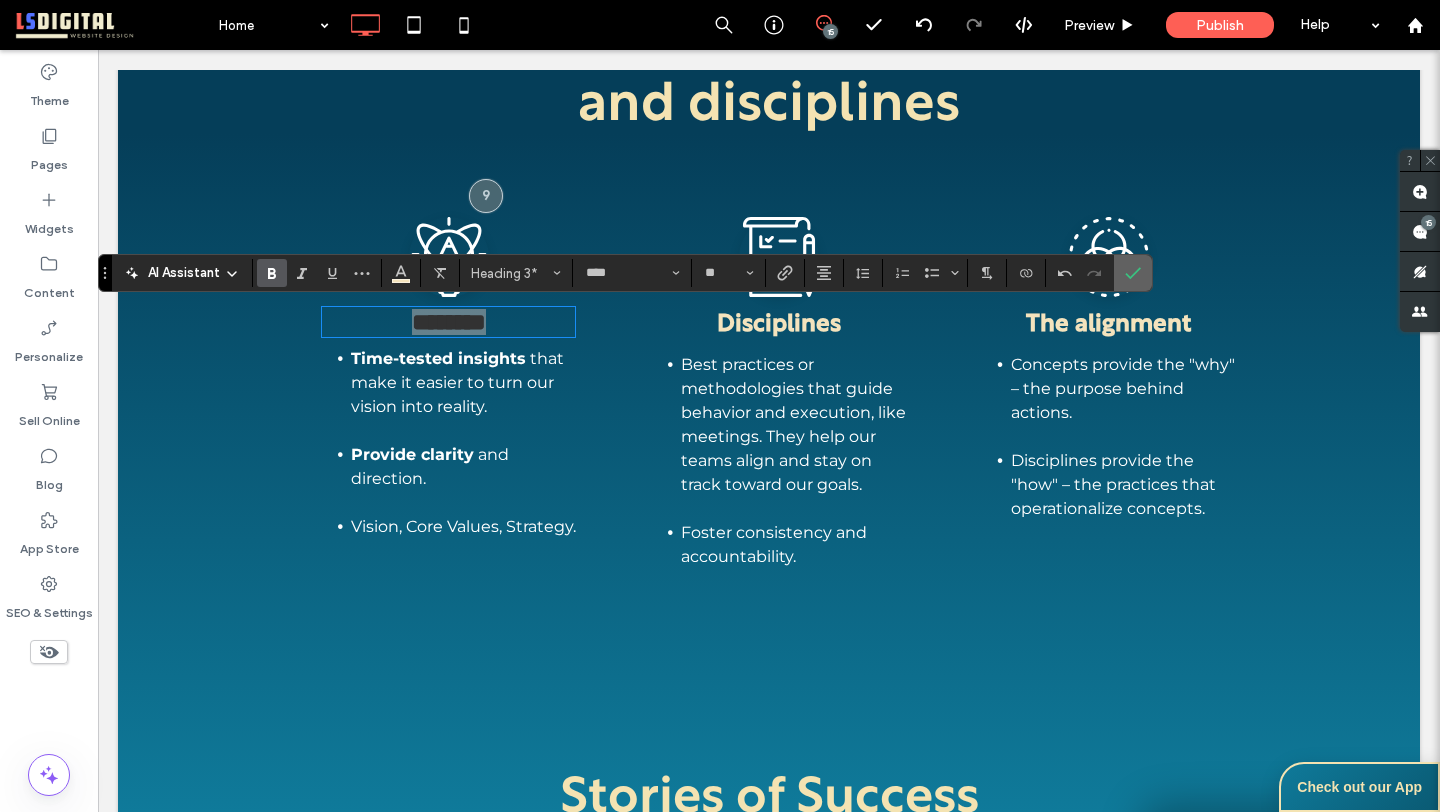 click 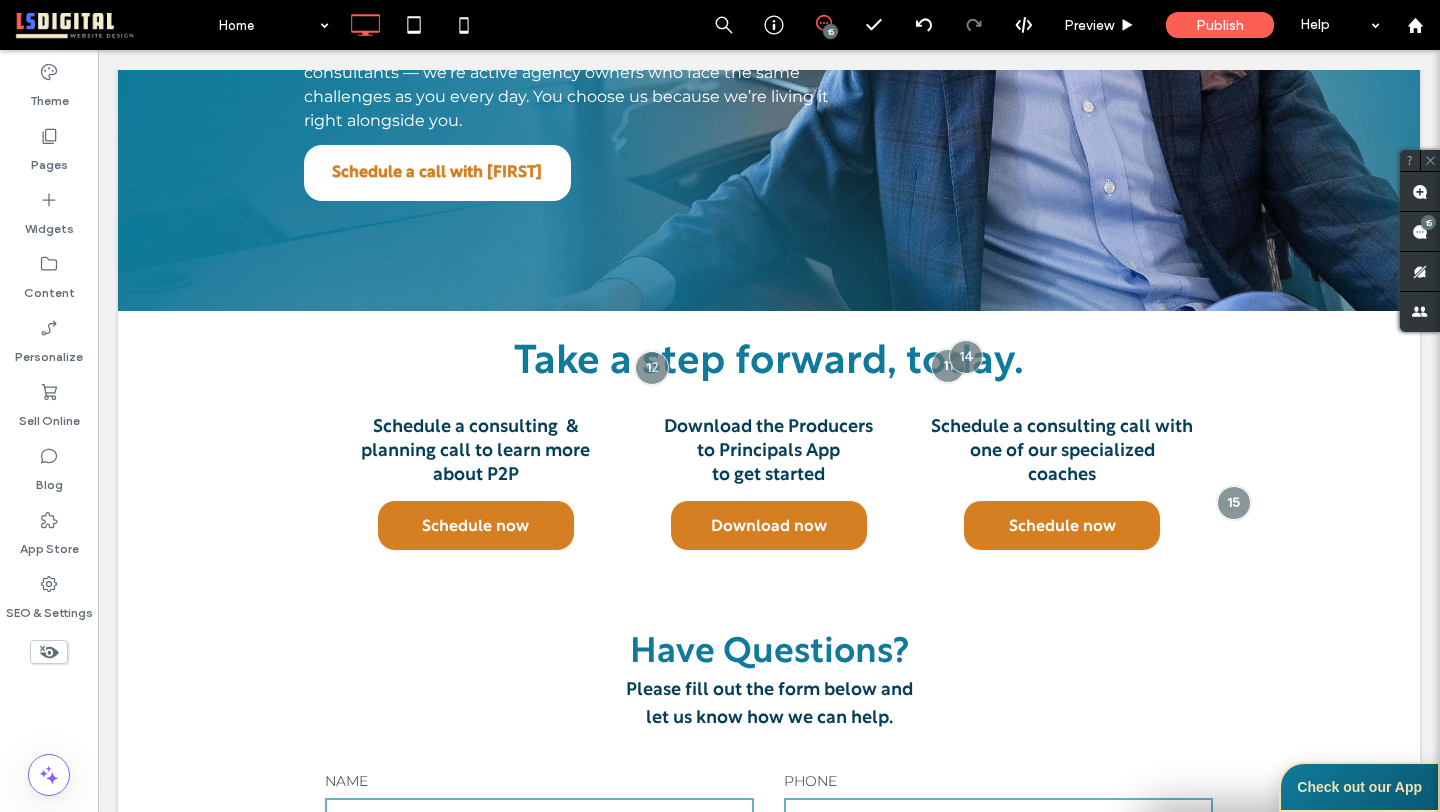 scroll, scrollTop: 4989, scrollLeft: 0, axis: vertical 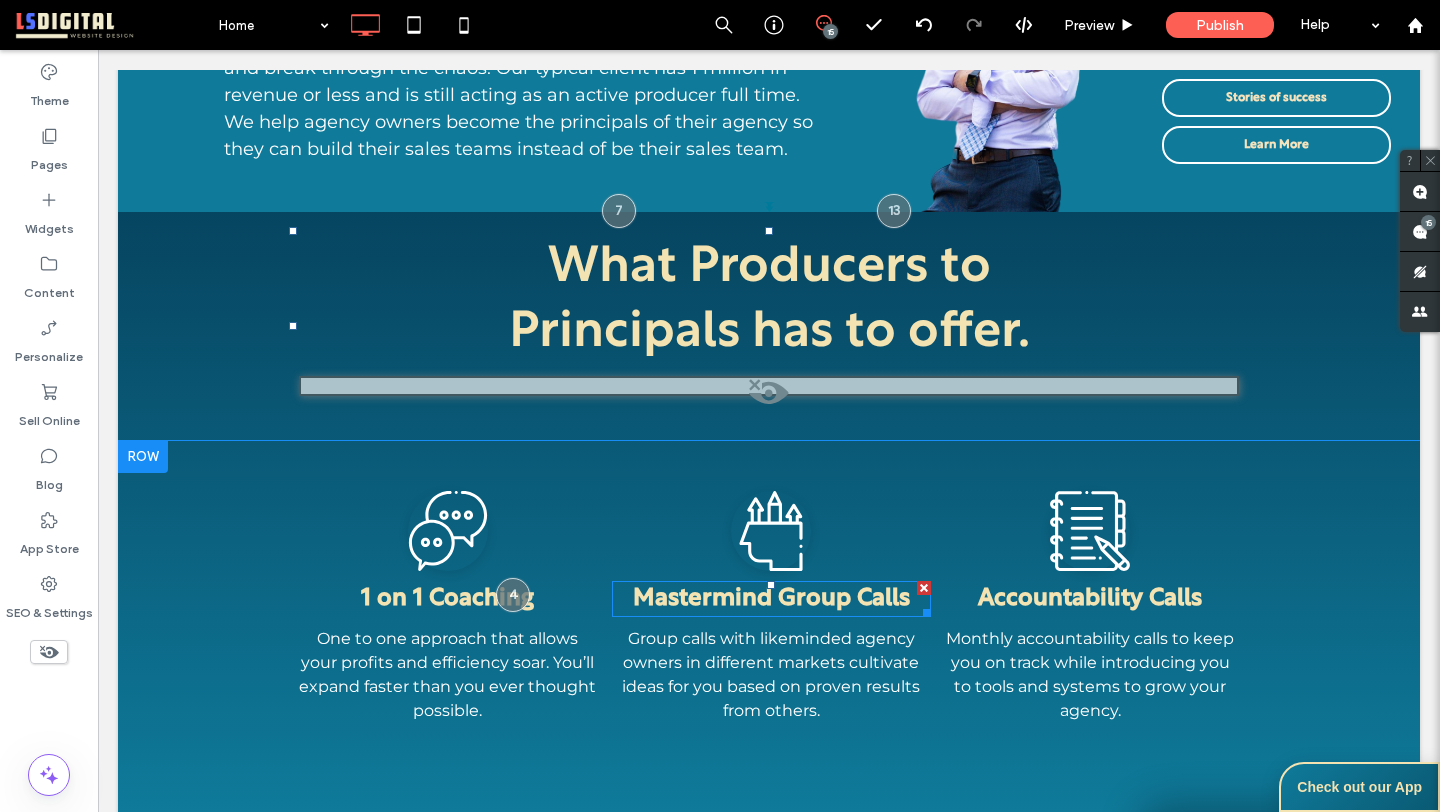 click on "Mastermind" at bounding box center (702, 599) 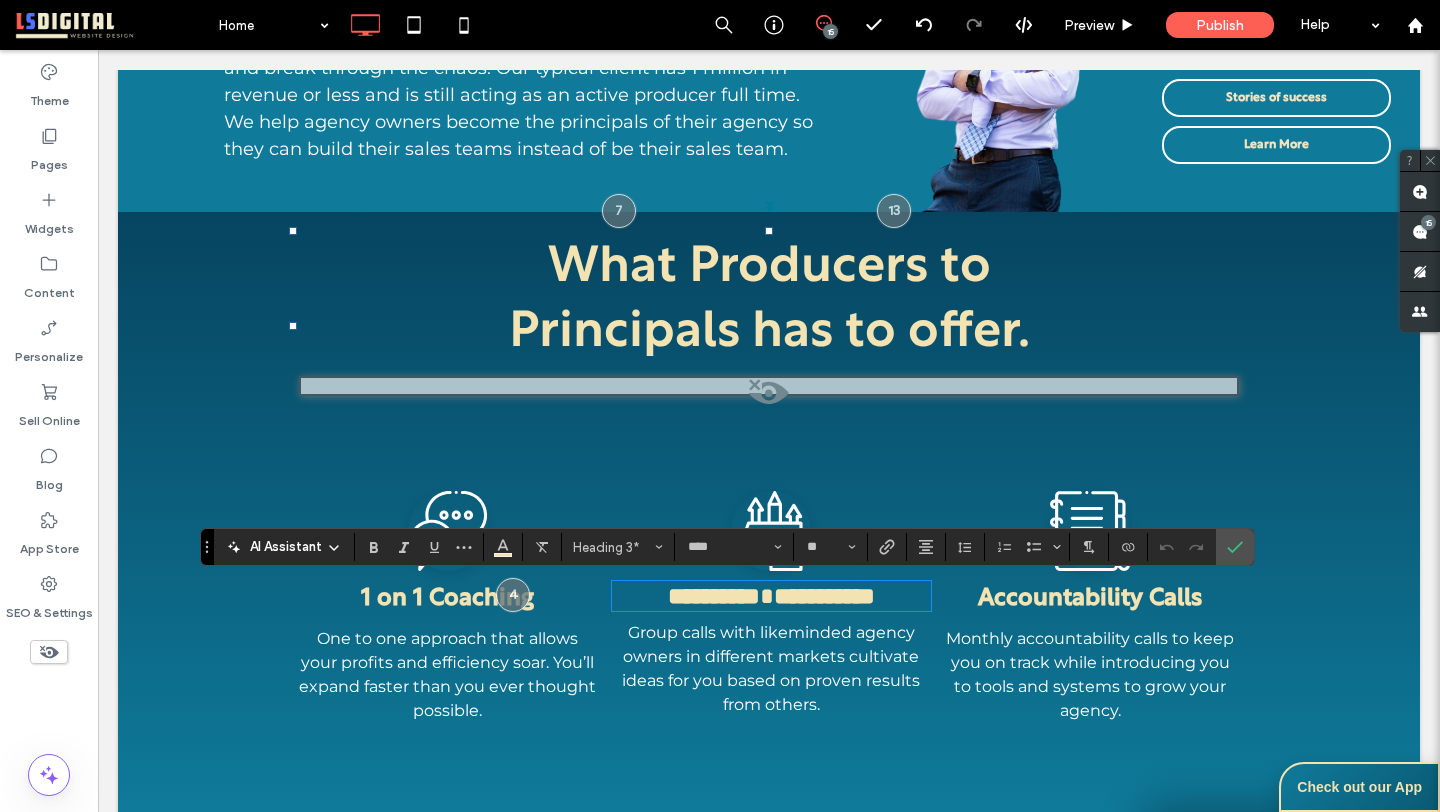 click on "1 on 1 Coaching" at bounding box center (447, 599) 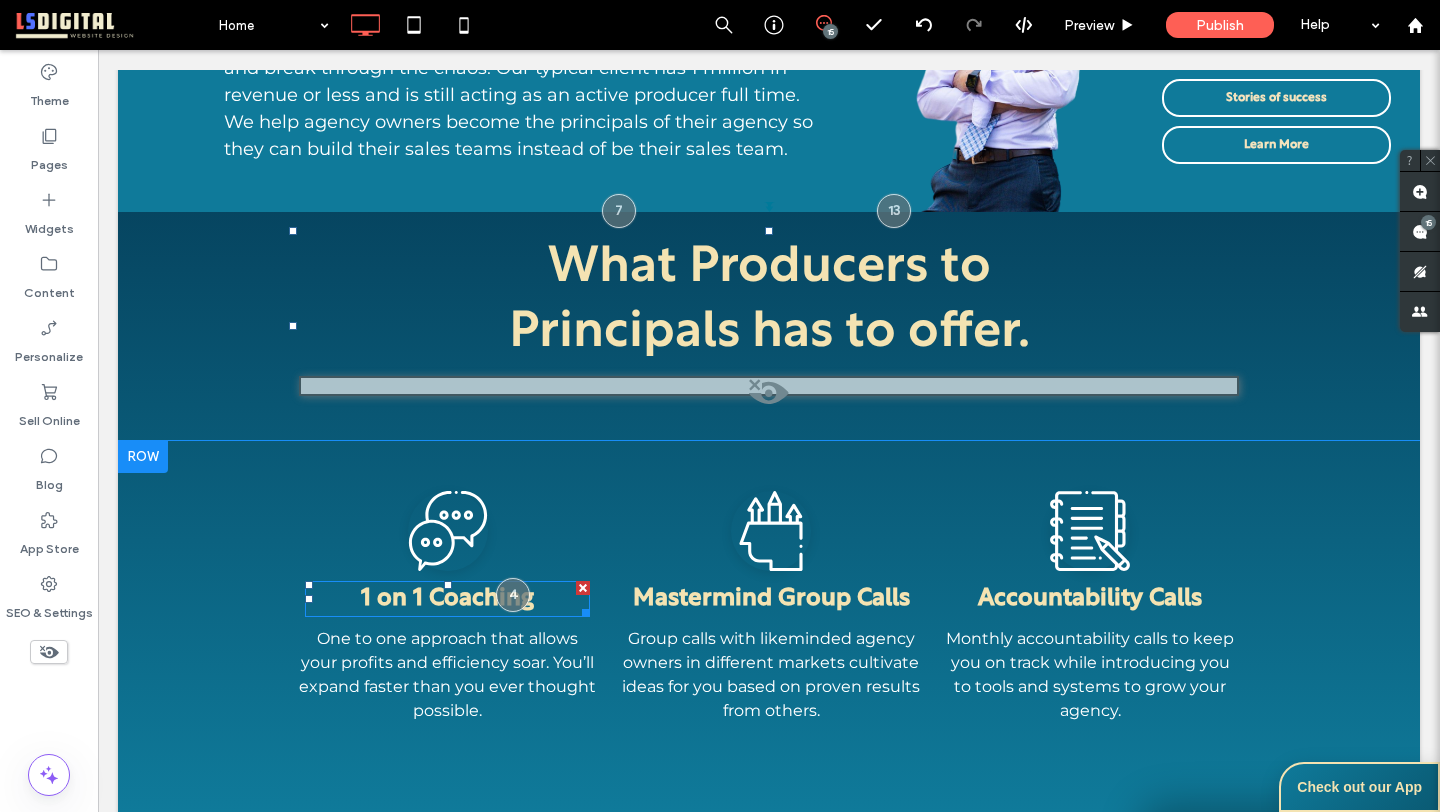 click on "1 on 1 Coaching" at bounding box center [447, 599] 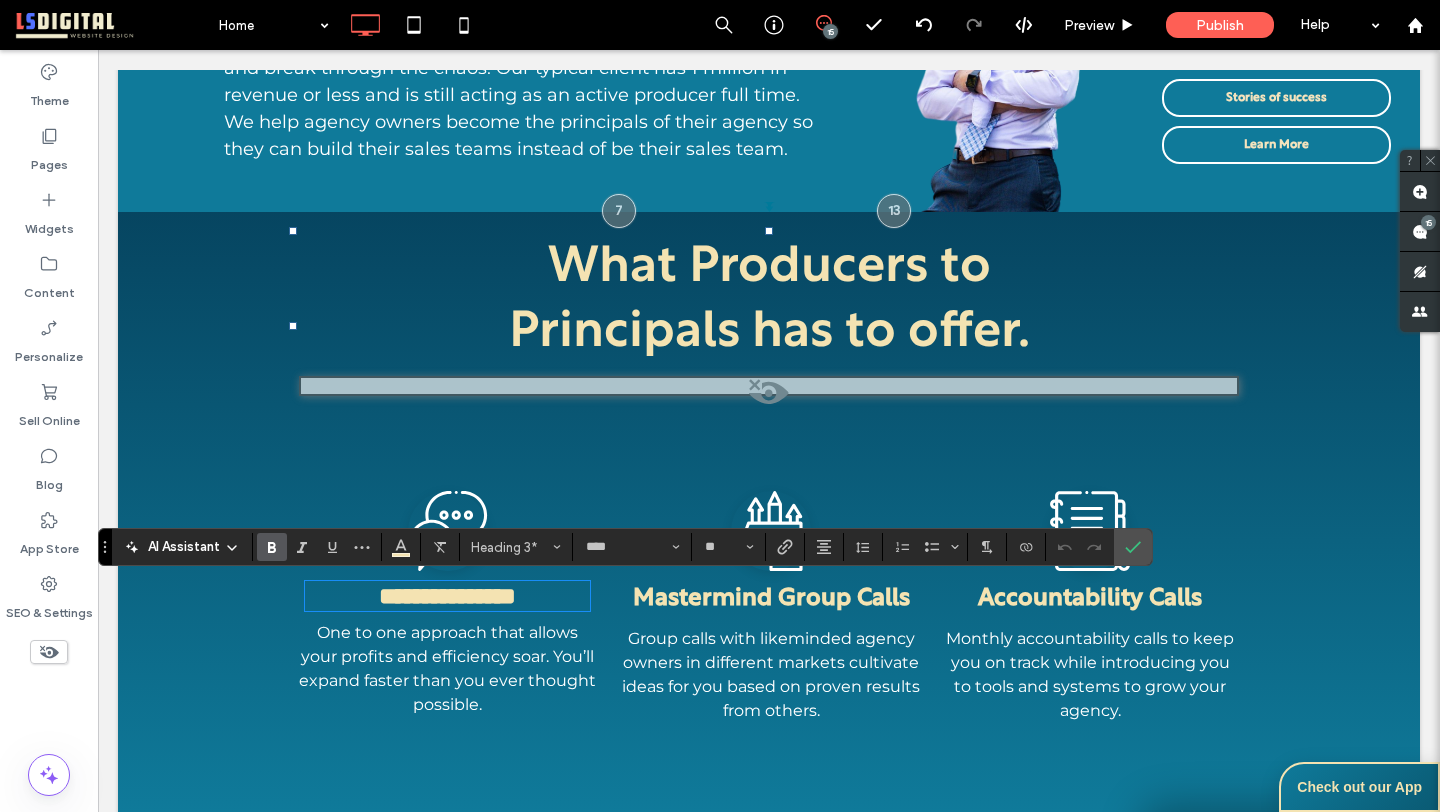 click on "**********" at bounding box center [447, 596] 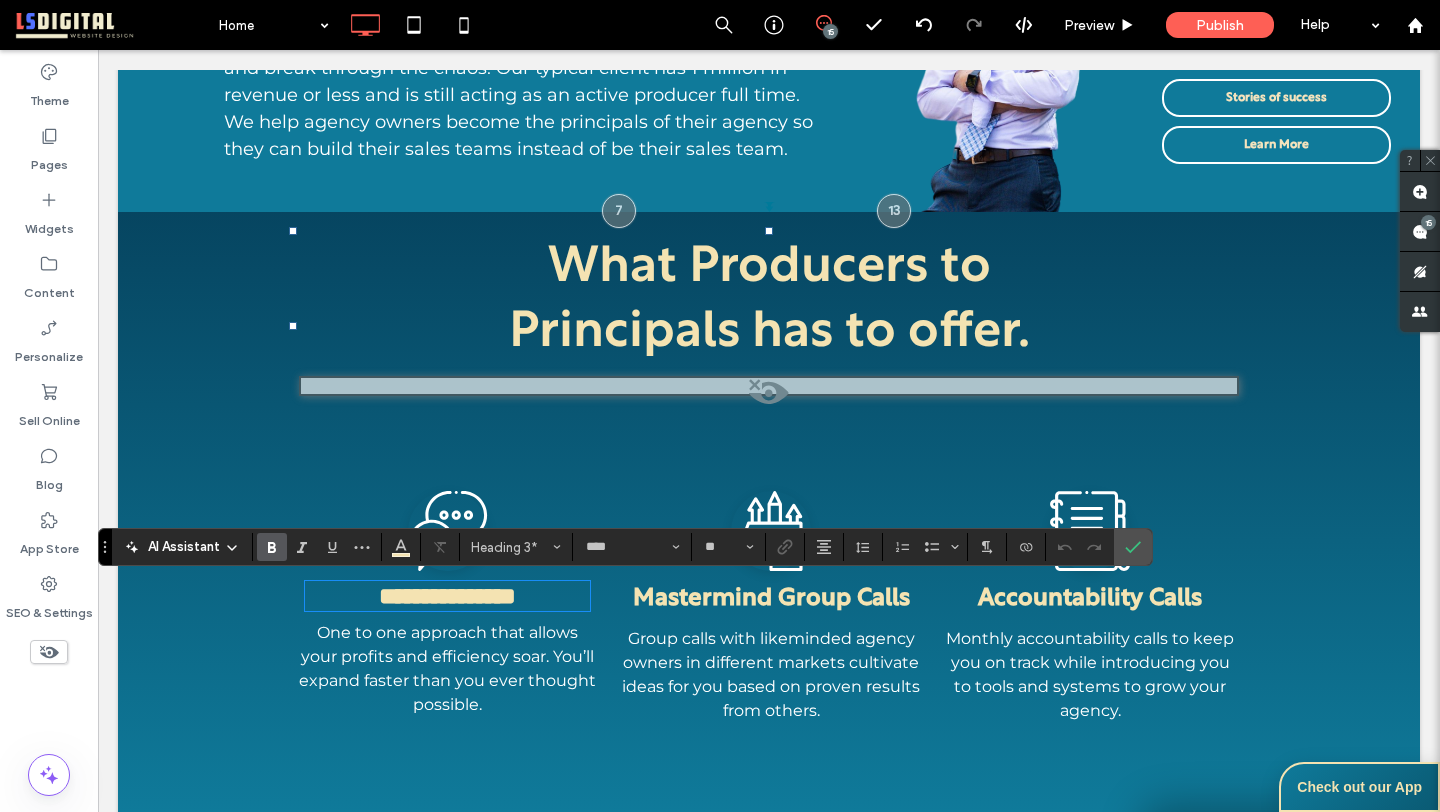 type 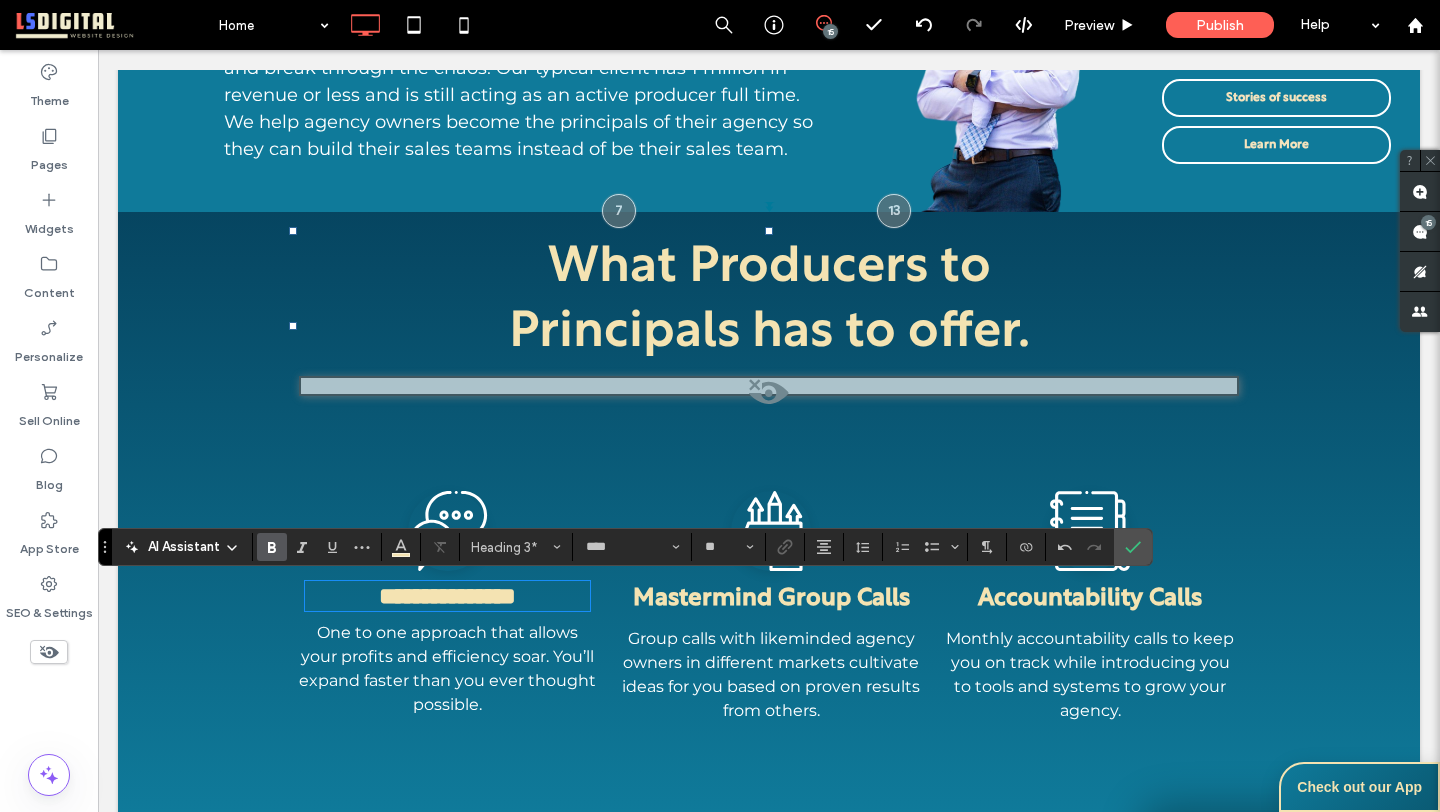 click on "Group Calls" at bounding box center (844, 599) 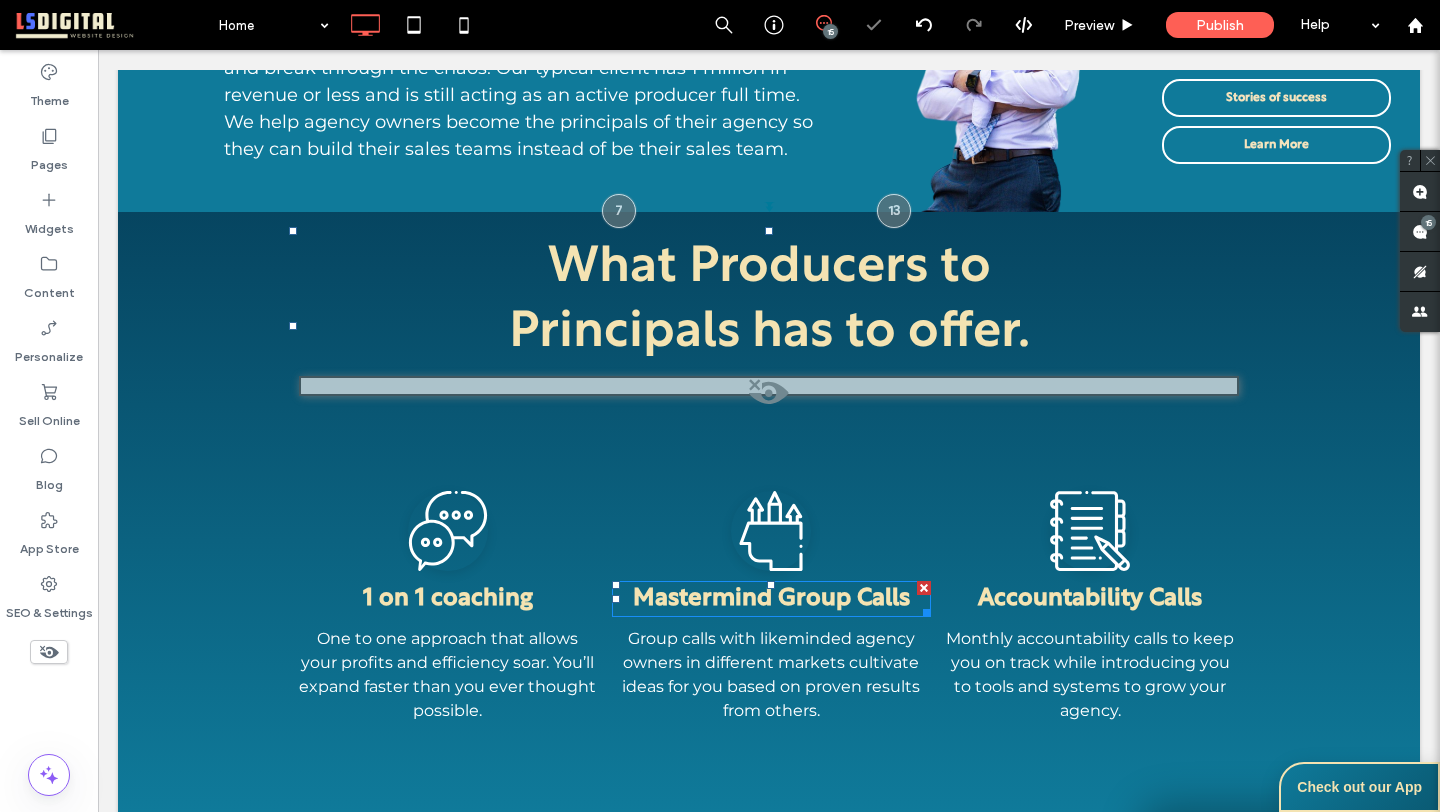 click on "Group Calls" at bounding box center [844, 599] 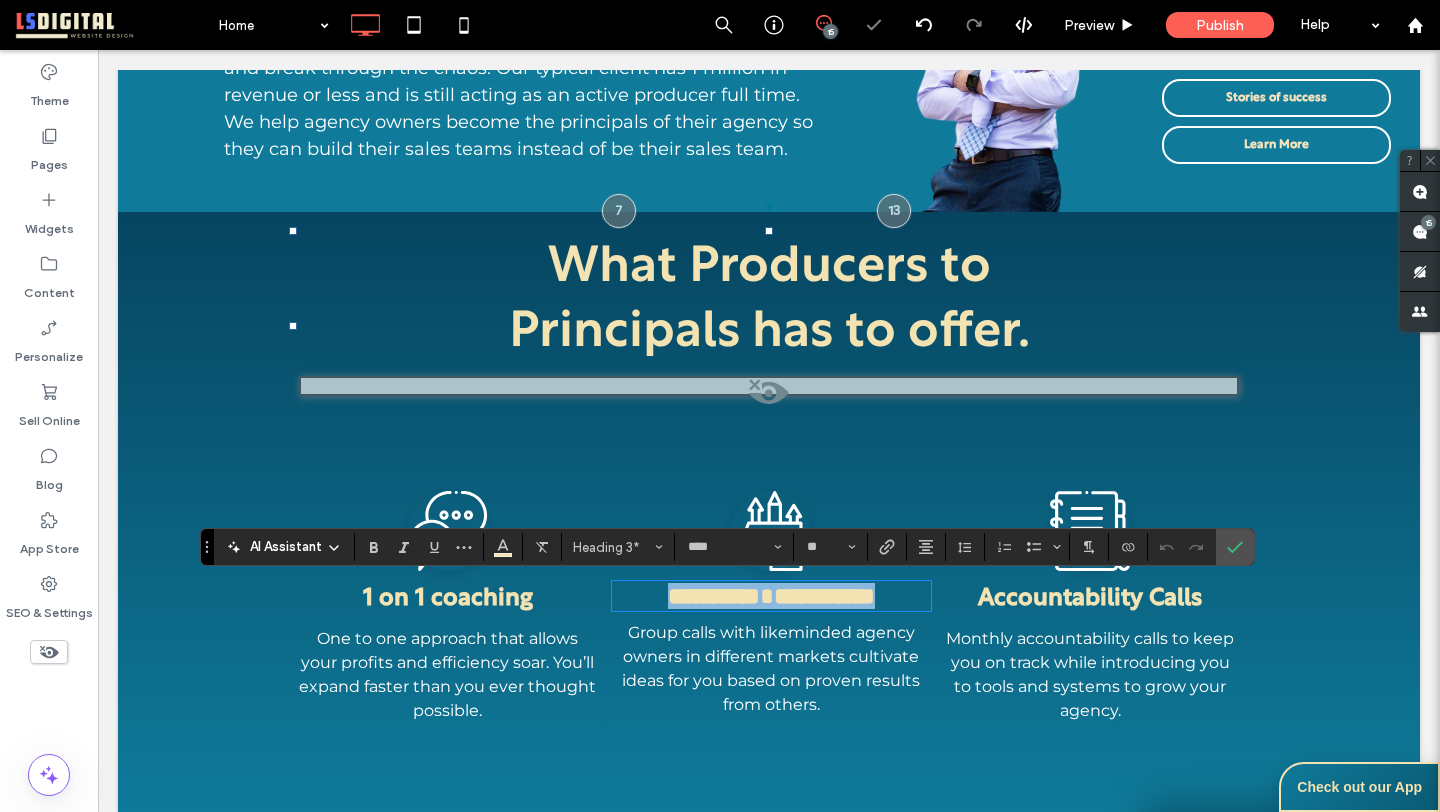 click on "**********" at bounding box center [824, 596] 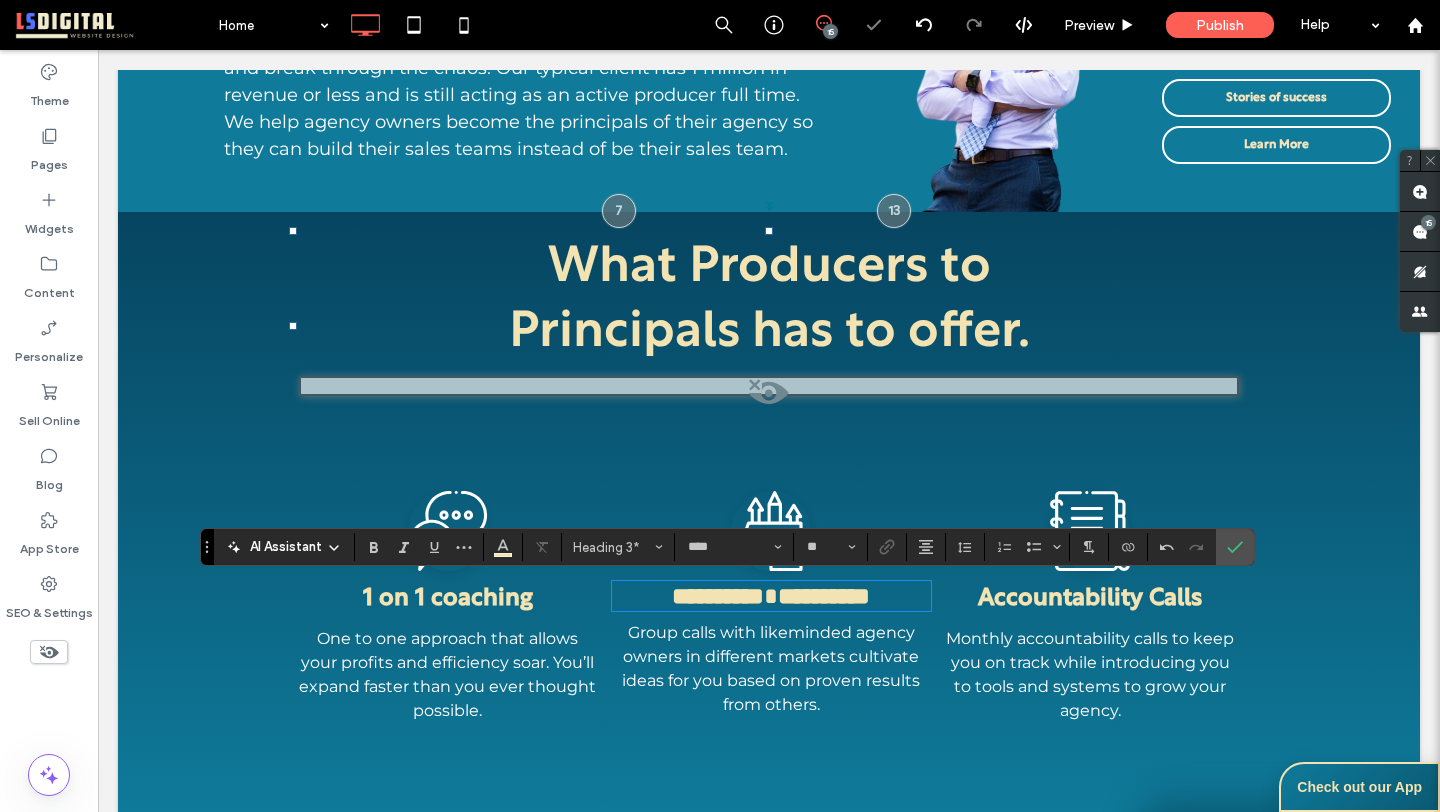 type 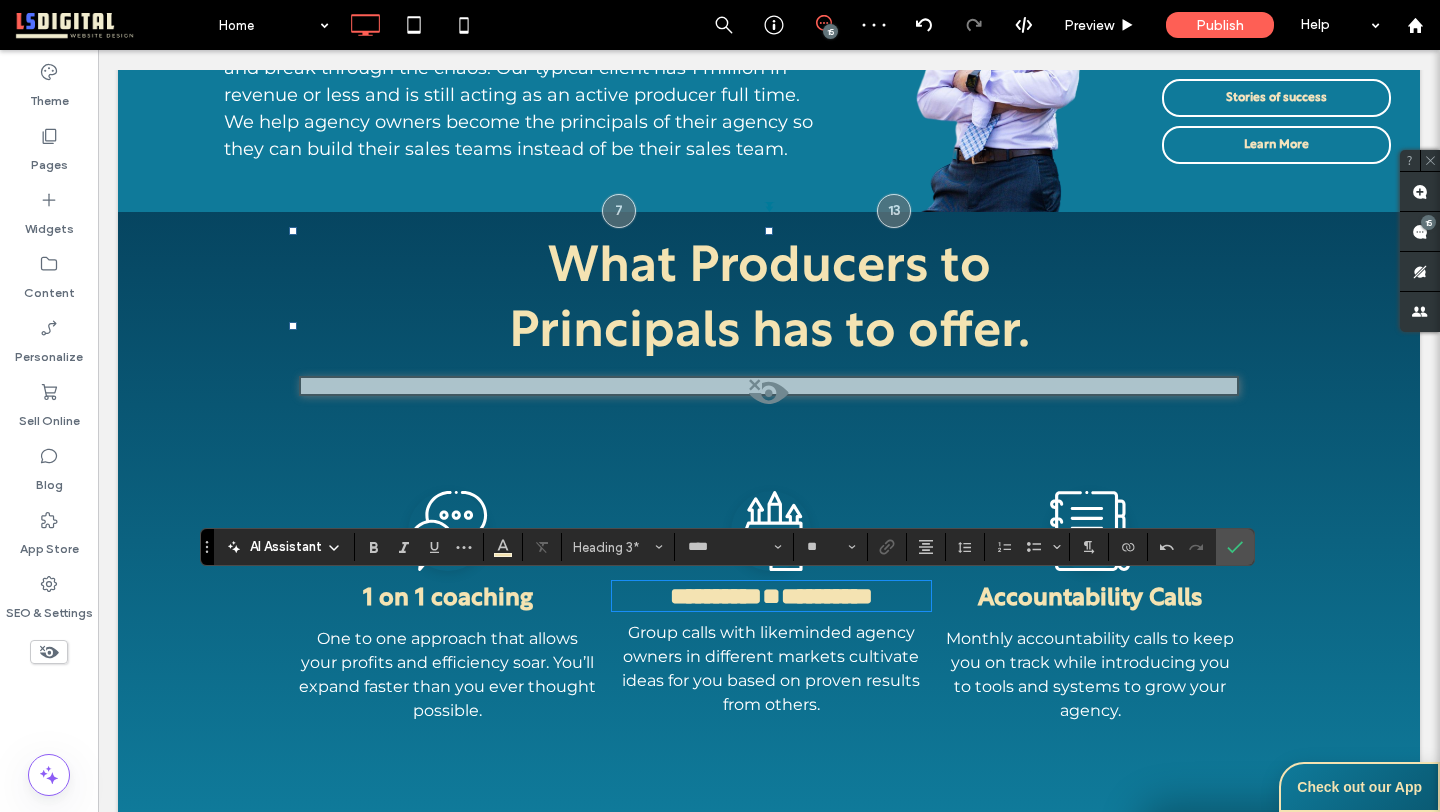 click on "**********" at bounding box center (827, 596) 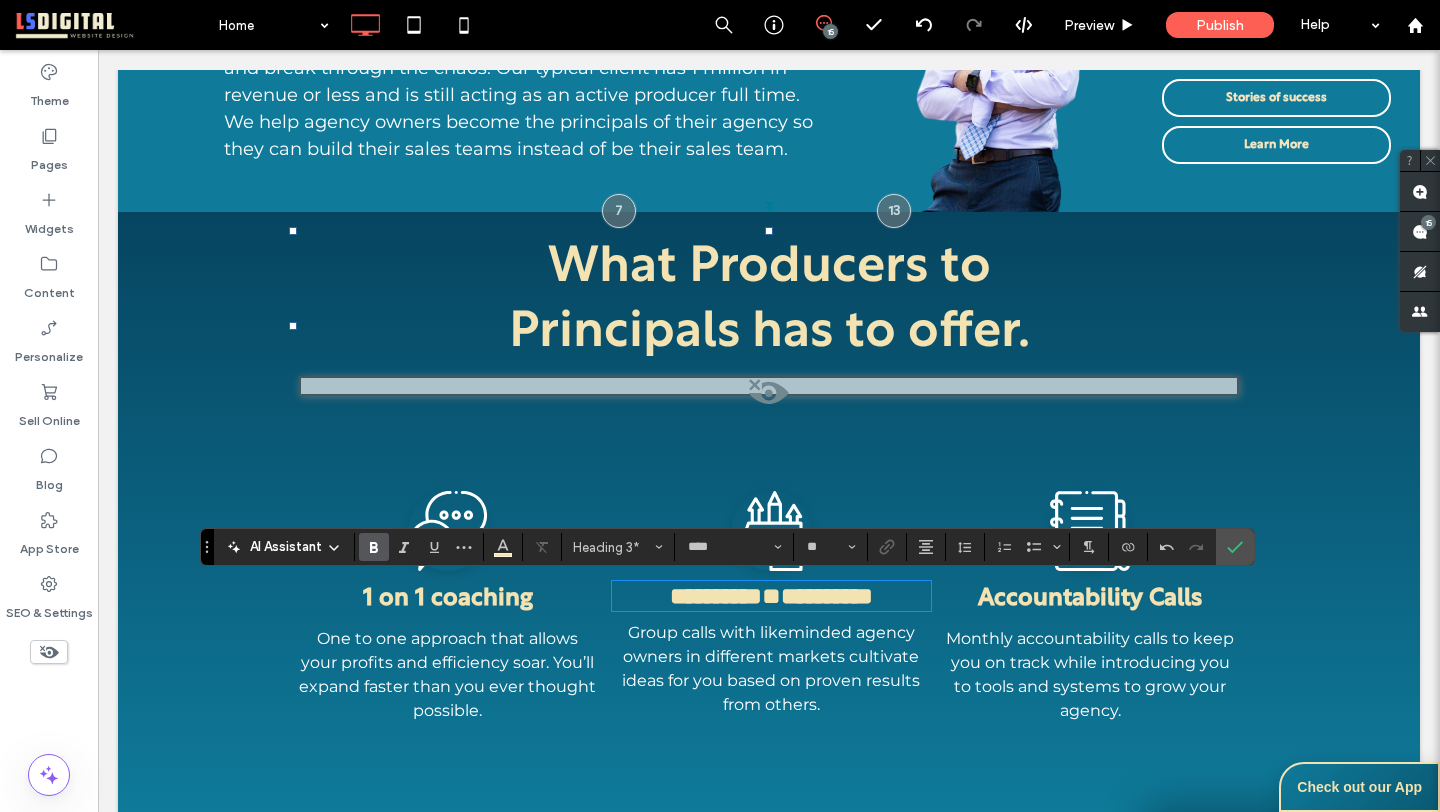 click on "Accountability
Calls" at bounding box center (1090, 599) 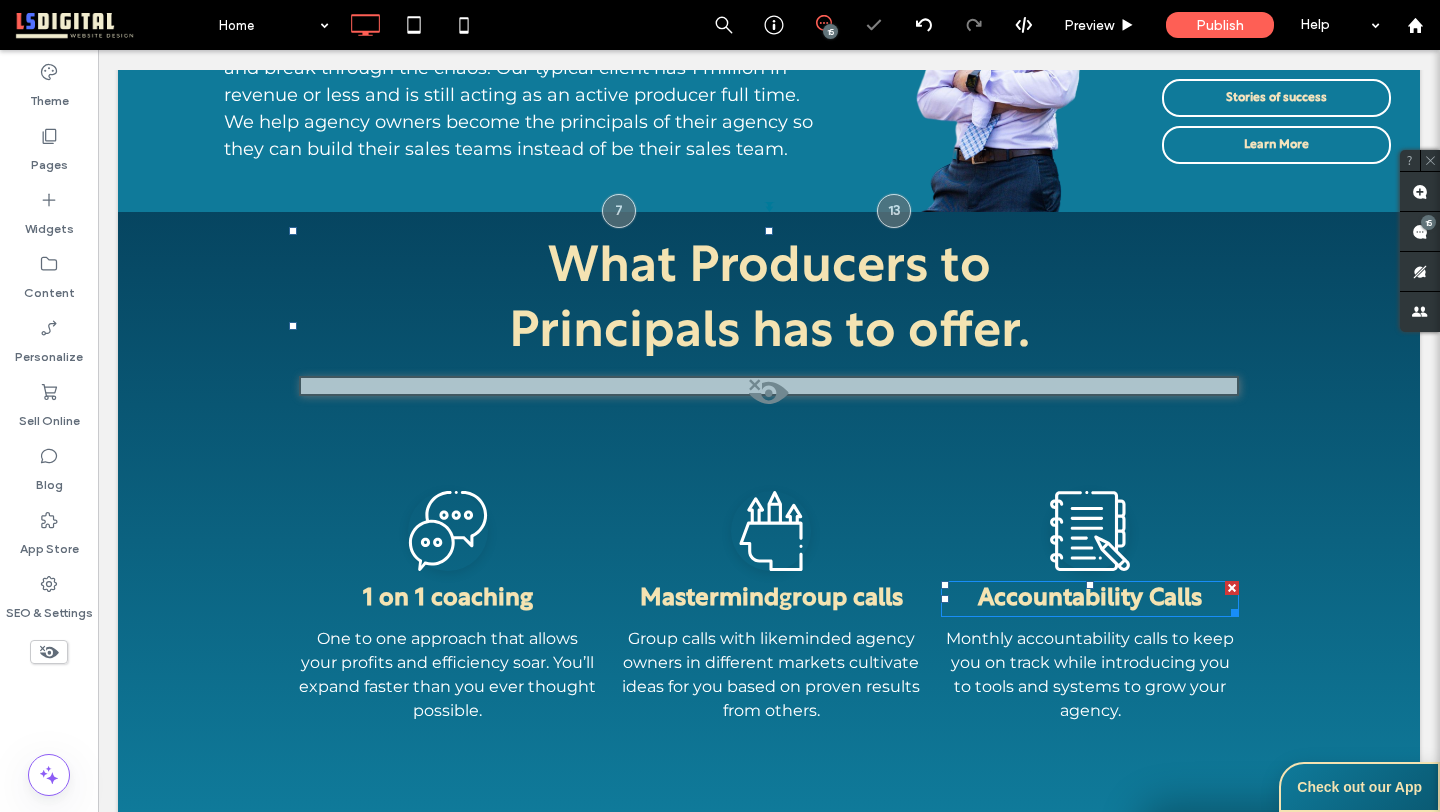 click on "Calls" at bounding box center (1175, 599) 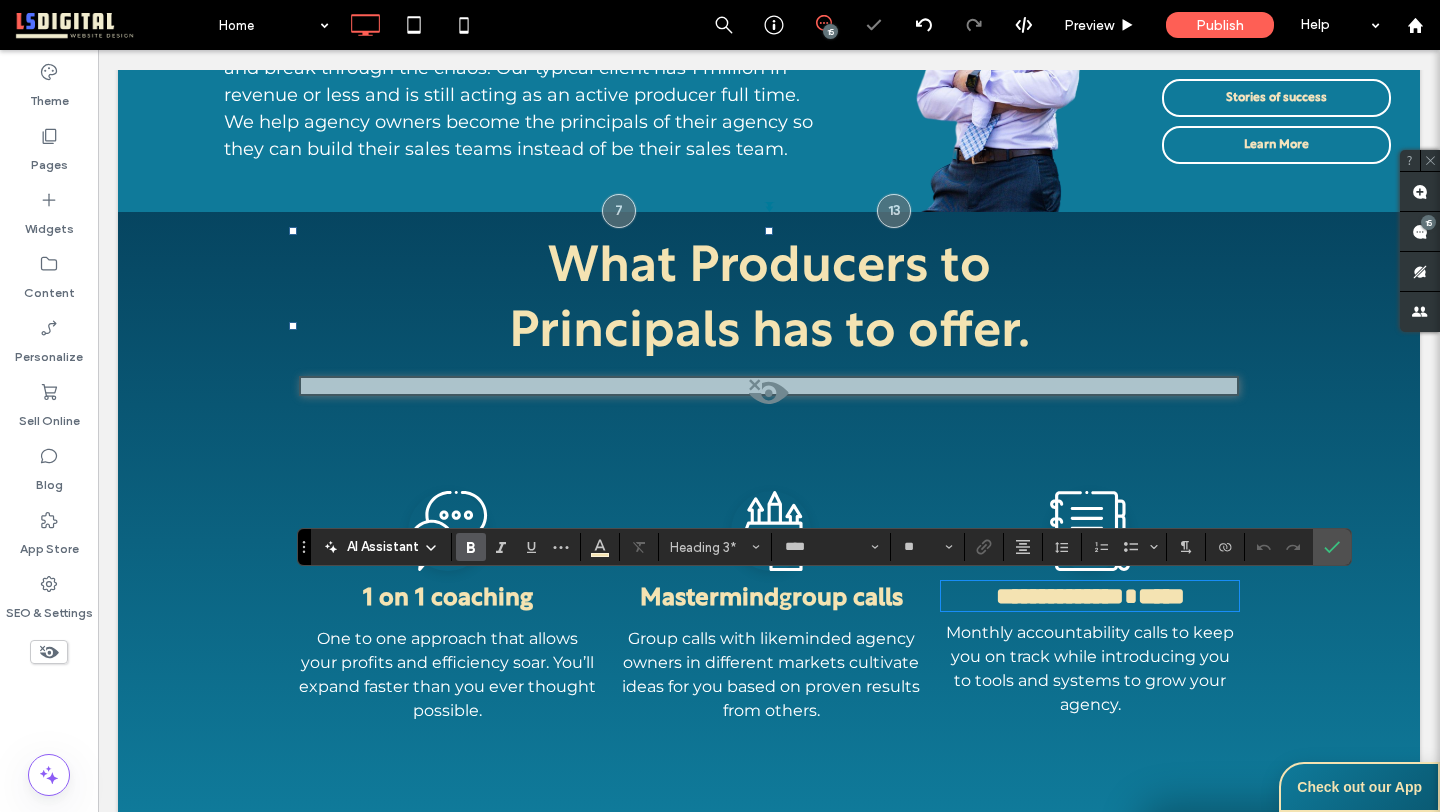 click on "*****" at bounding box center (1161, 596) 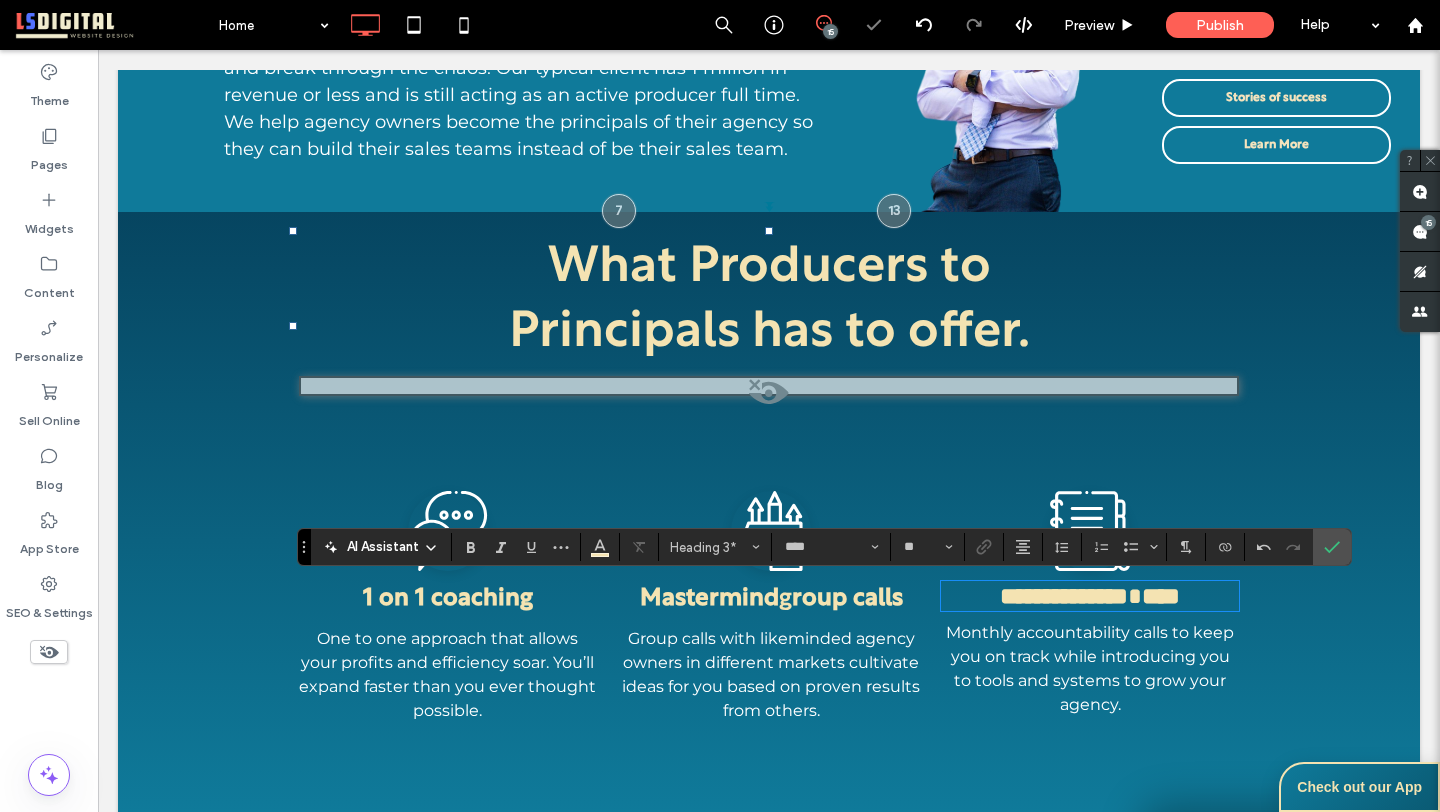type 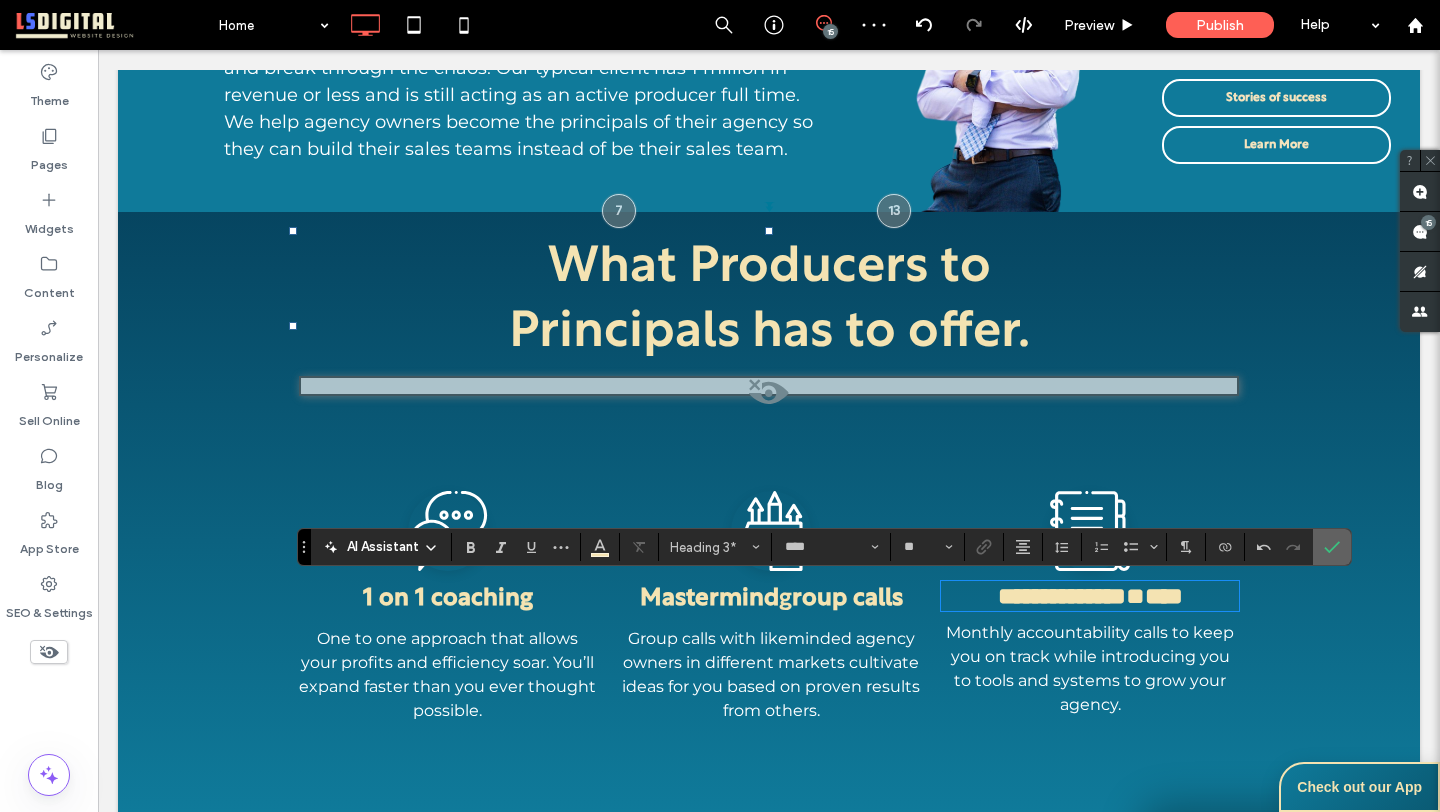 click at bounding box center [1332, 547] 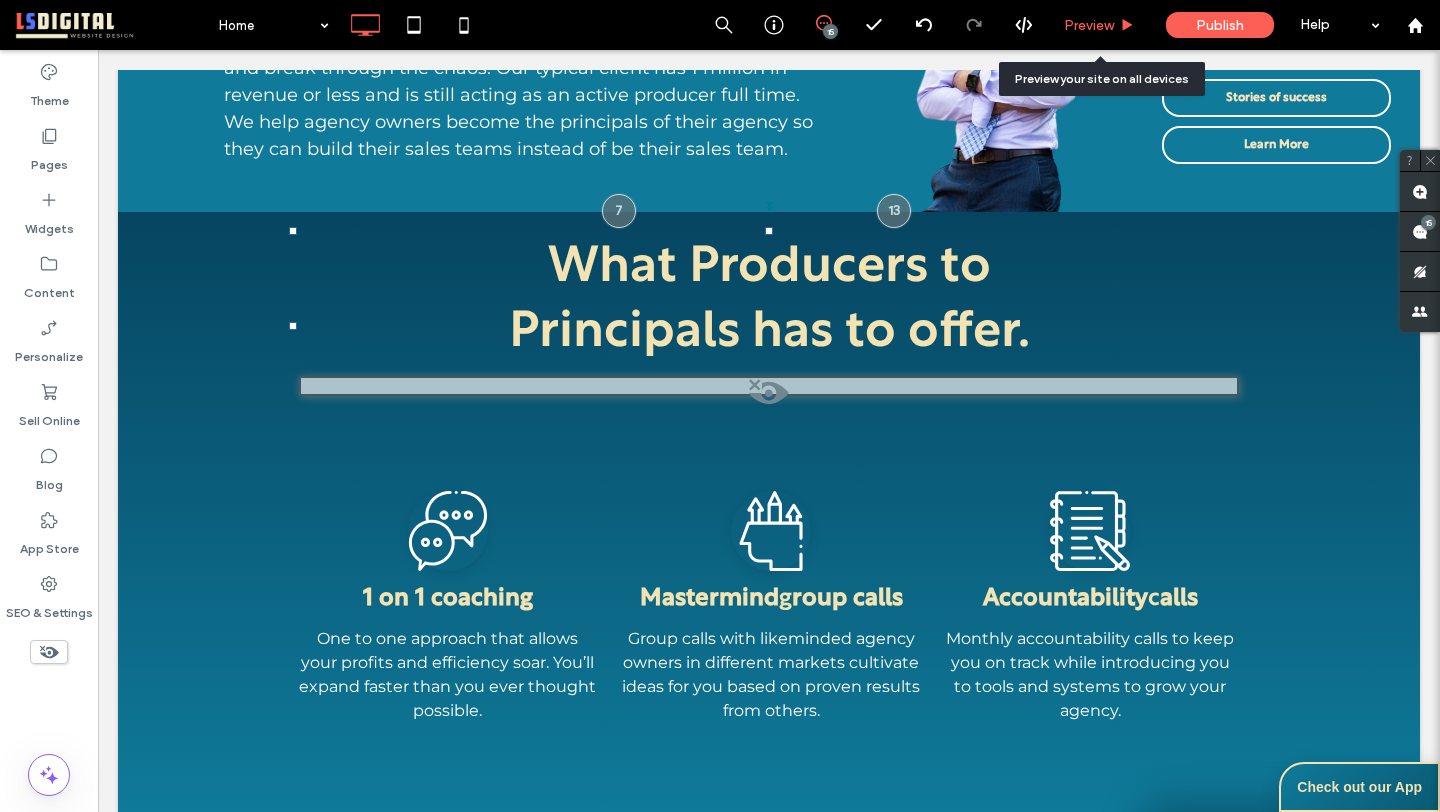 click on "Preview" at bounding box center (1089, 25) 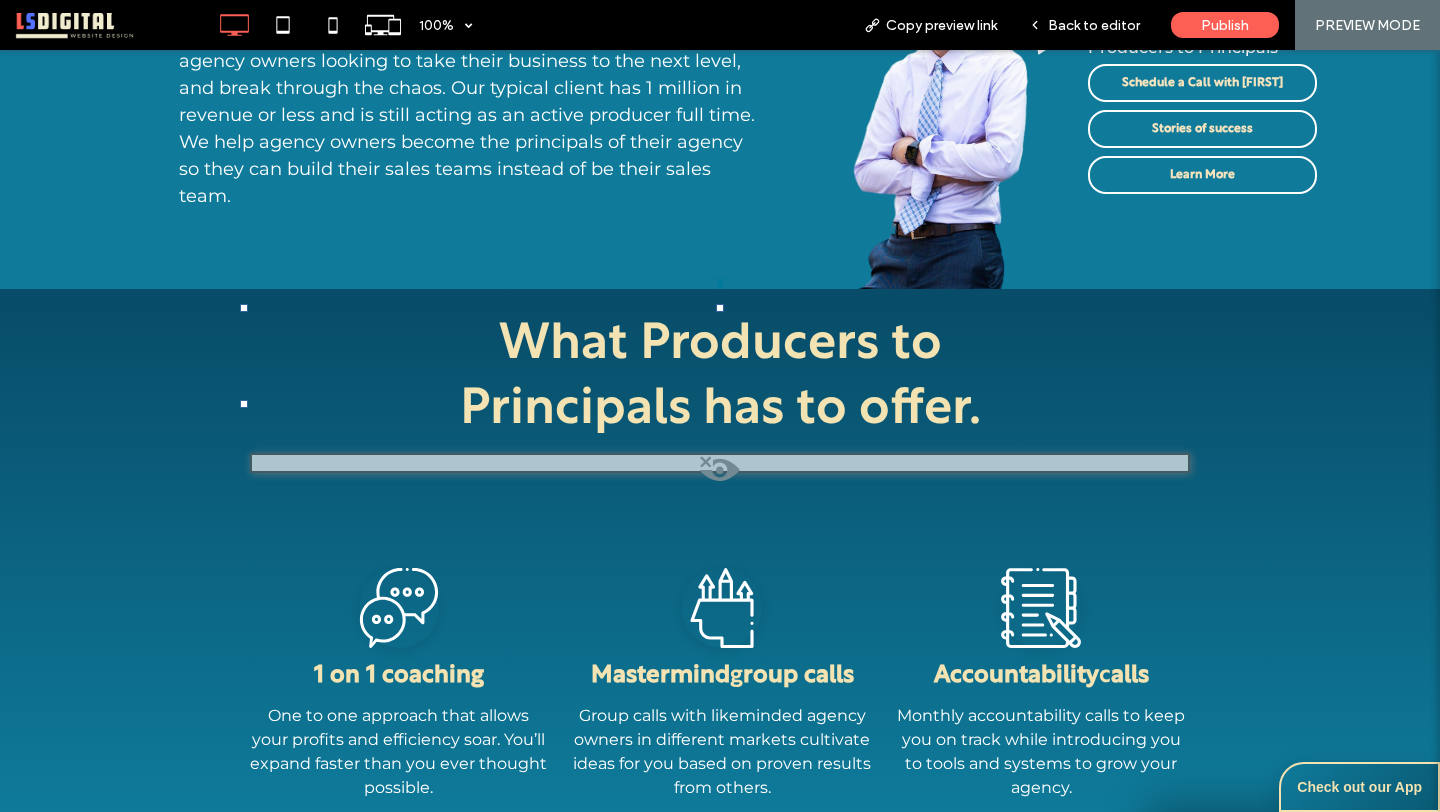 scroll, scrollTop: 983, scrollLeft: 0, axis: vertical 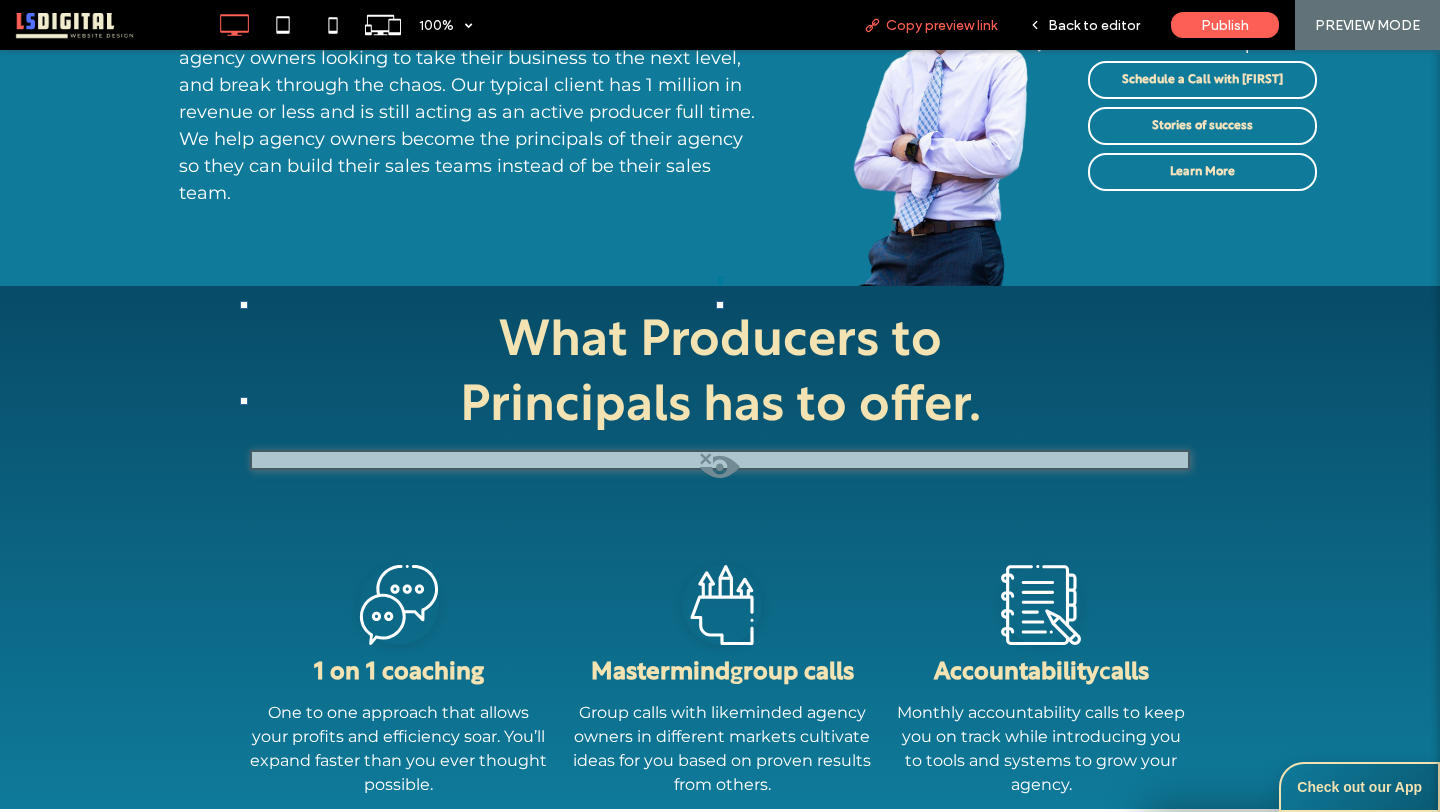 click on "Copy preview link" at bounding box center (941, 25) 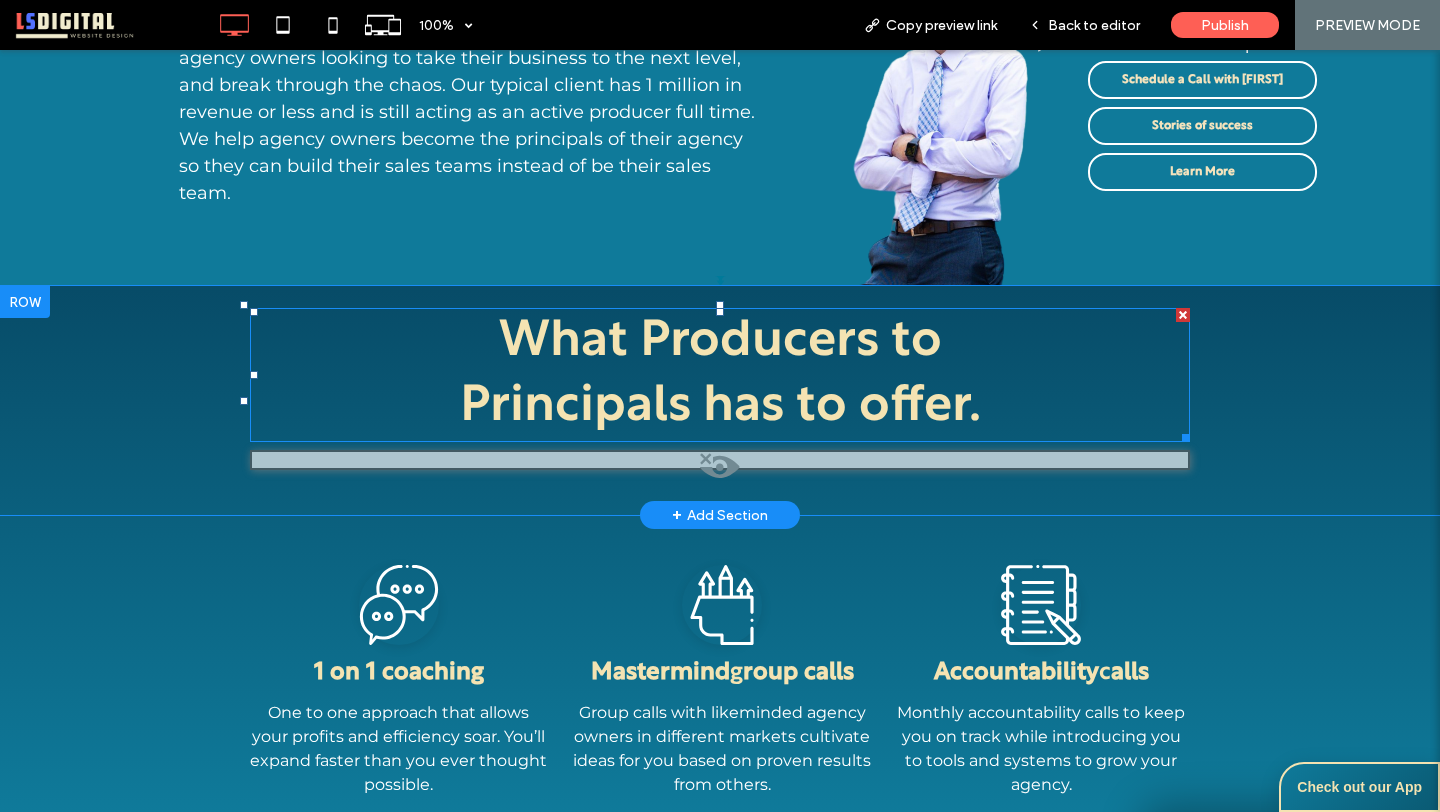 scroll, scrollTop: 0, scrollLeft: 0, axis: both 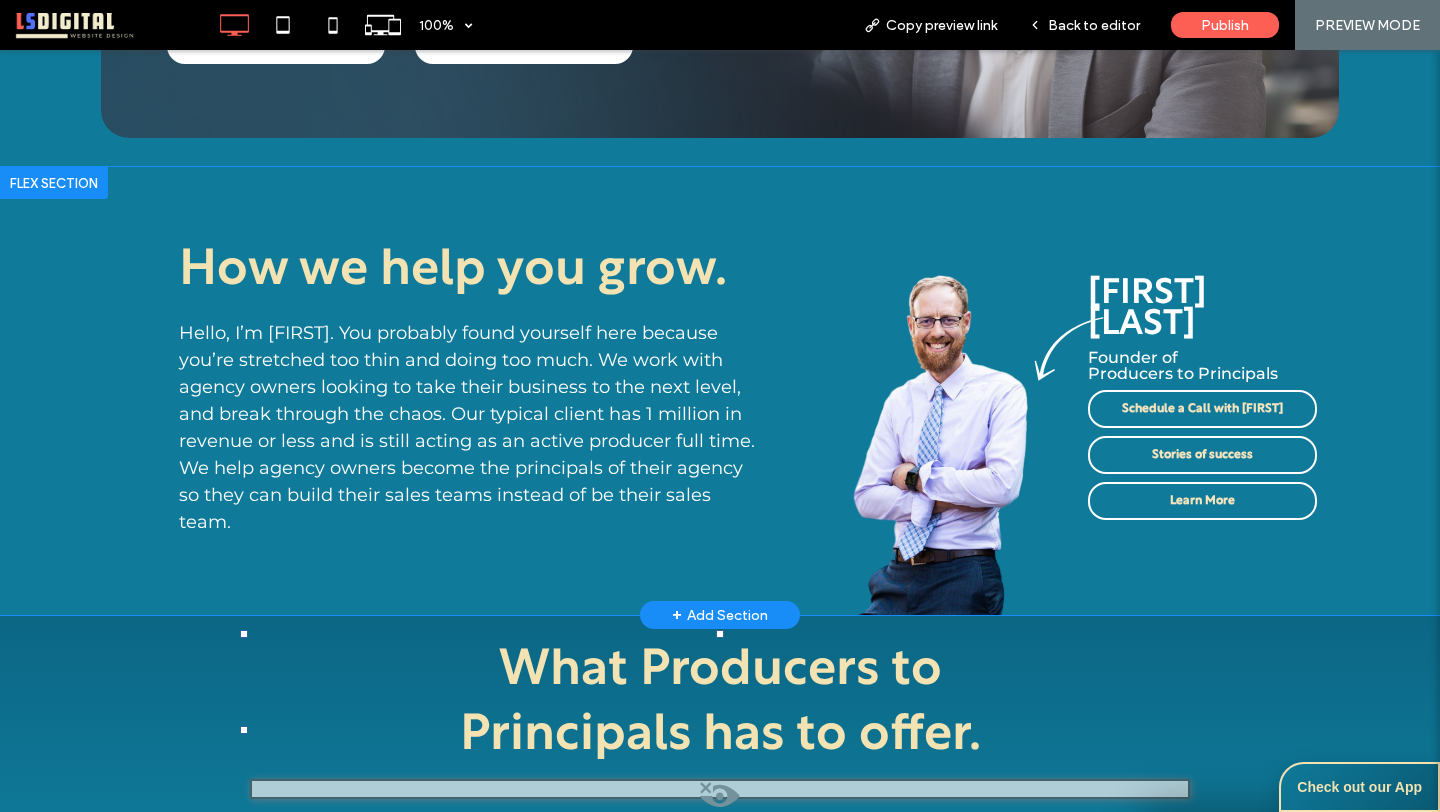 click on "[FIRST] [LAST]
Founder of Producers to Principals
Schedule a Call with [FIRST]
Stories of success
Learn More" at bounding box center [948, 401] 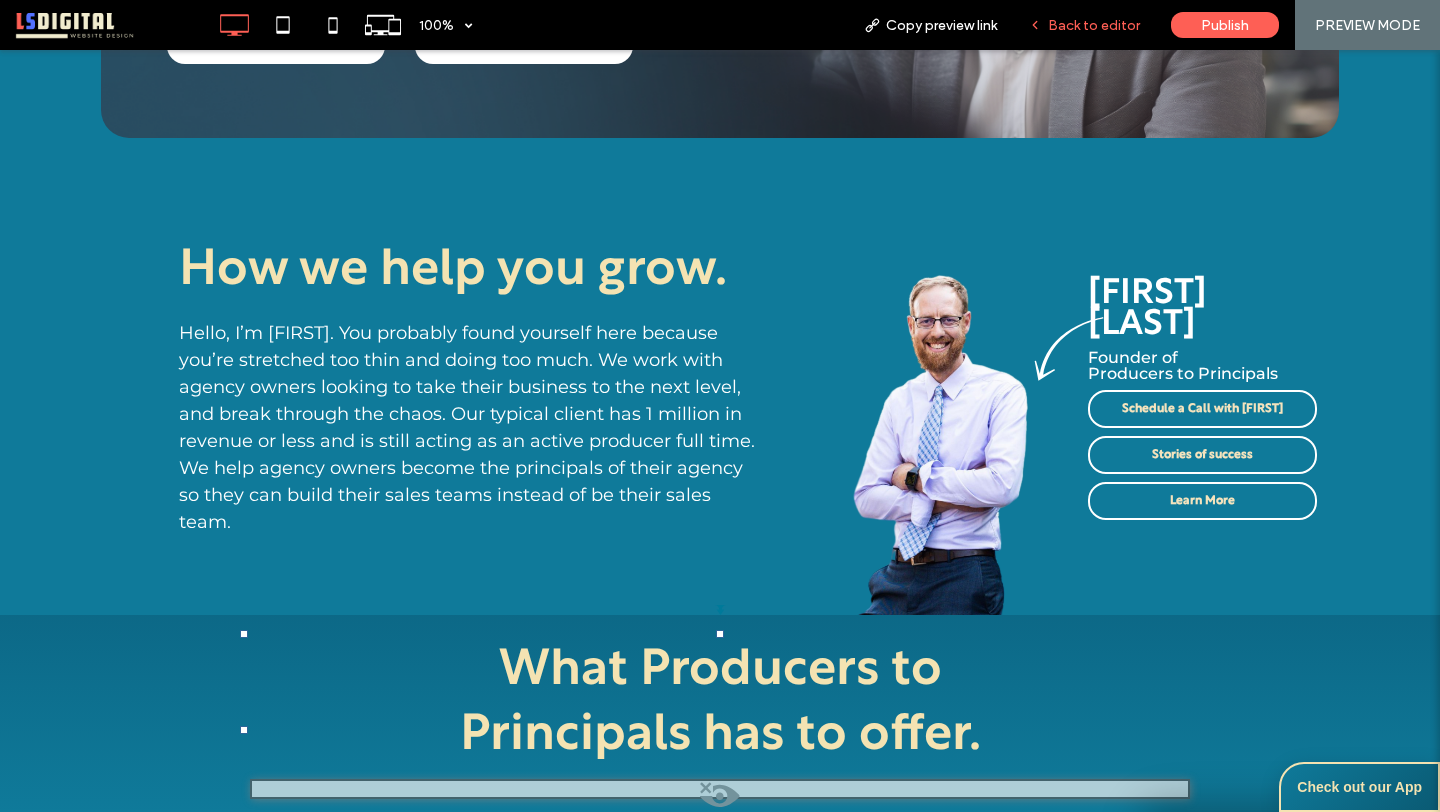 click on "Back to editor" at bounding box center [1084, 25] 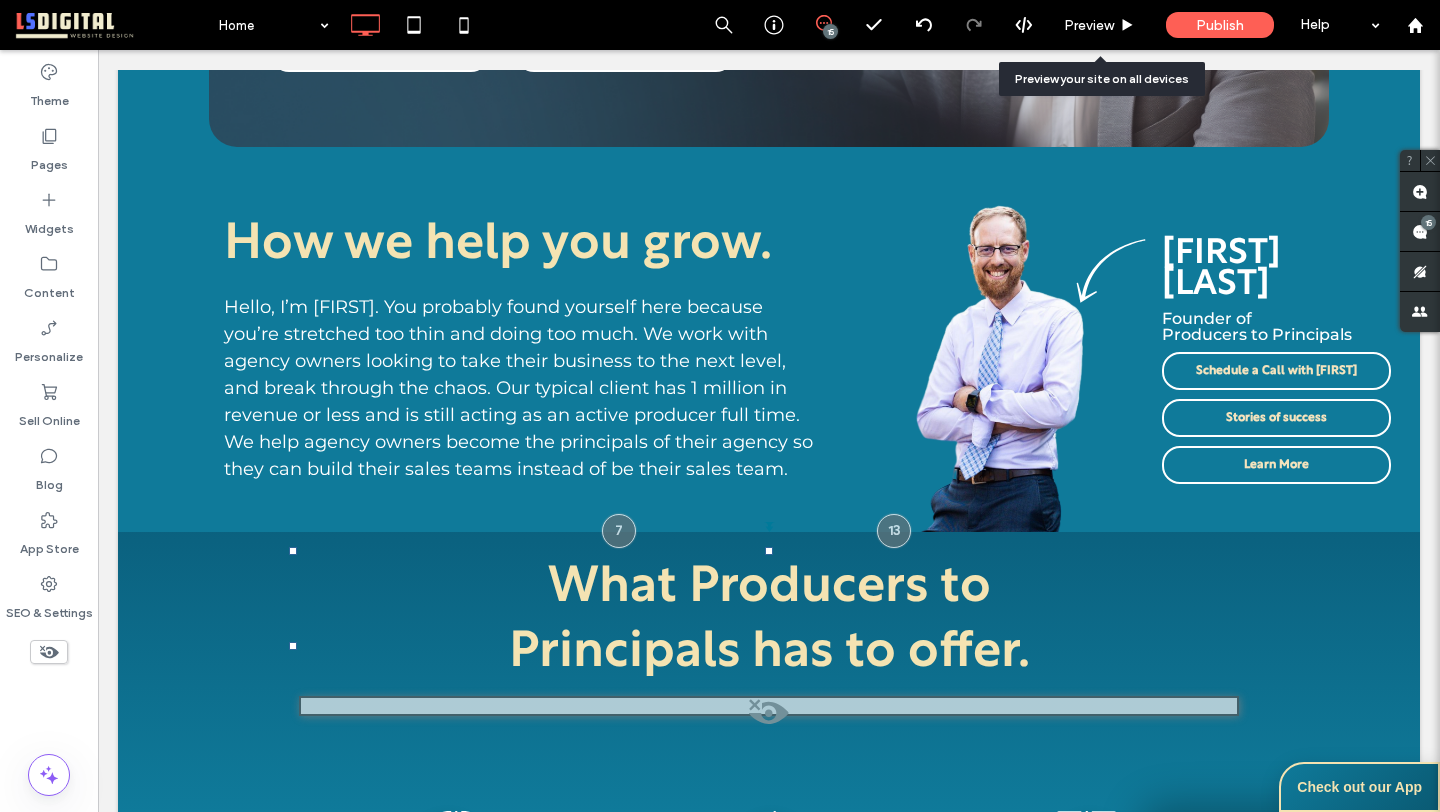 scroll, scrollTop: 660, scrollLeft: 0, axis: vertical 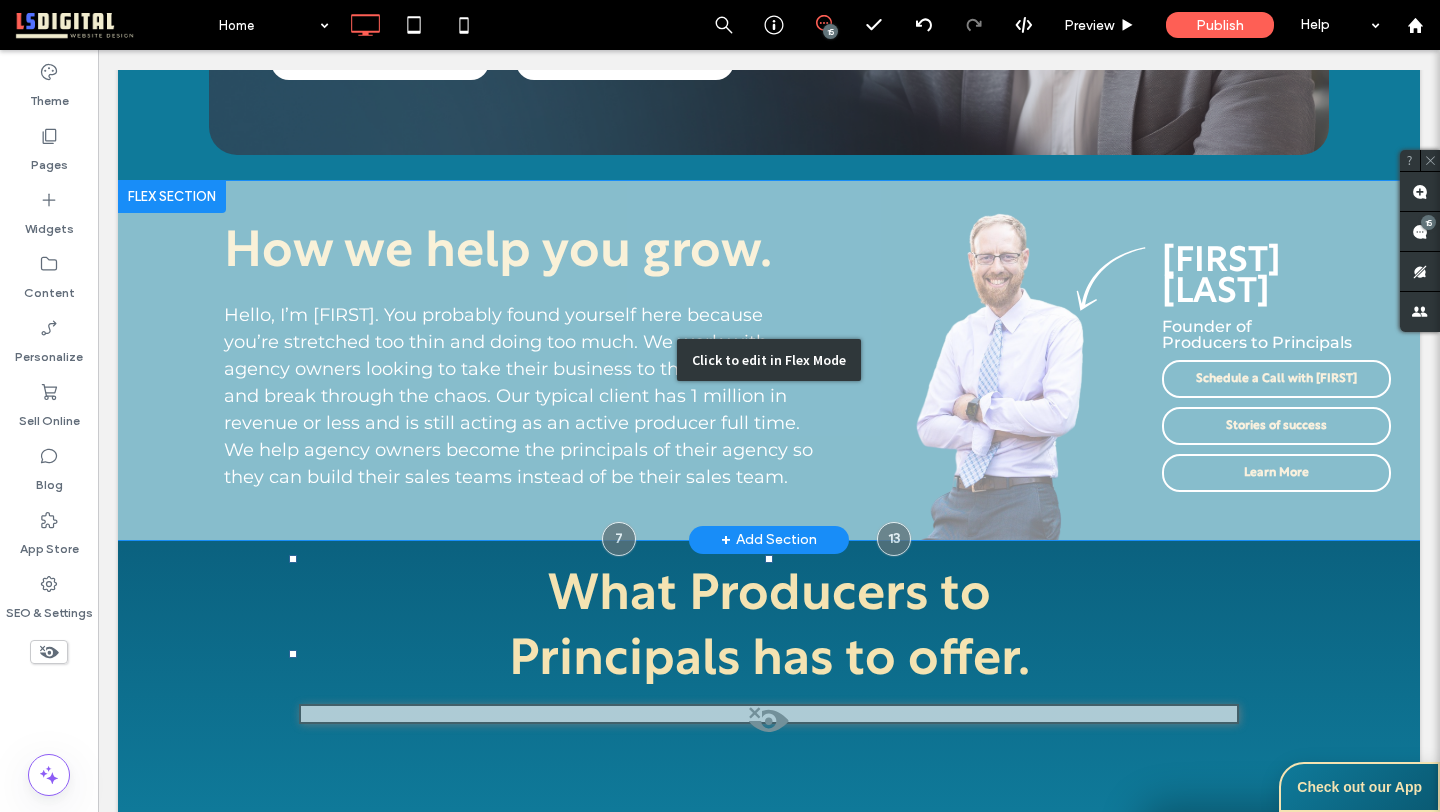 click on "Click to edit in Flex Mode" at bounding box center [769, 360] 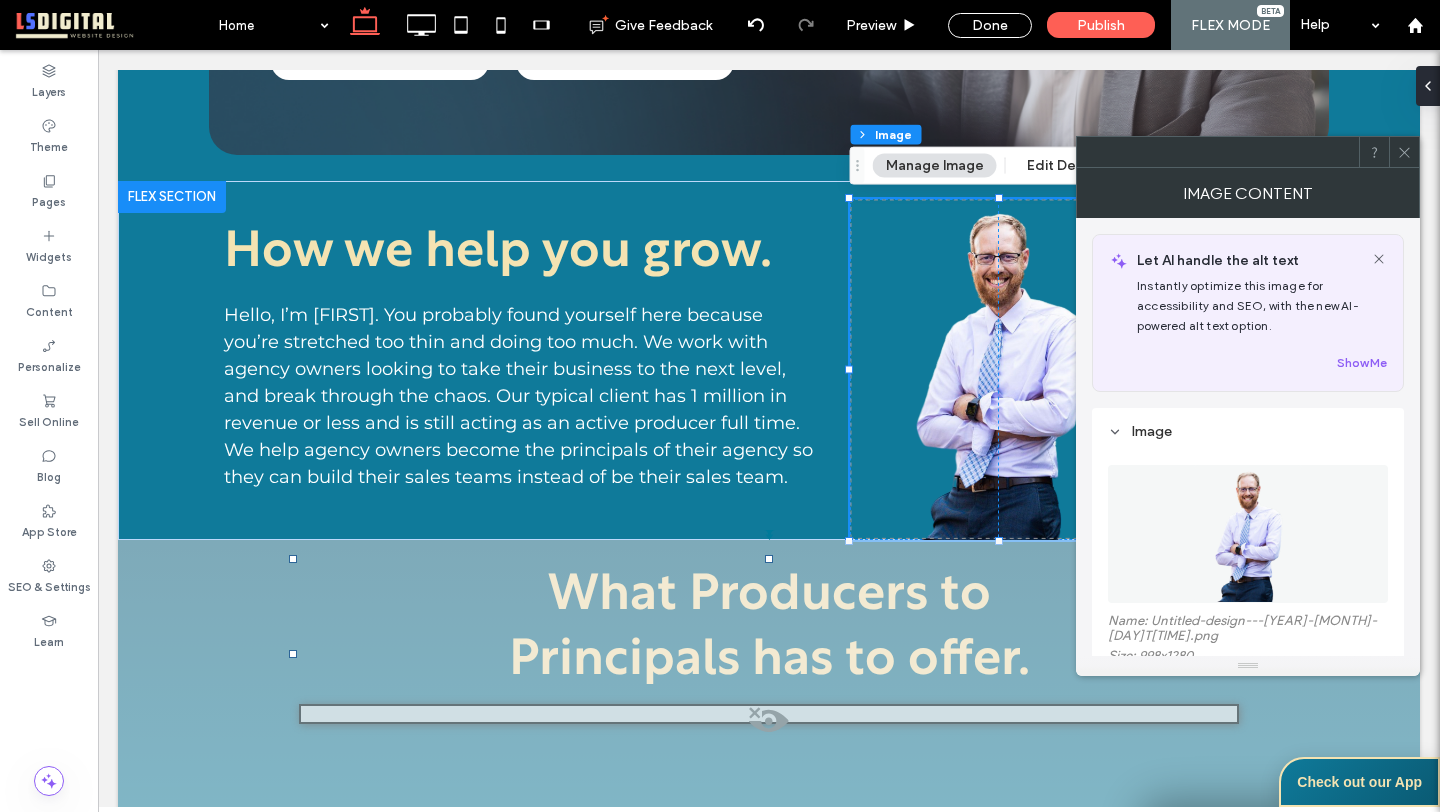 click 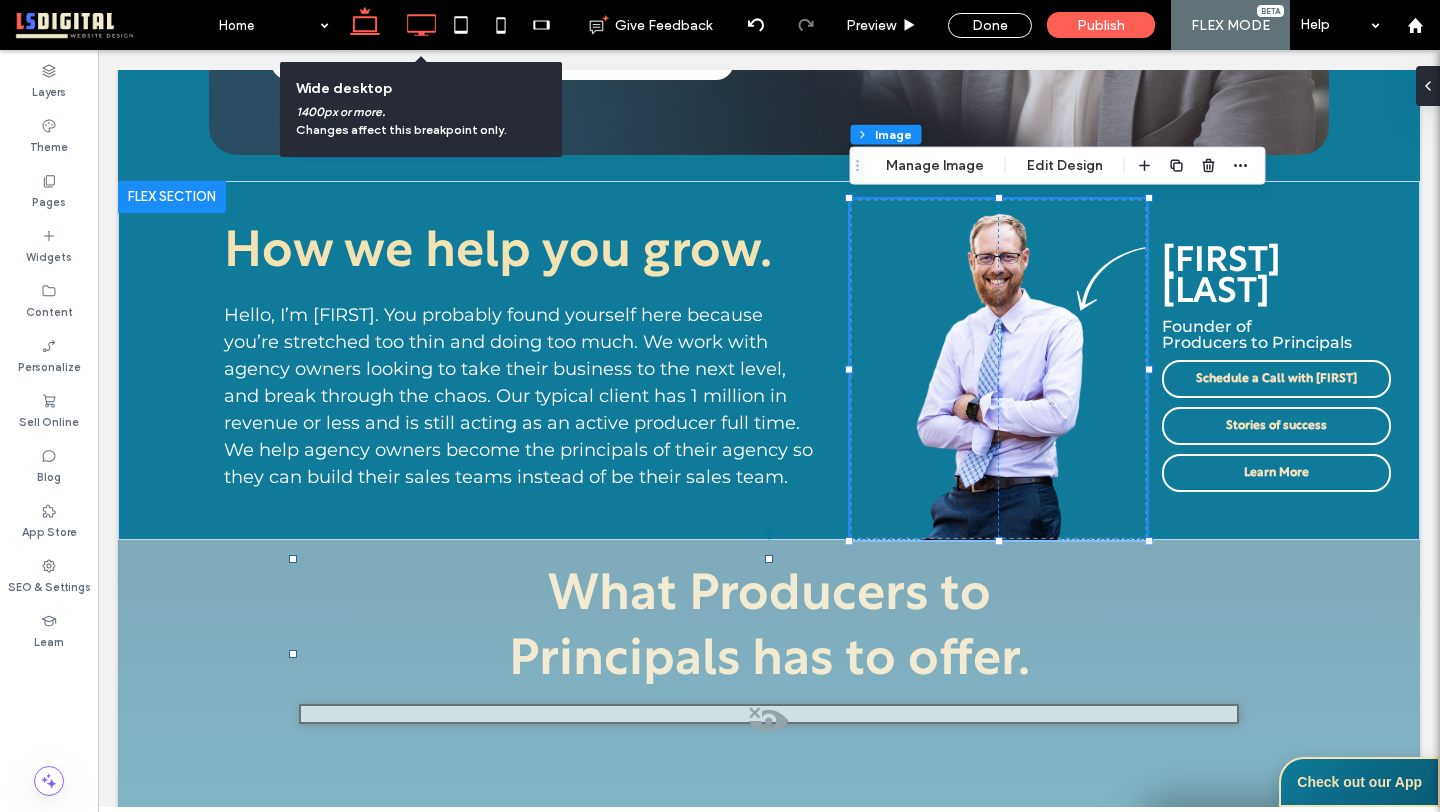 click 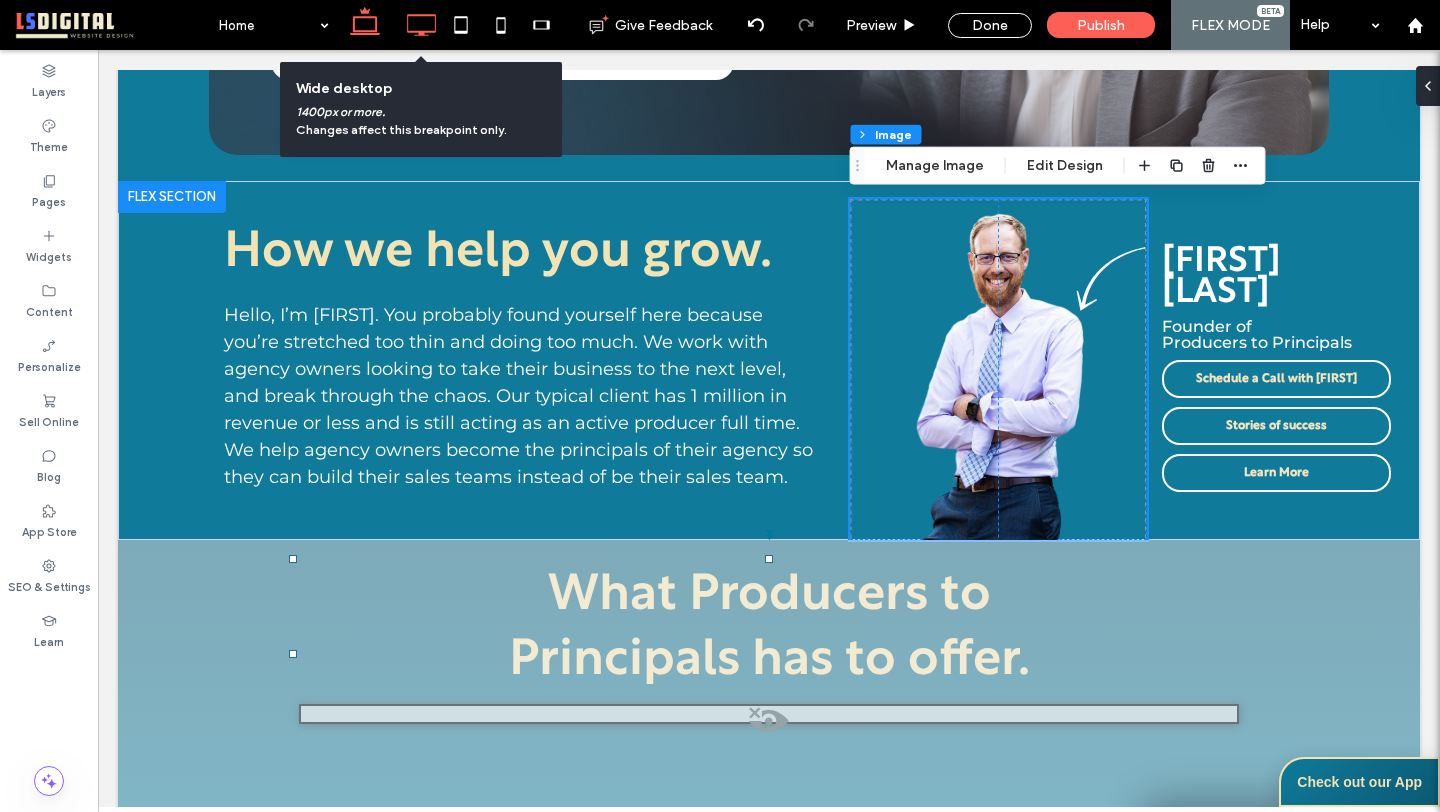 scroll, scrollTop: 665, scrollLeft: 0, axis: vertical 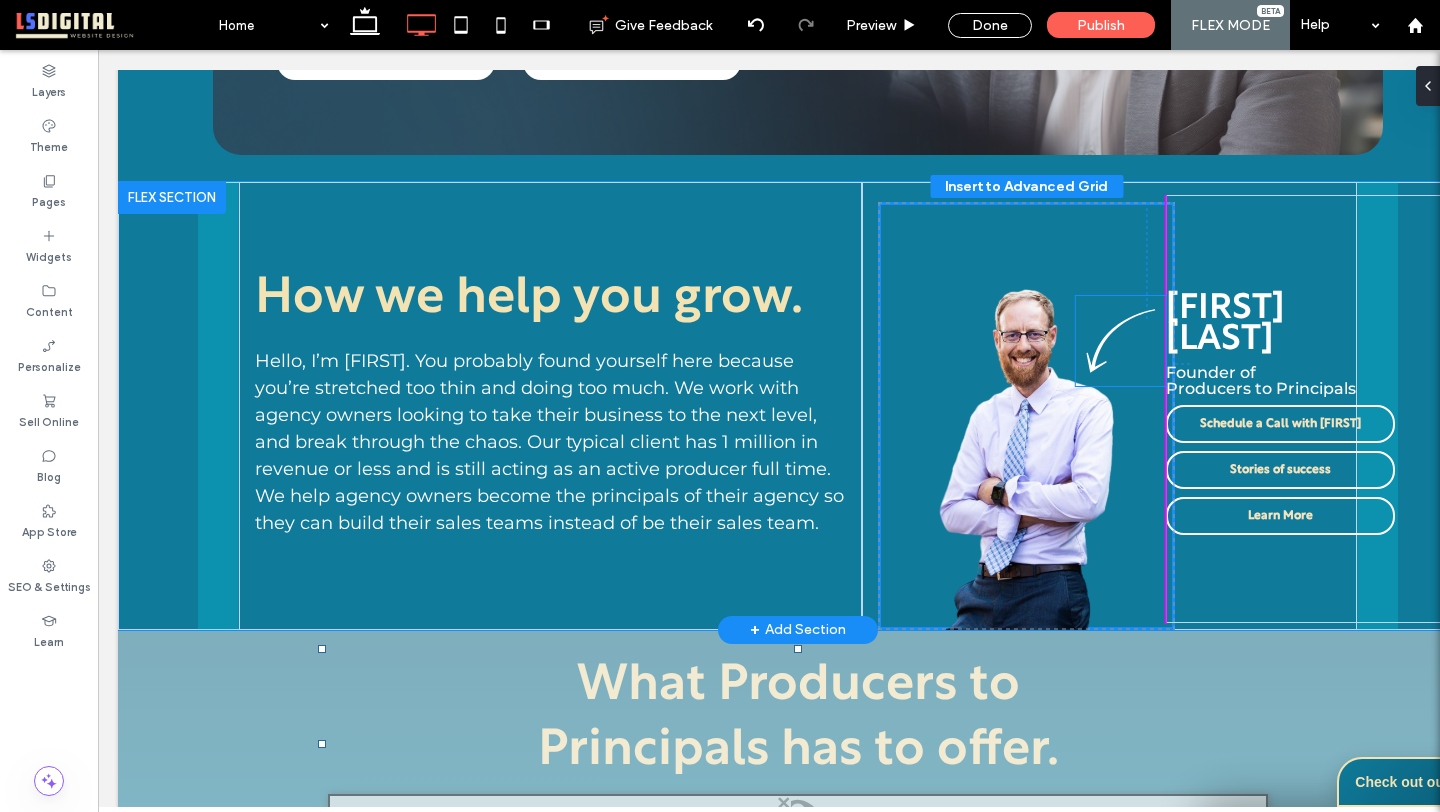 drag, startPoint x: 1127, startPoint y: 376, endPoint x: 1096, endPoint y: 353, distance: 38.600517 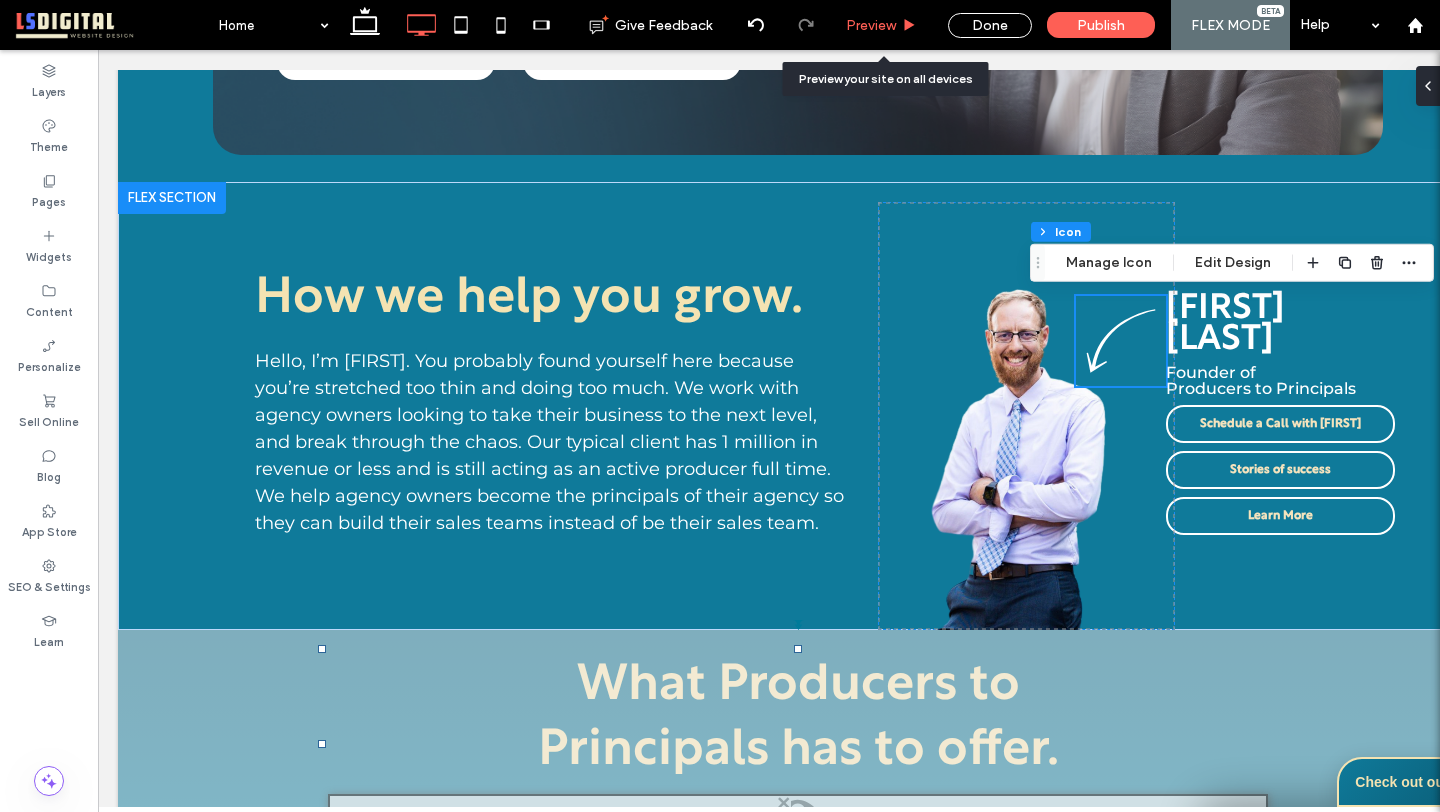 click on "Preview" at bounding box center (871, 25) 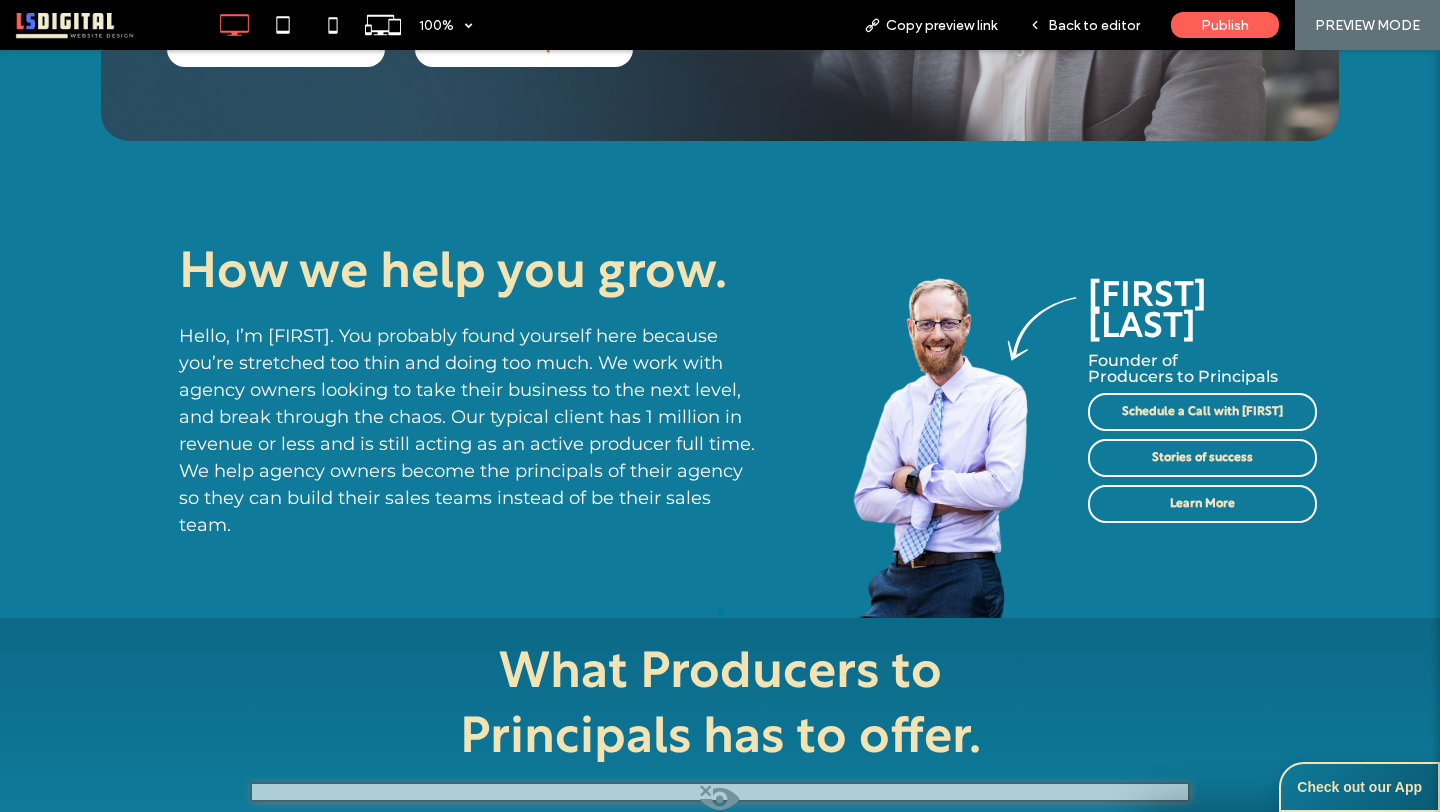 scroll, scrollTop: 668, scrollLeft: 0, axis: vertical 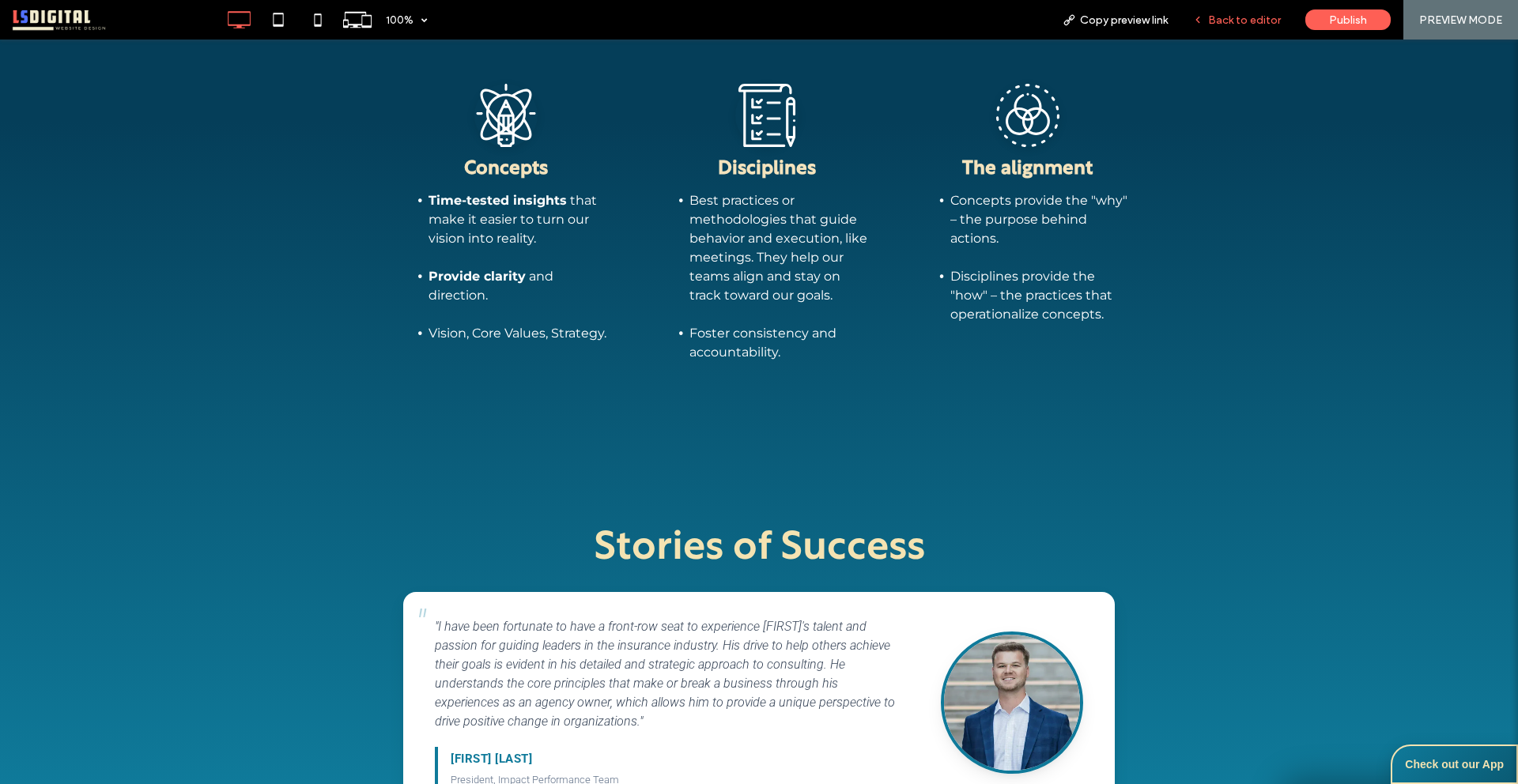 click on "Back to editor" at bounding box center [1244, 20] 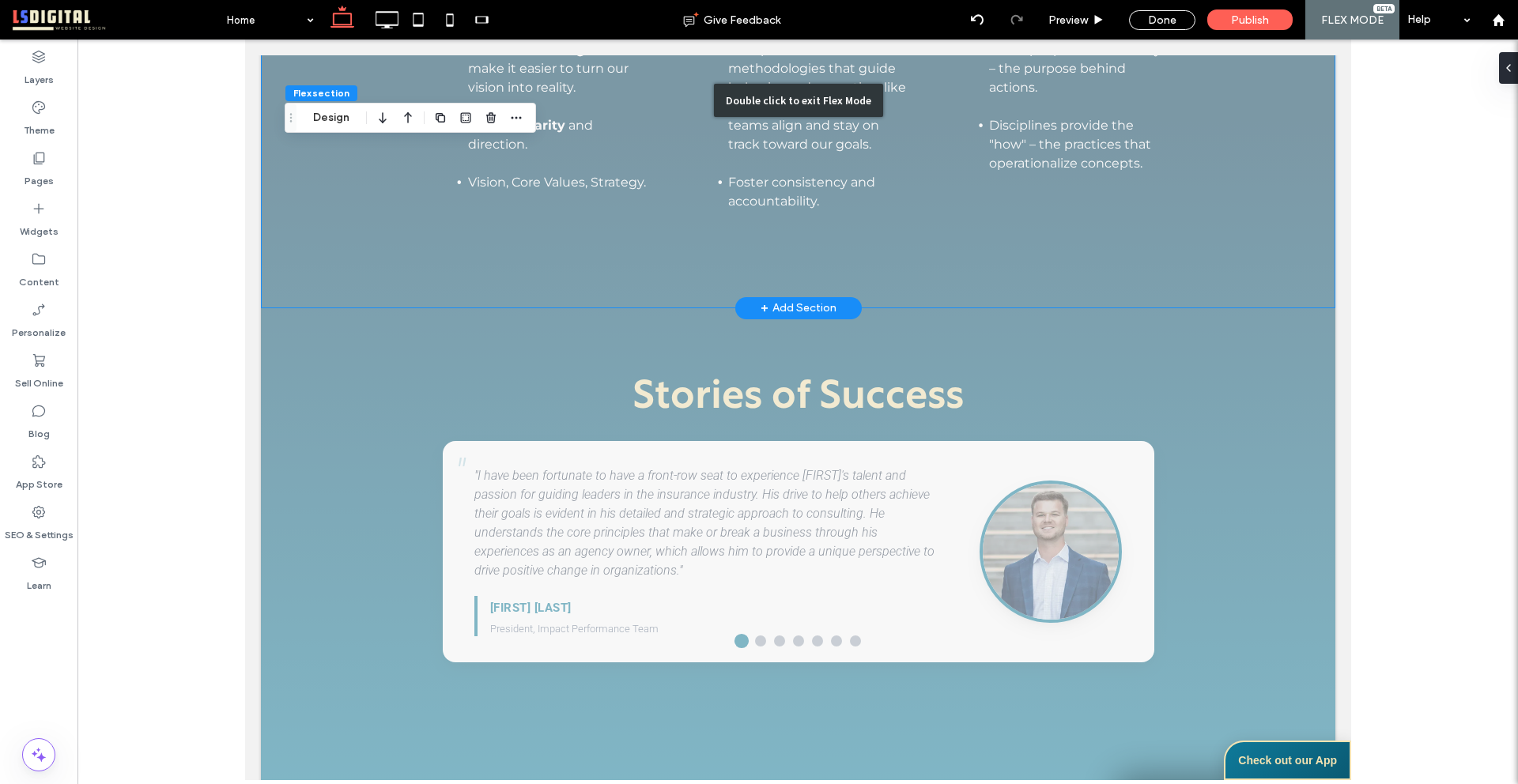 scroll, scrollTop: 11, scrollLeft: 0, axis: vertical 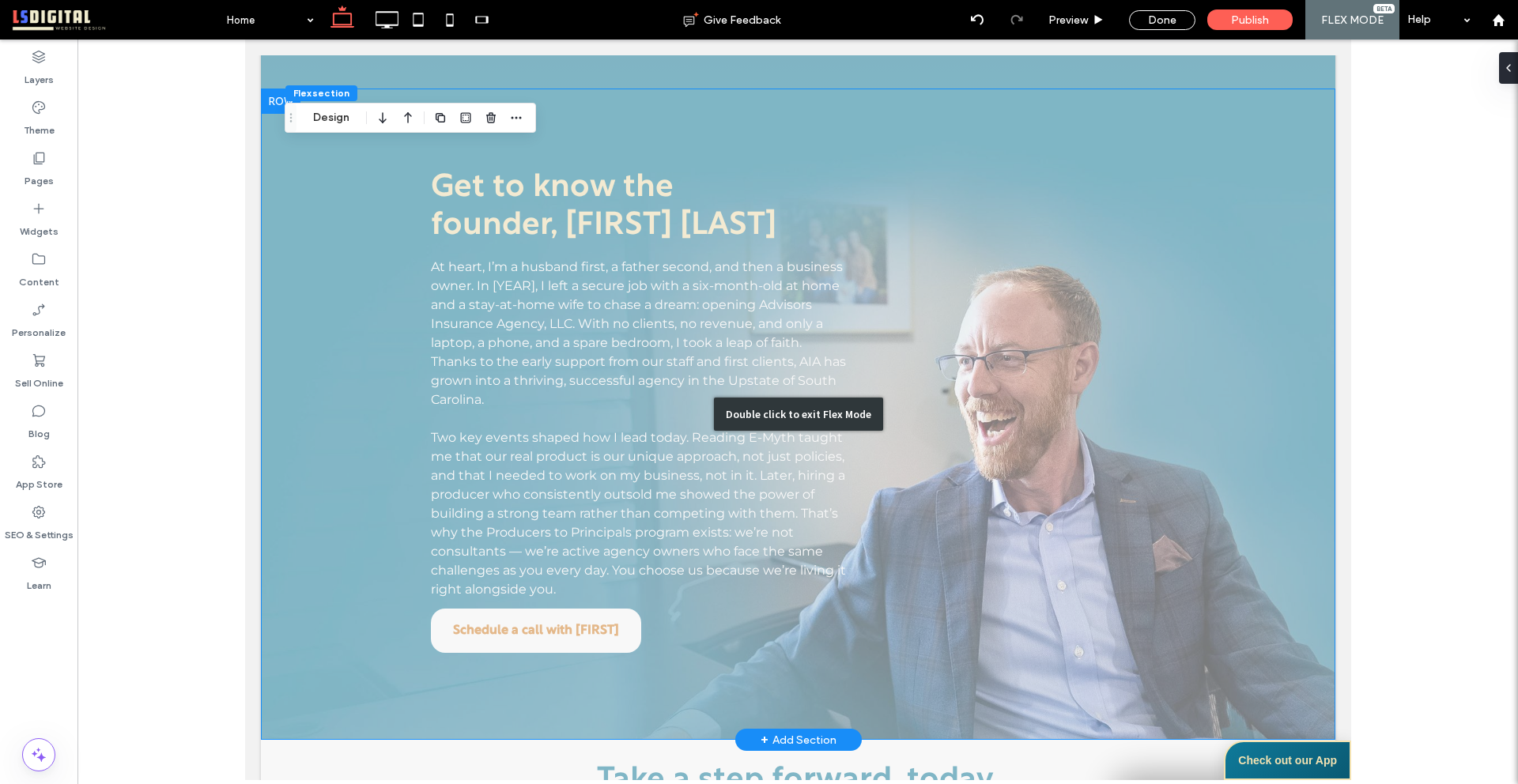 click on "Double click to exit Flex Mode" at bounding box center [797, 414] 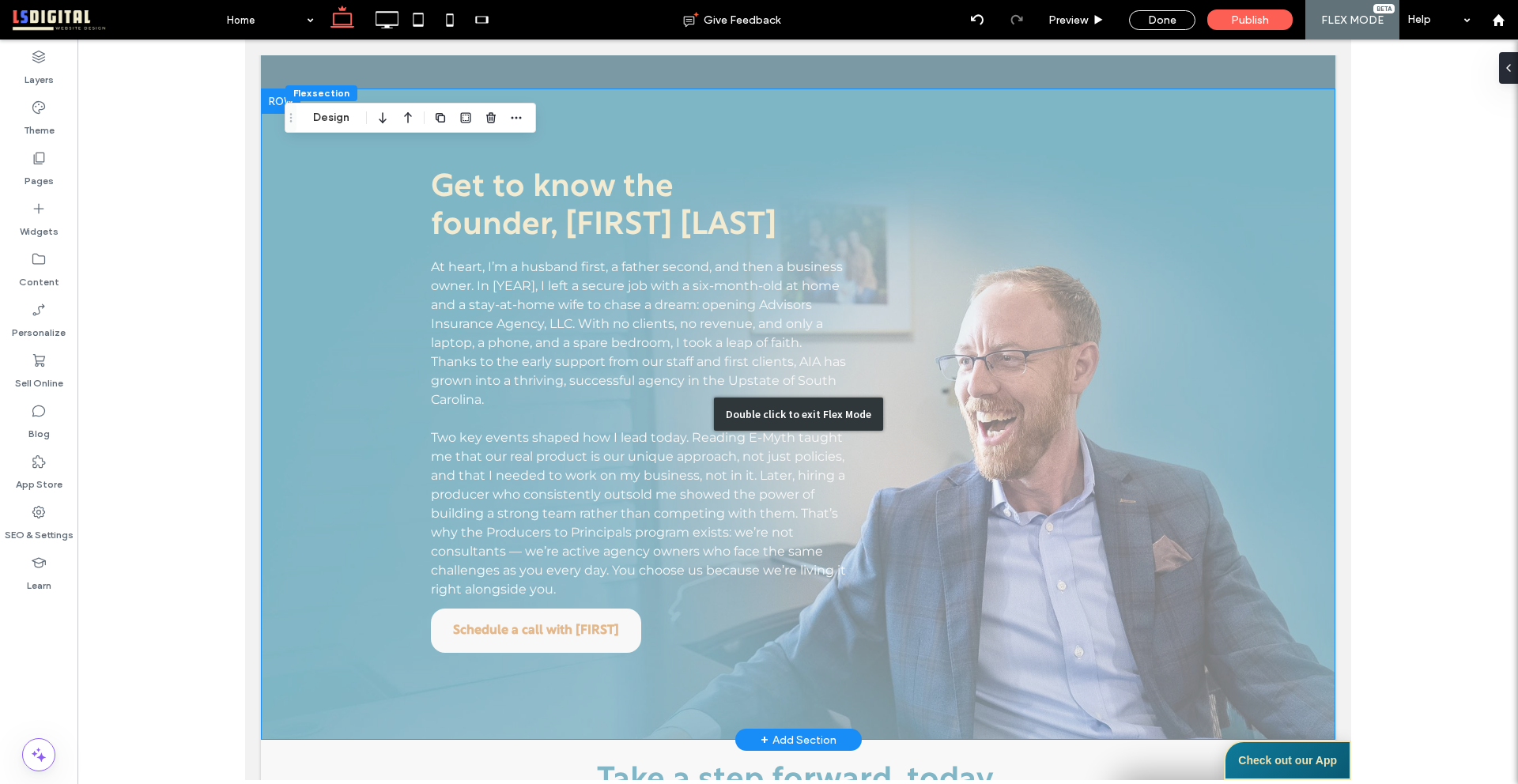 click on "At heart, I’m a husband first, a father second, and then a business owner. In [YEAR], I left a secure job with a six-month-old at home and a stay-at-home wife to chase a dream: opening Advisors Insurance Agency, LLC. With no clients, no revenue, and only a laptop, a phone, and a spare bedroom, I took a leap of faith. Thanks to the early support from our staff and first clients, AIA has grown into a thriving, successful agency in the Upstate of South Carolina." at bounding box center (637, 333) 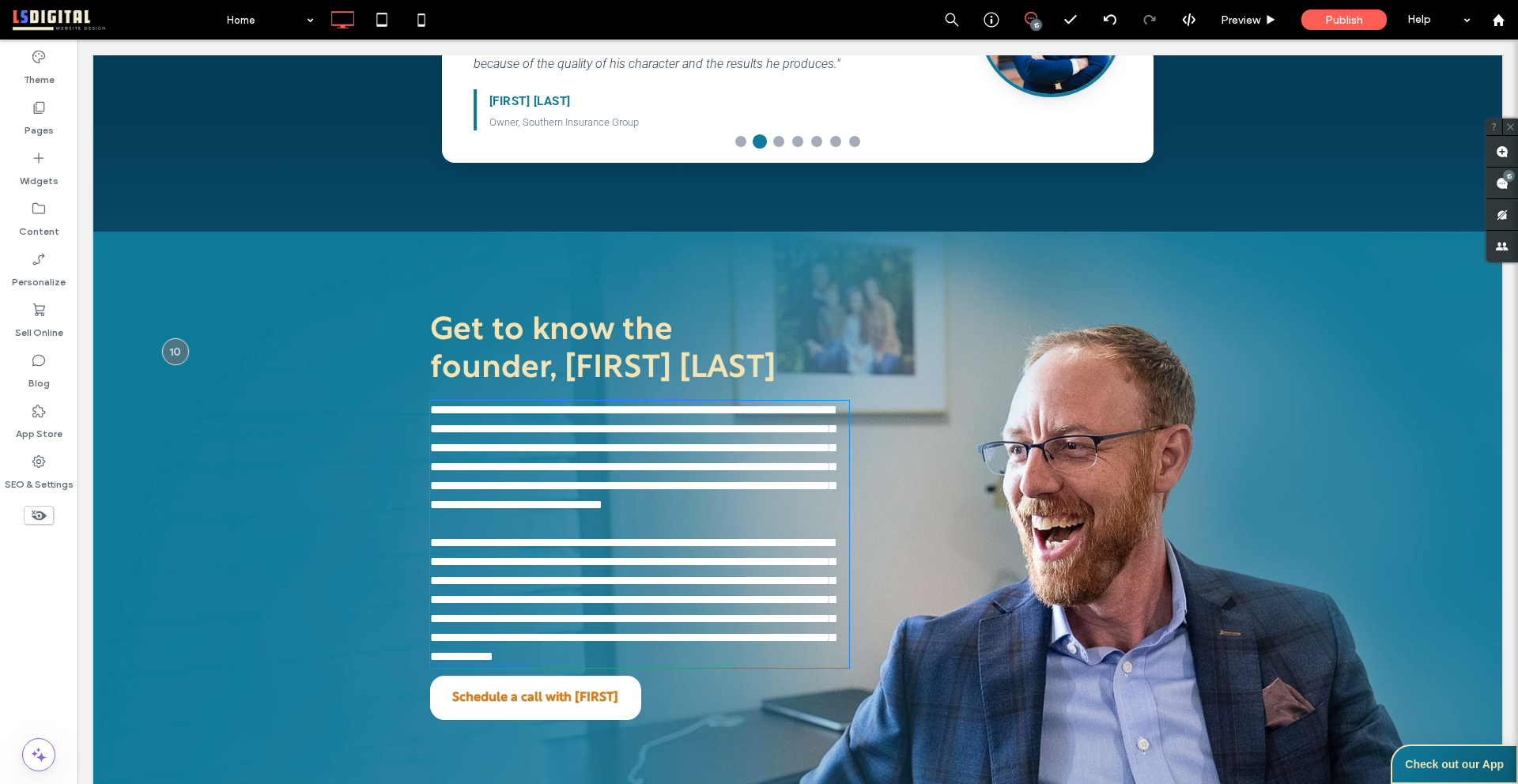 click on "**********" at bounding box center [632, 457] 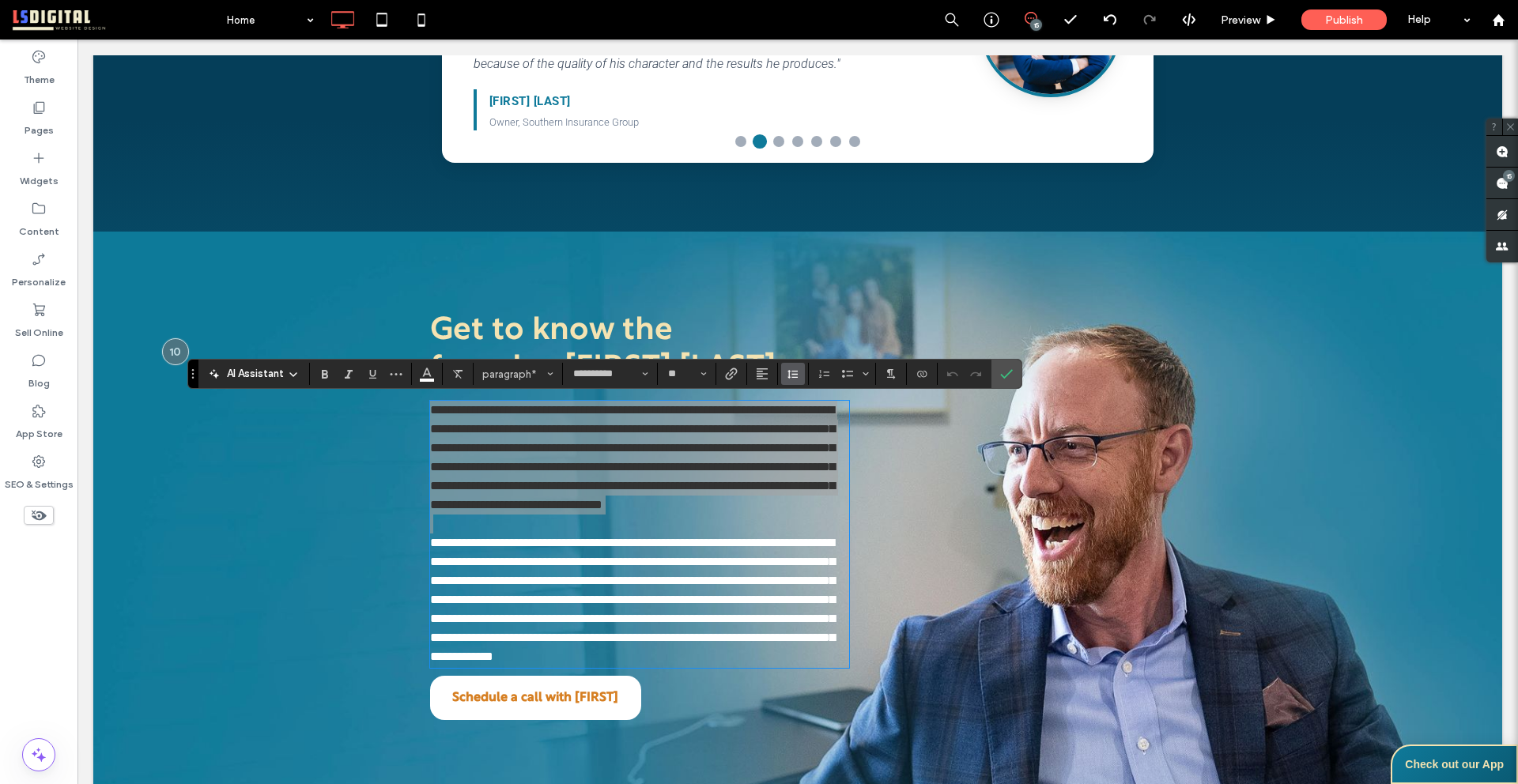 click 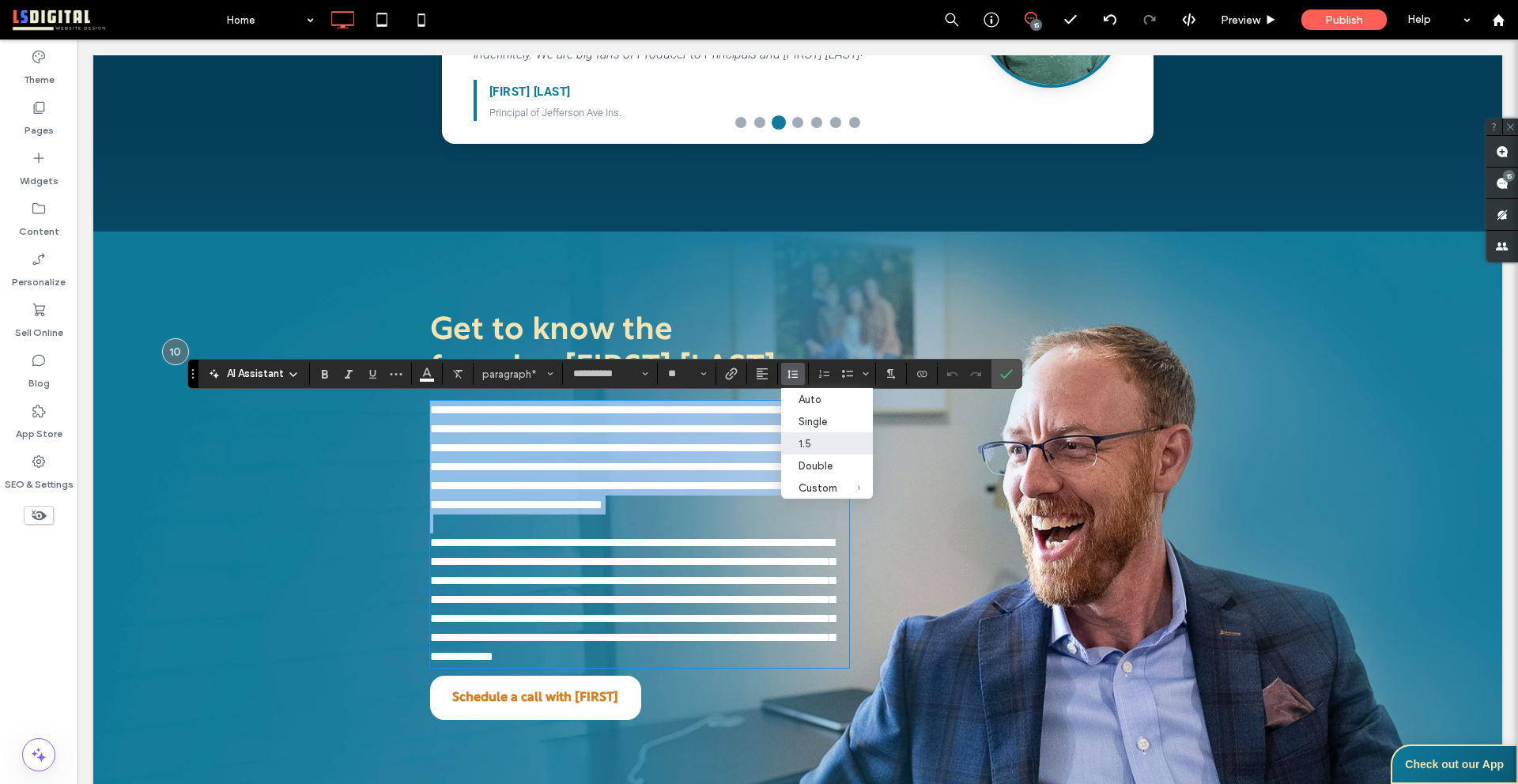 click on "**********" at bounding box center (640, 458) 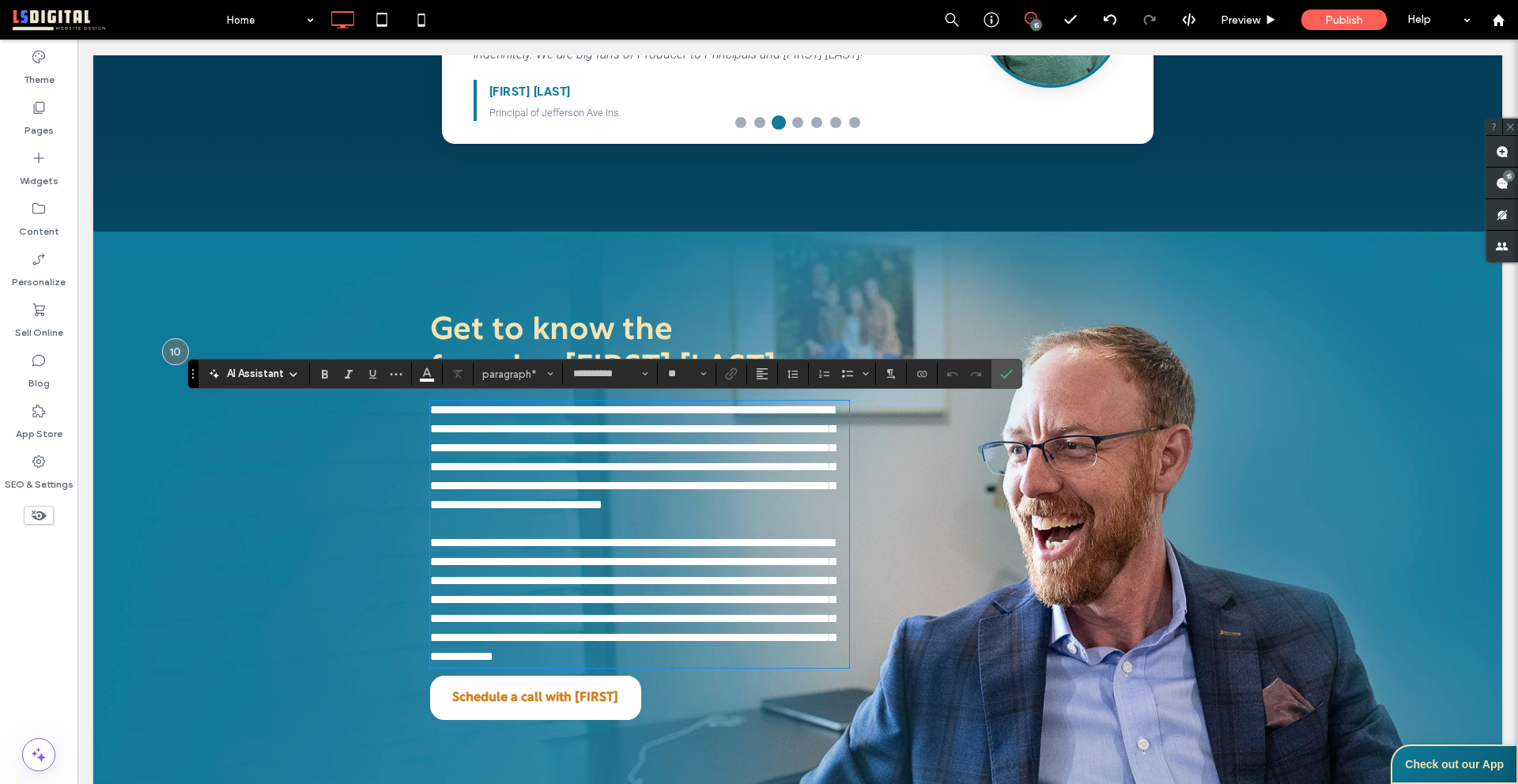 click on "**********" at bounding box center [640, 600] 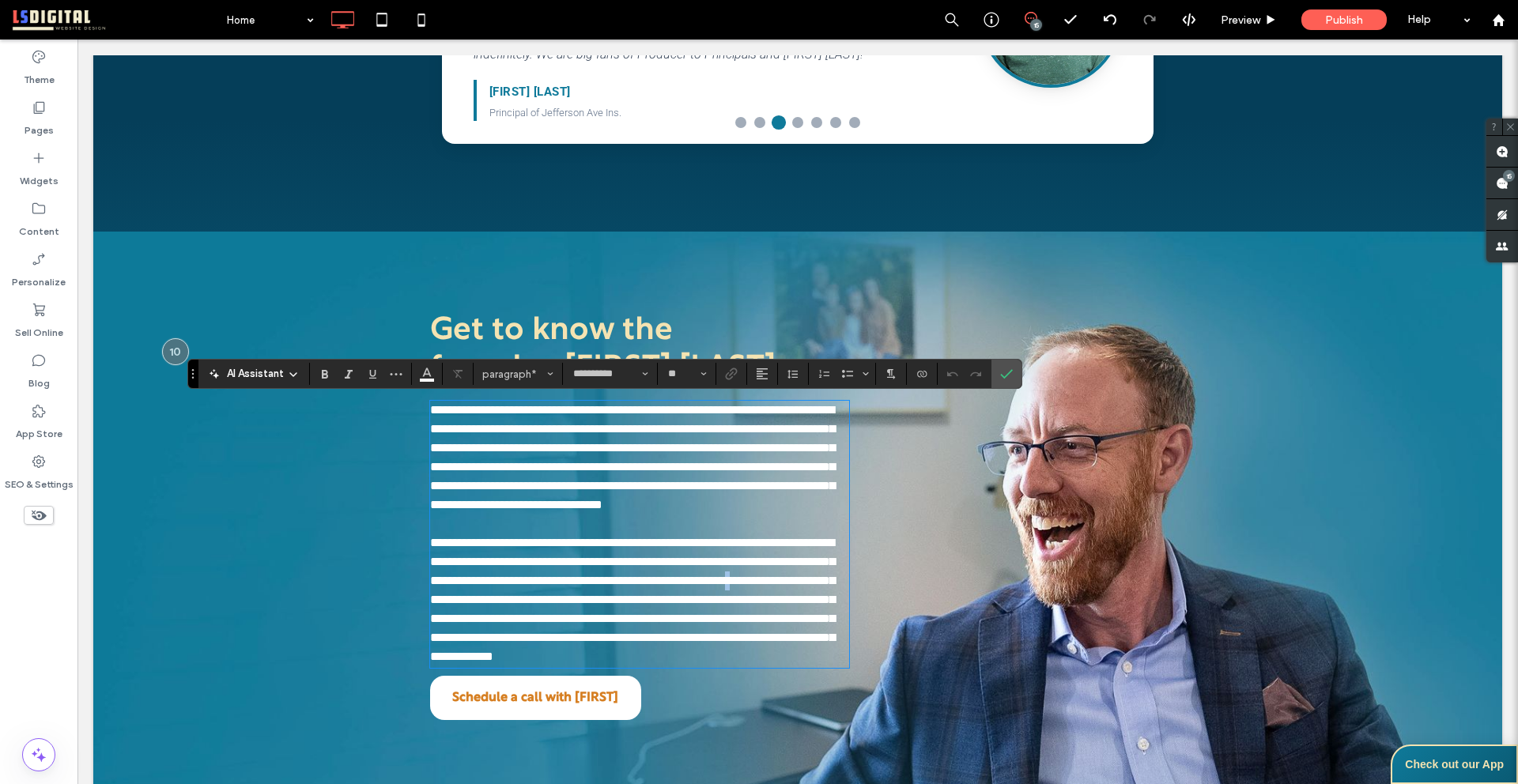 click on "**********" at bounding box center (640, 600) 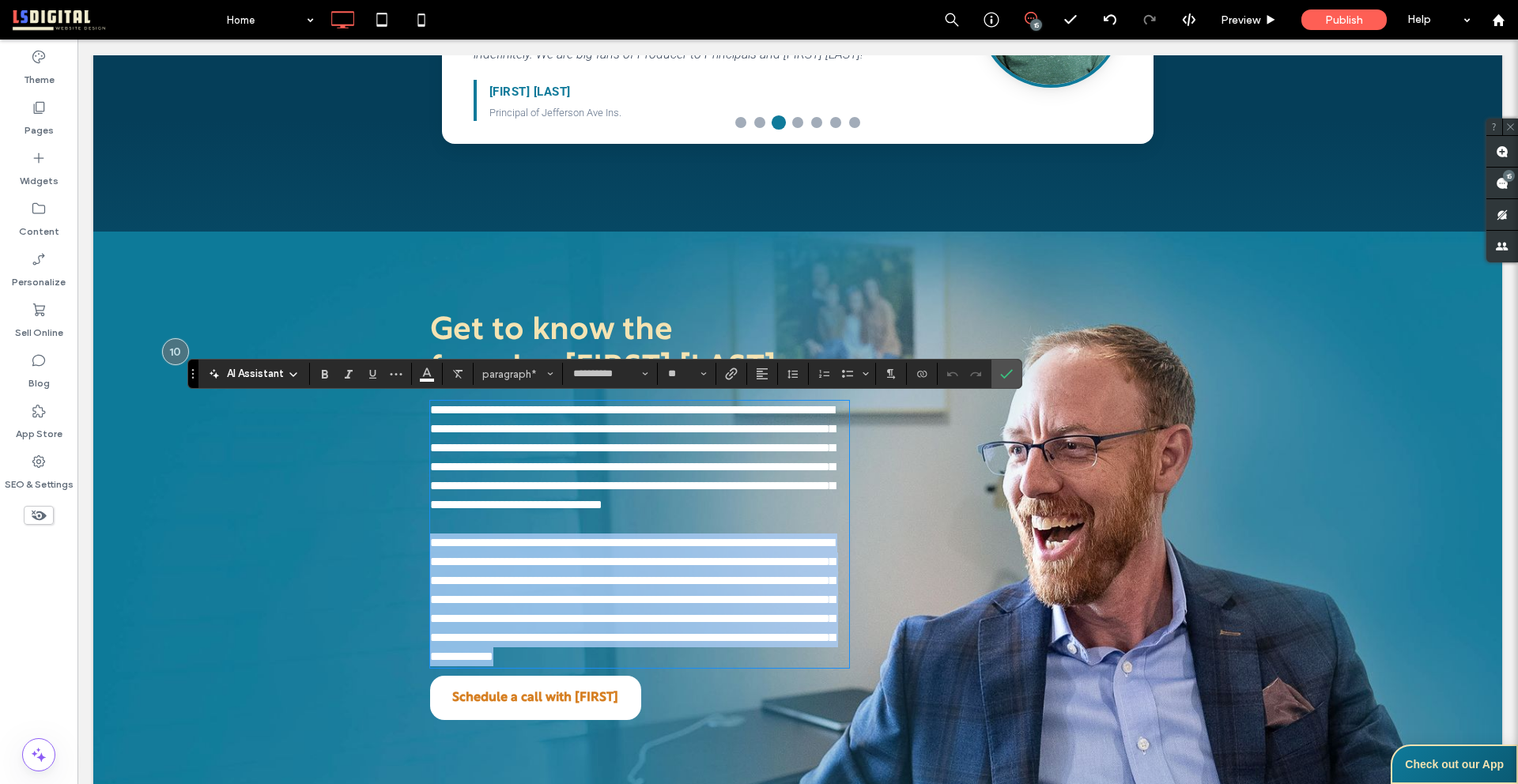 drag, startPoint x: 620, startPoint y: 730, endPoint x: 432, endPoint y: 585, distance: 237.42157 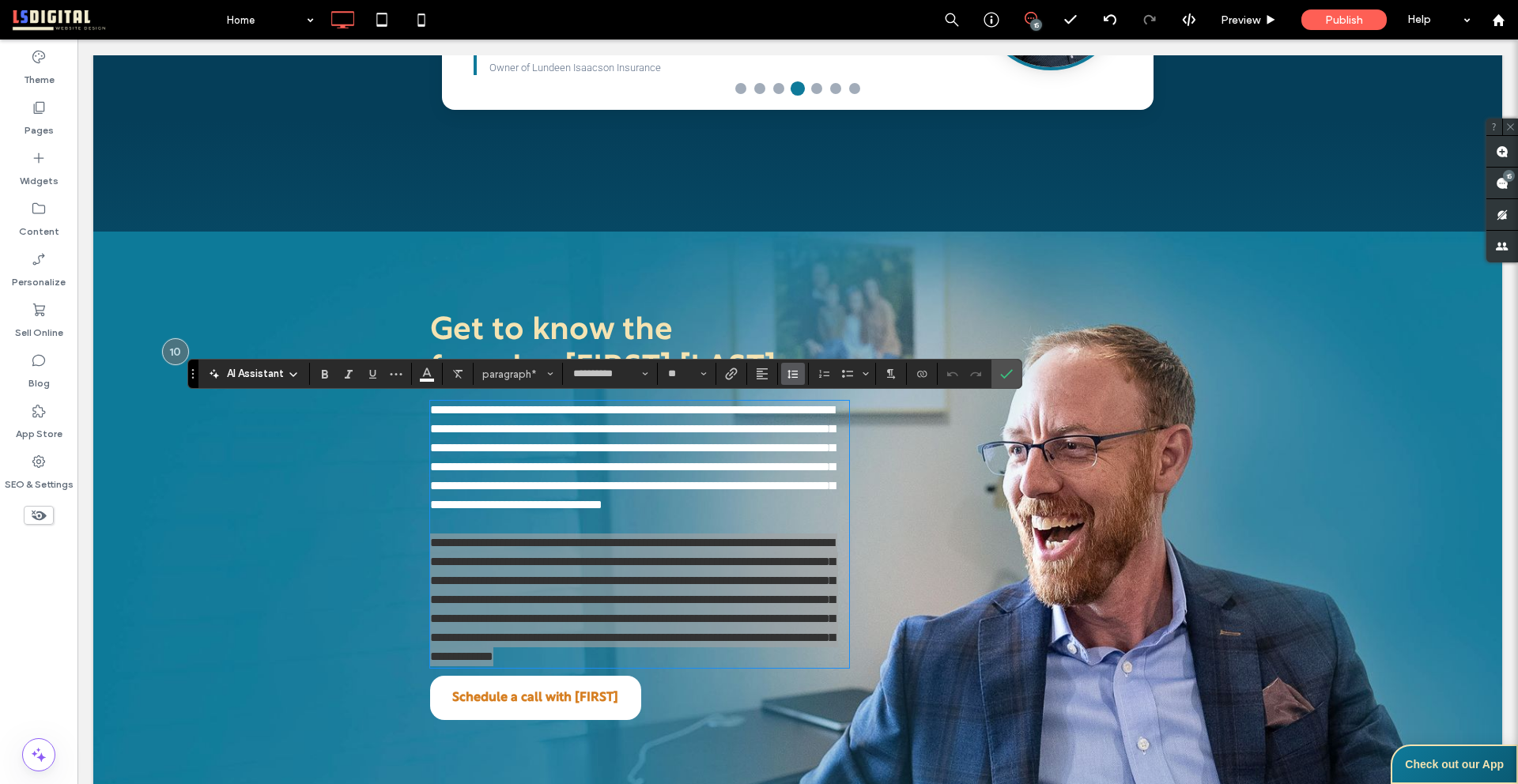 click 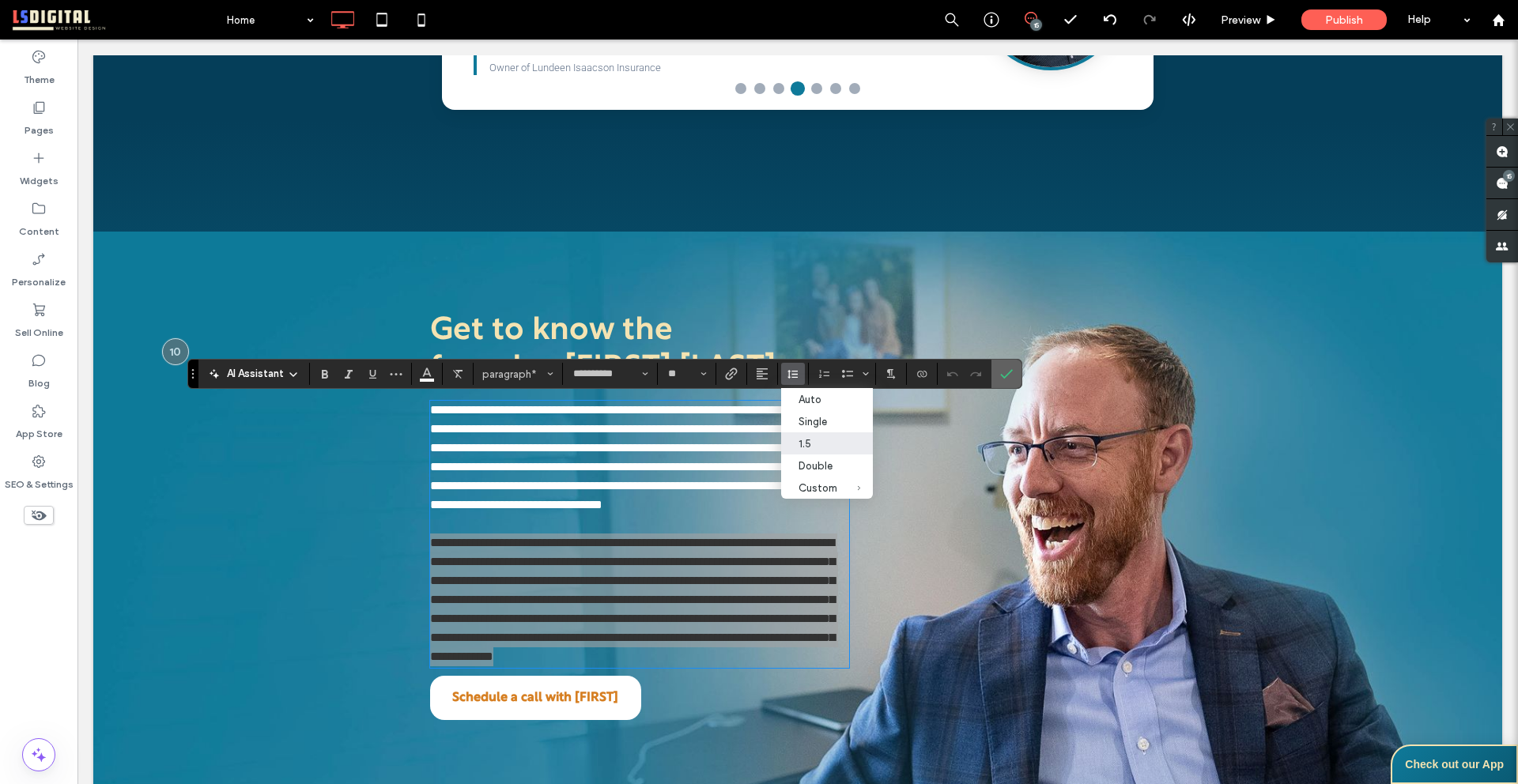 drag, startPoint x: 1009, startPoint y: 369, endPoint x: 931, endPoint y: 330, distance: 87.20665 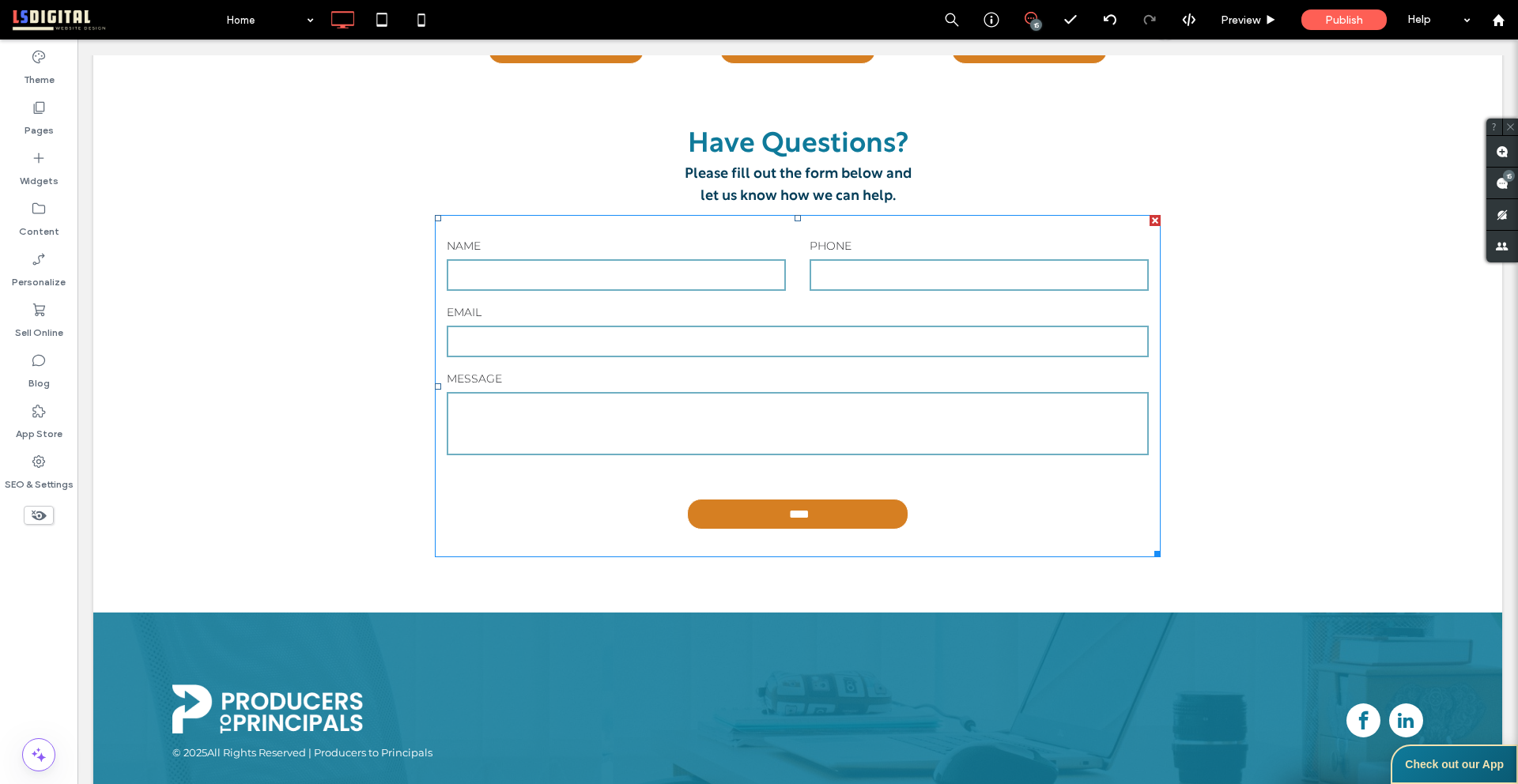 scroll, scrollTop: 4528, scrollLeft: 0, axis: vertical 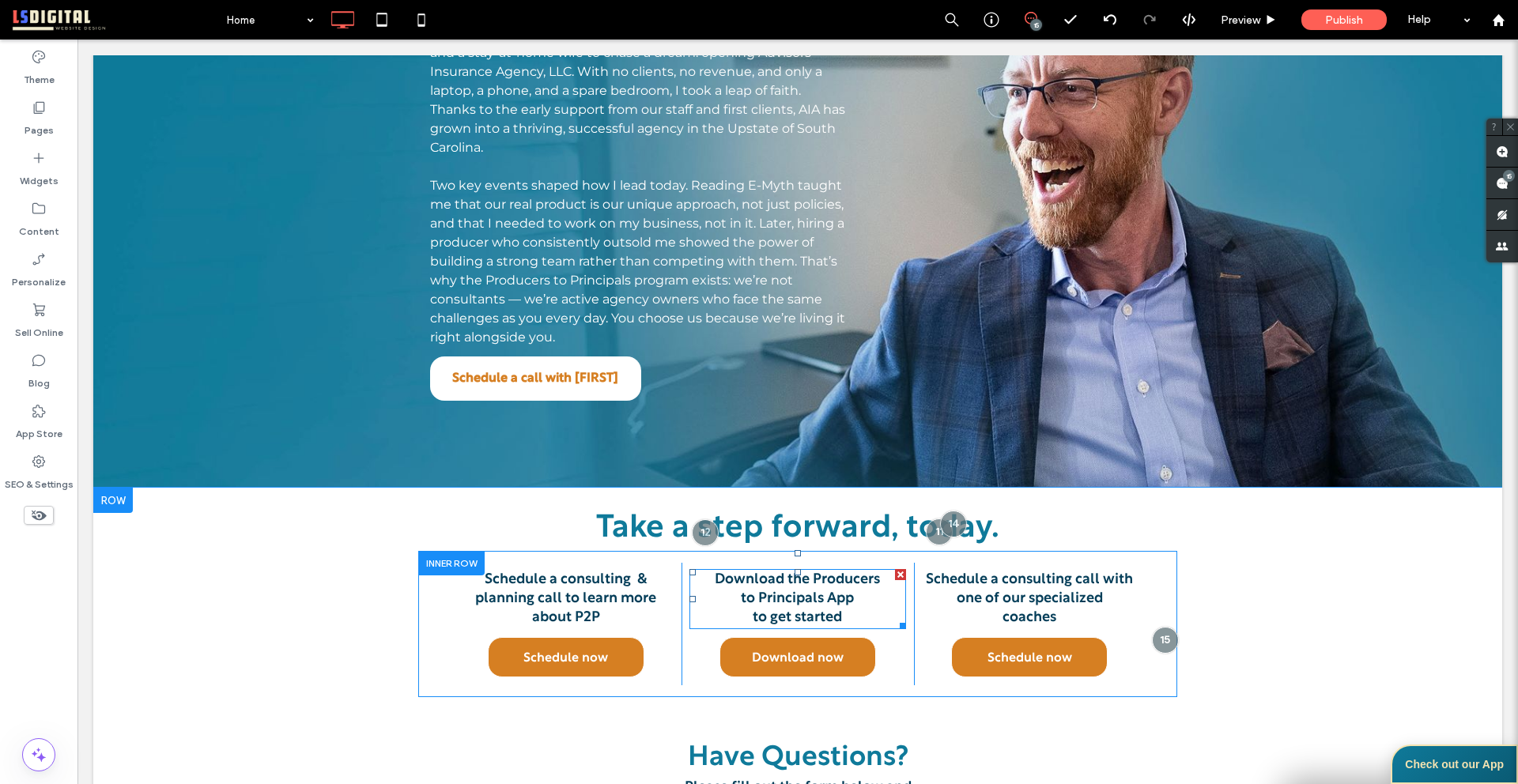 click on "to Principals App" at bounding box center (797, 598) 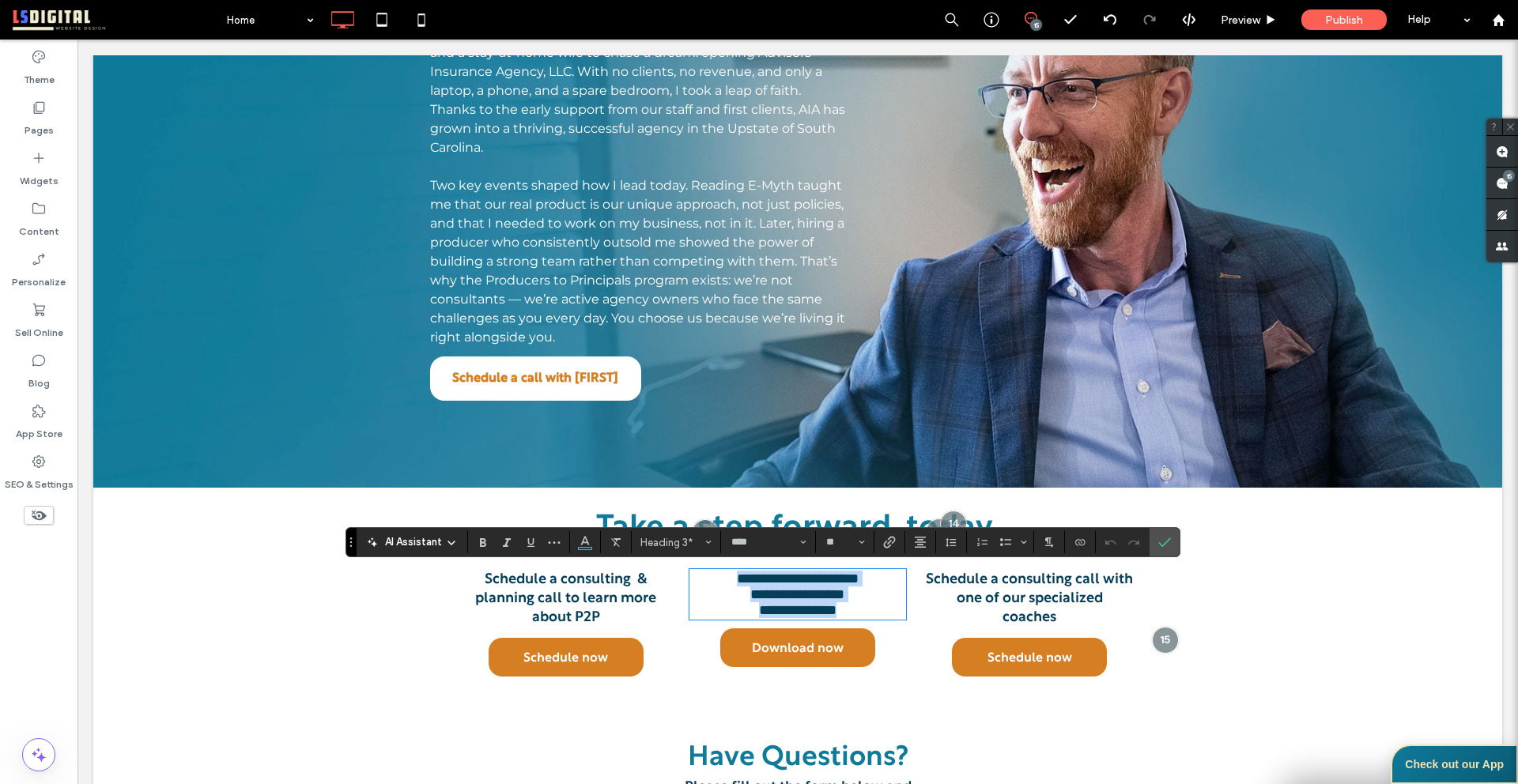 click on "**********" at bounding box center [797, 594] 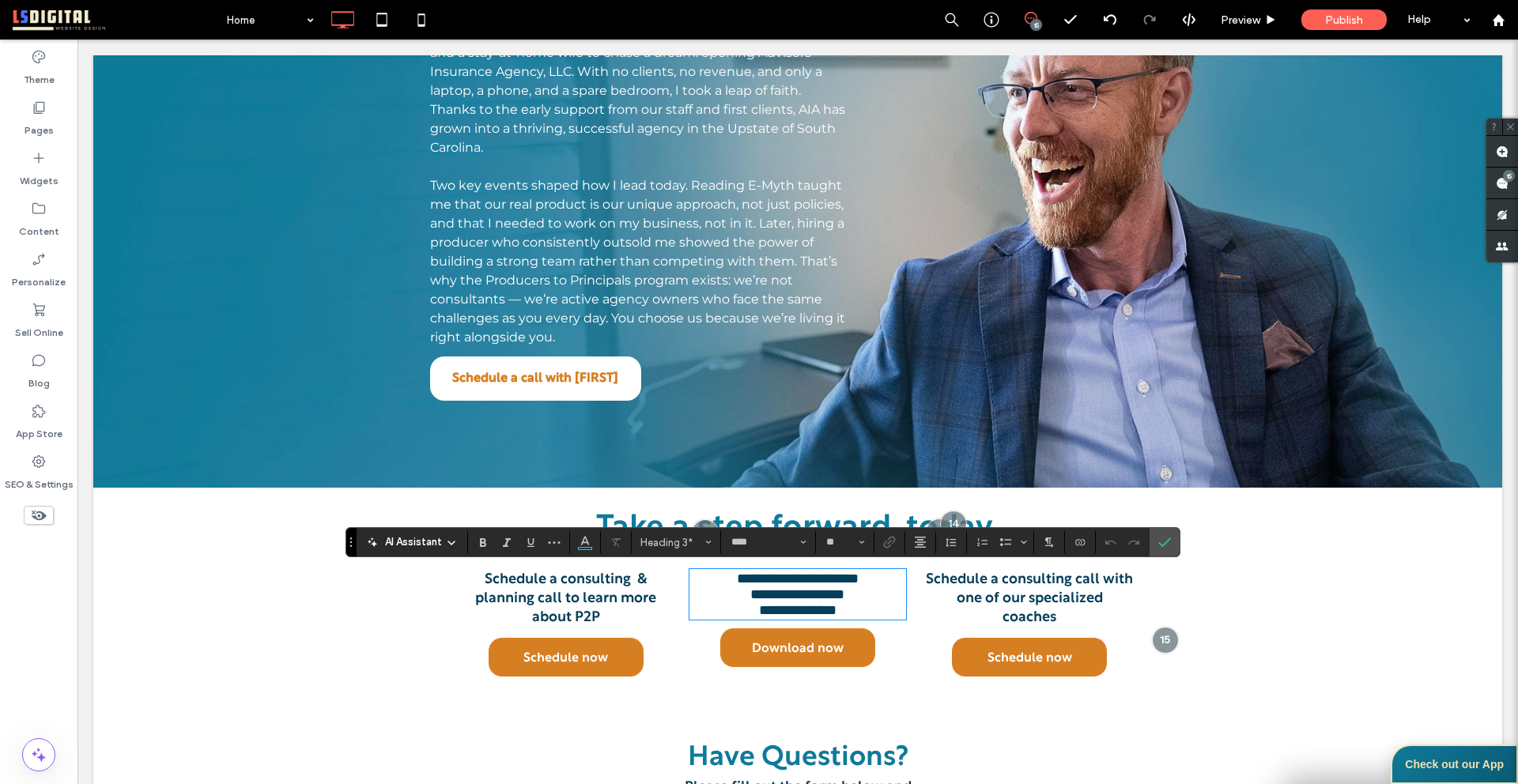 click on "**********" at bounding box center [797, 594] 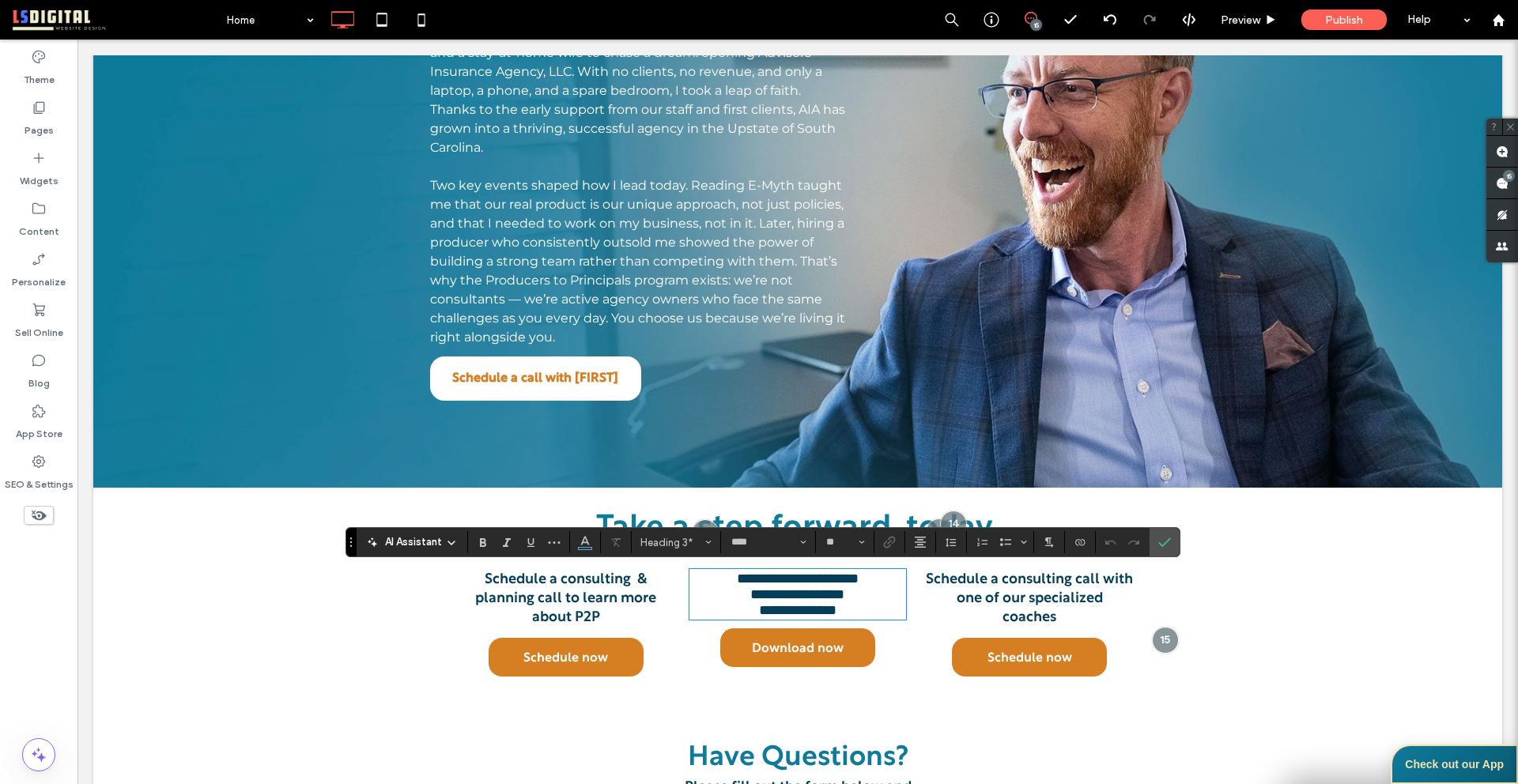type 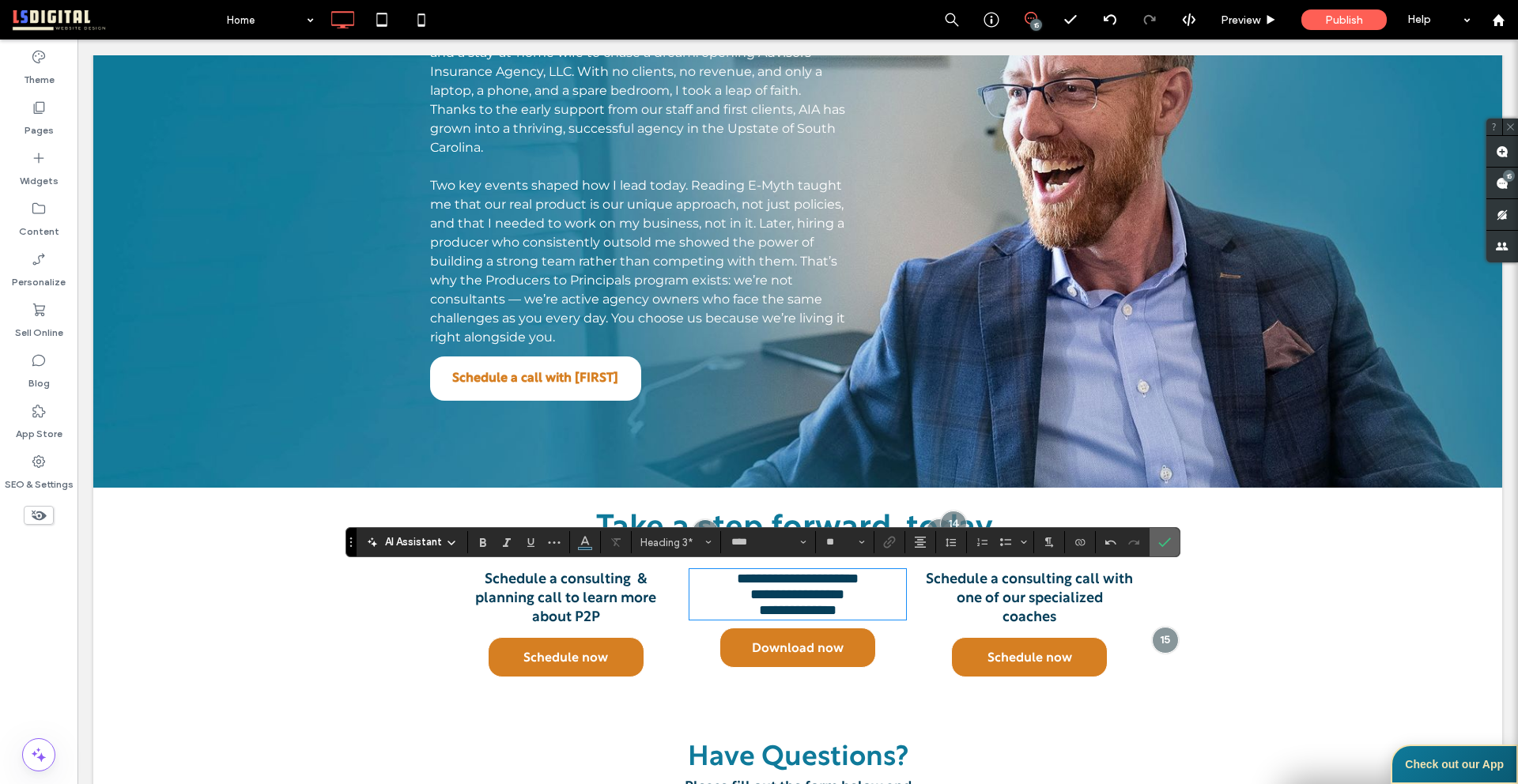 click at bounding box center (1165, 542) 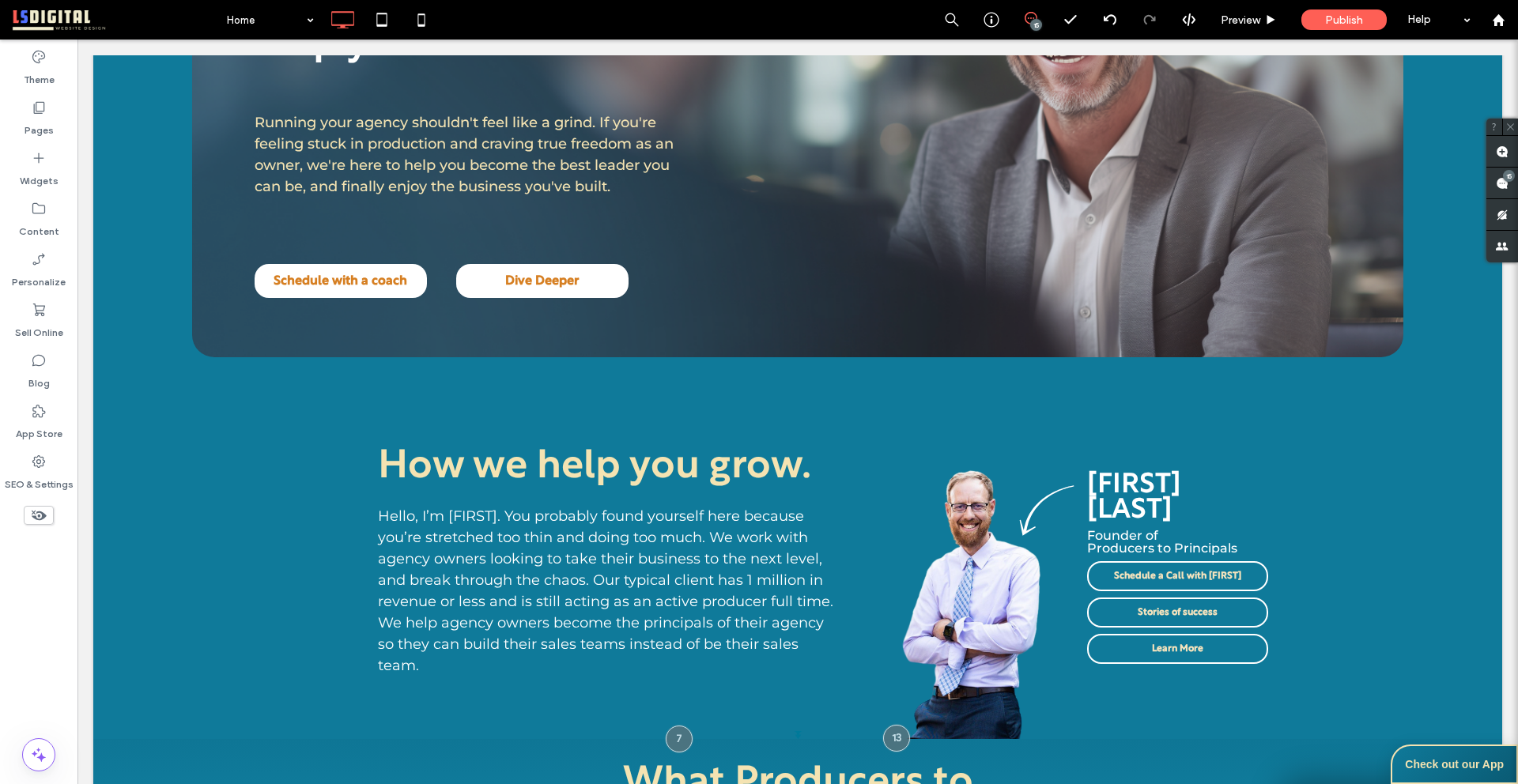 scroll, scrollTop: 0, scrollLeft: 0, axis: both 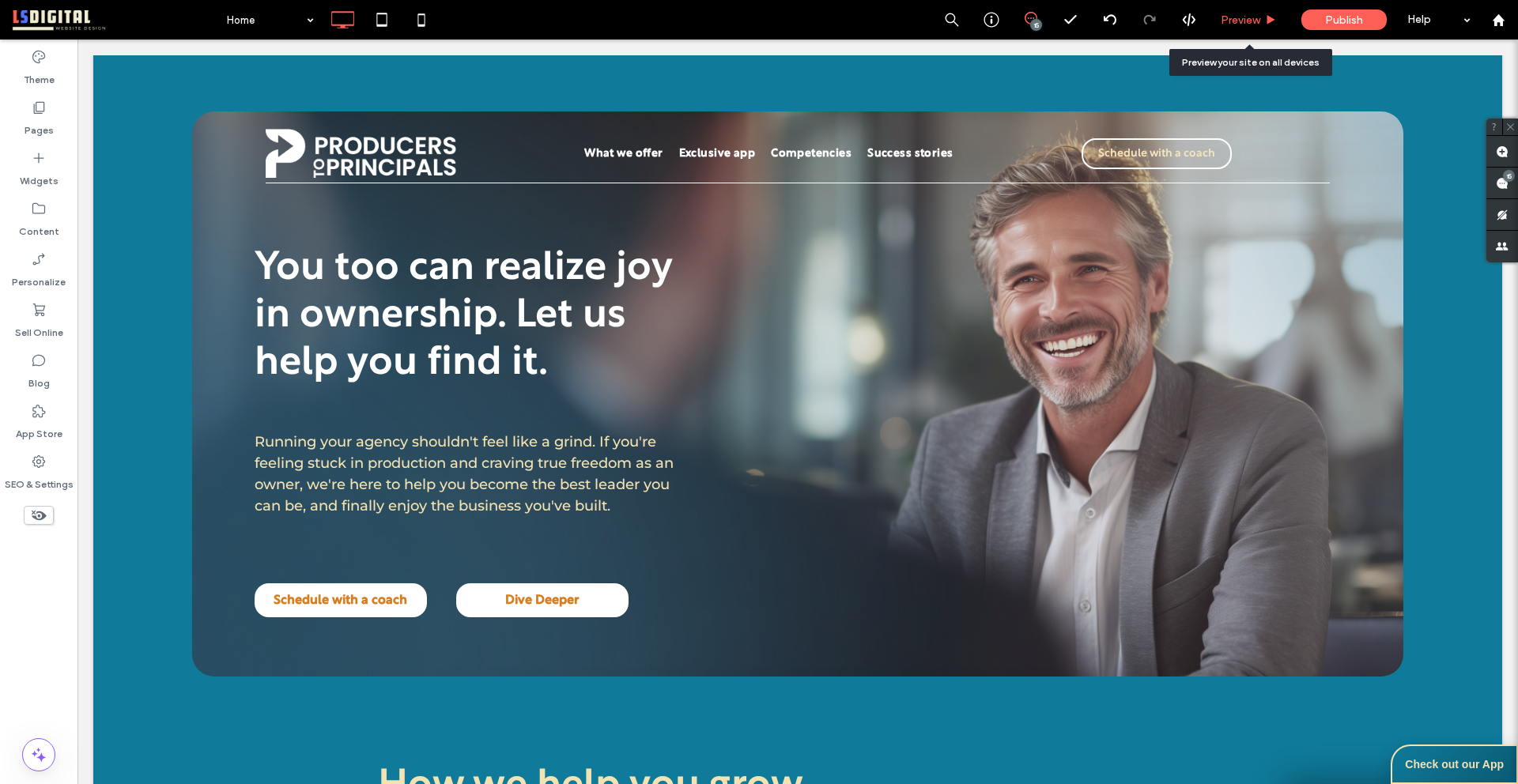 click on "Preview" at bounding box center (1249, 20) 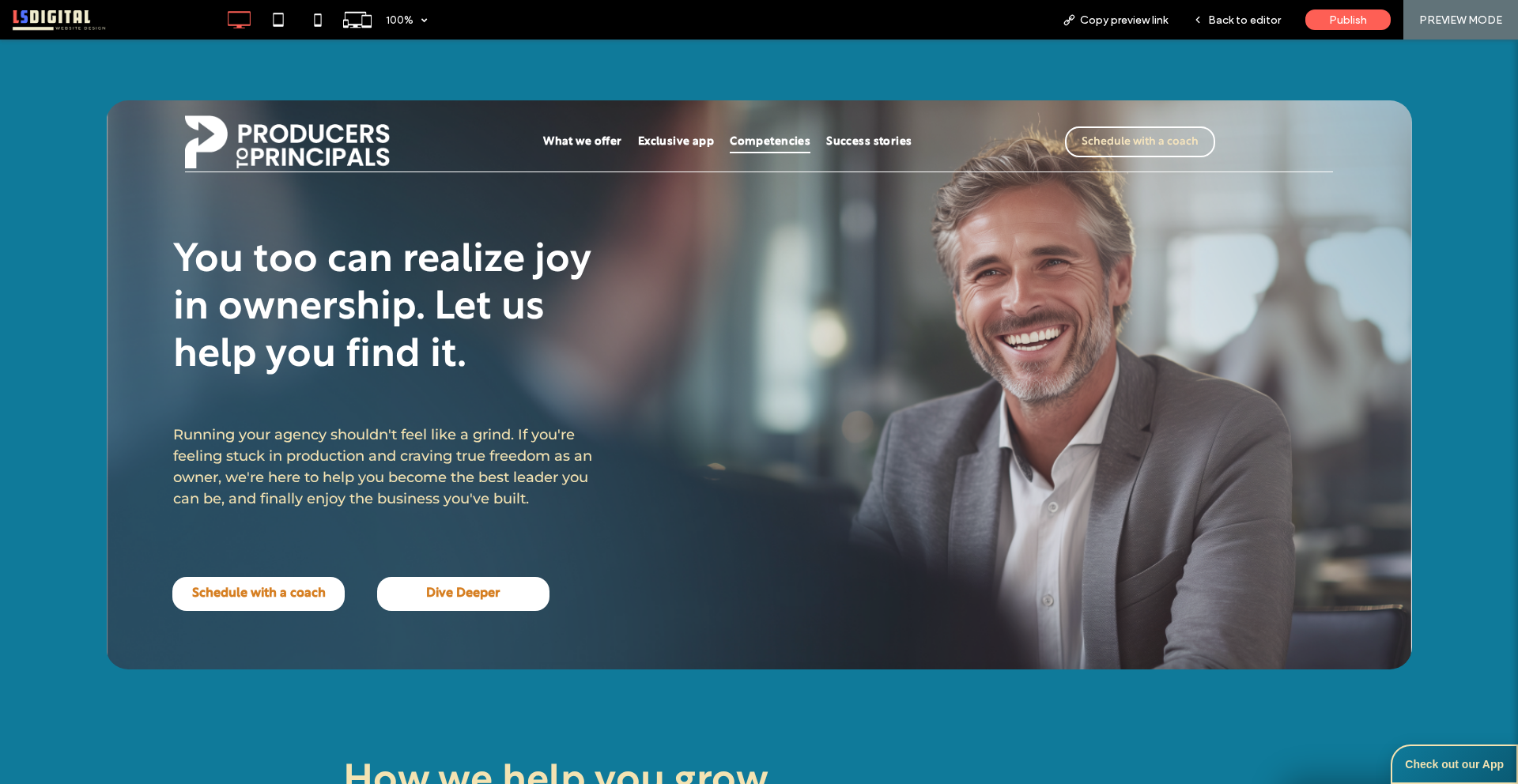 scroll, scrollTop: 11, scrollLeft: 0, axis: vertical 